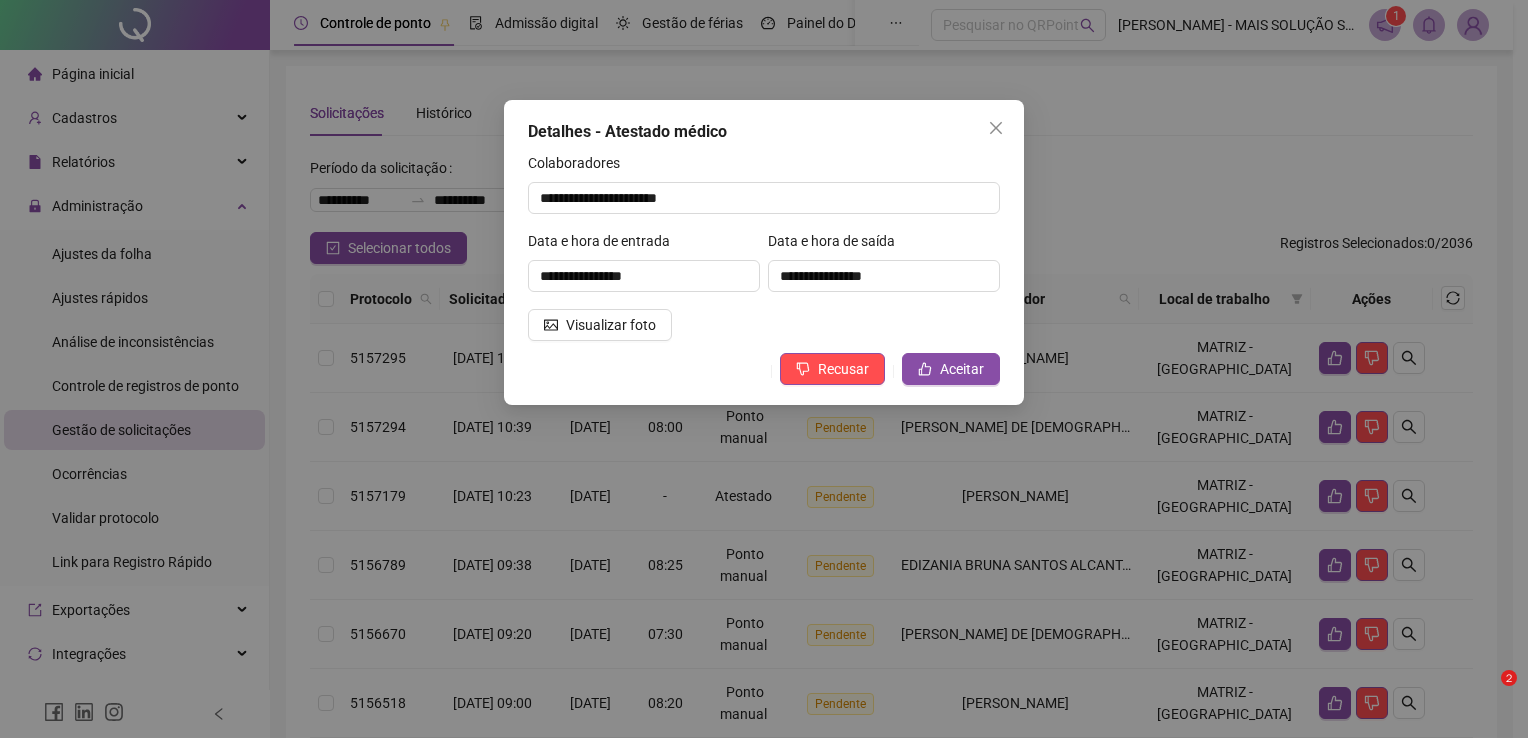 scroll, scrollTop: 0, scrollLeft: 0, axis: both 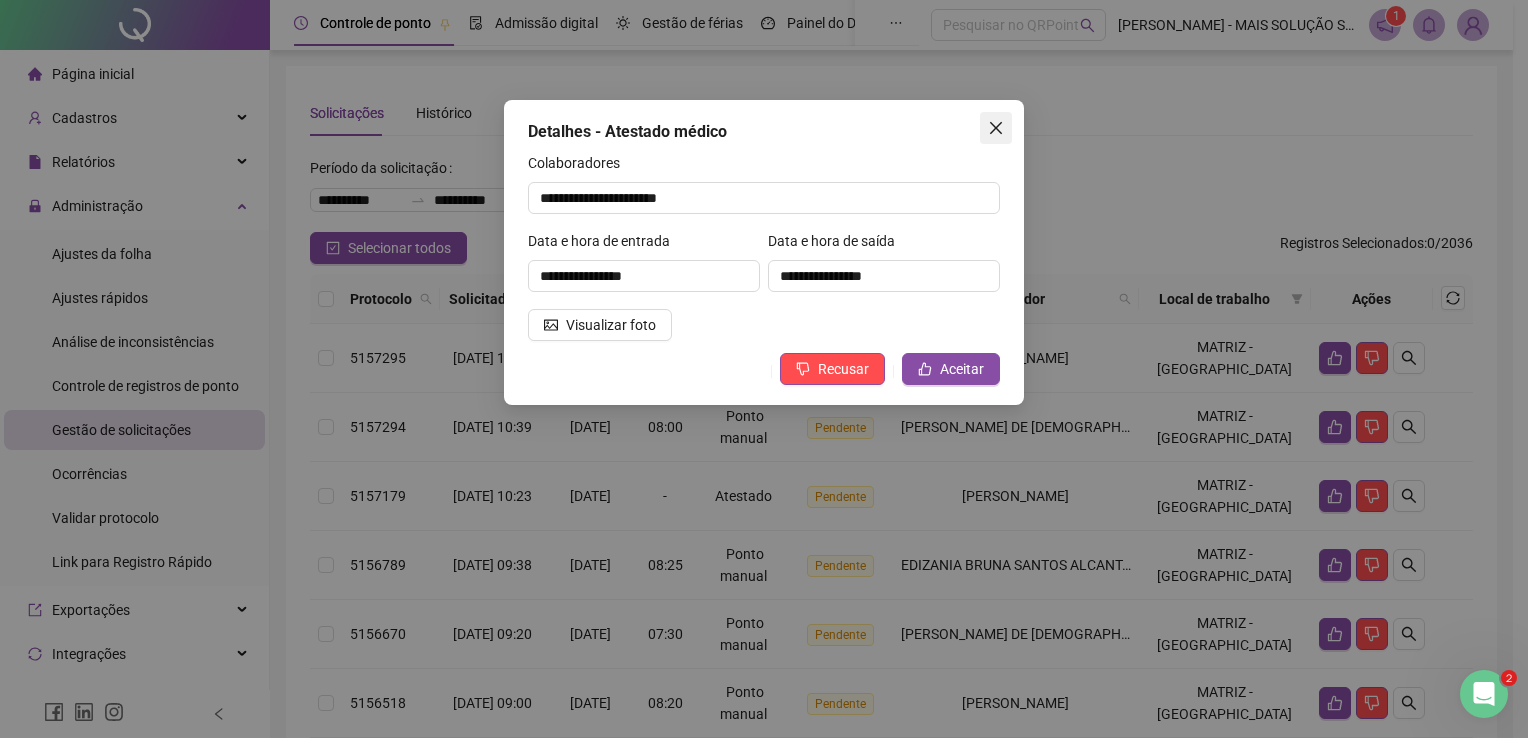 click 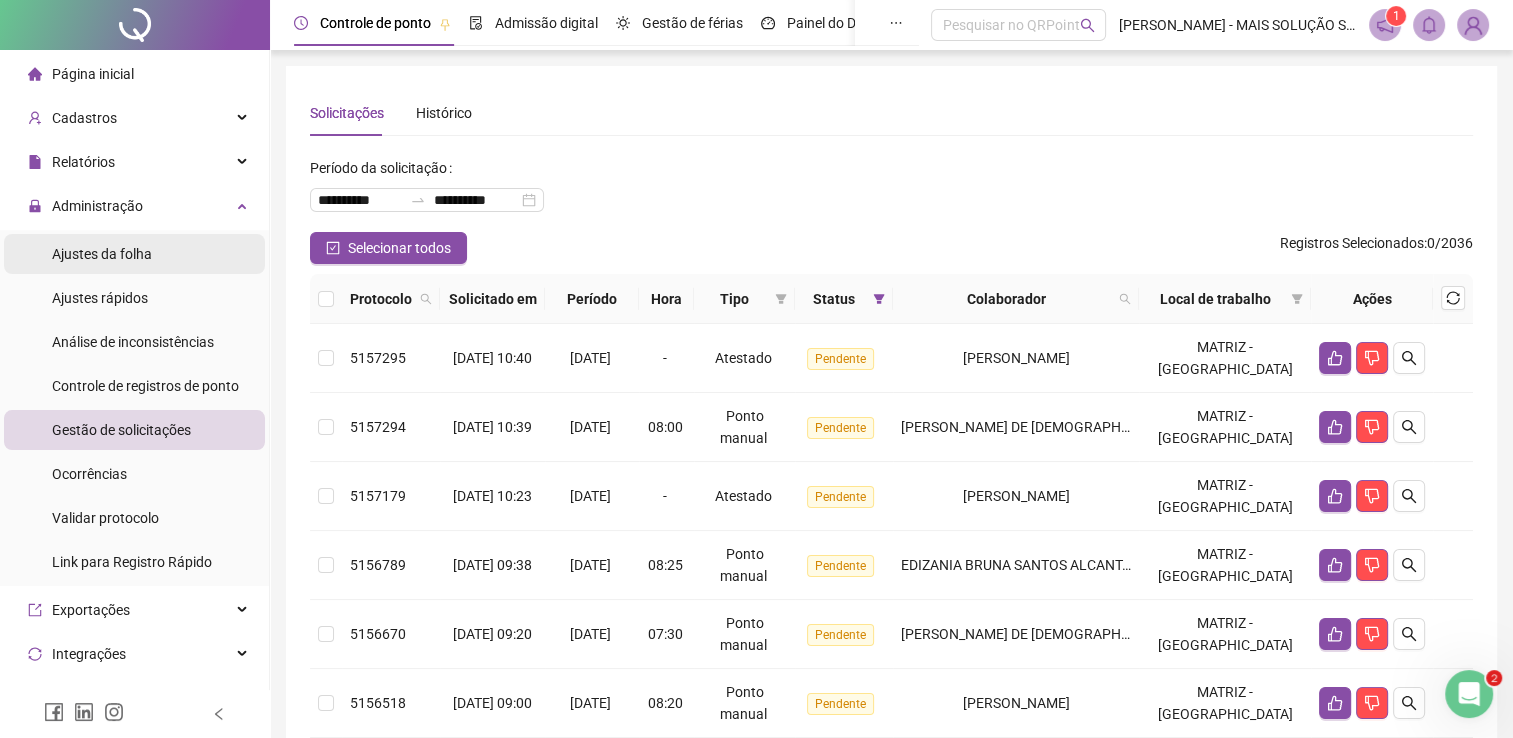 click on "Ajustes da folha" at bounding box center [102, 254] 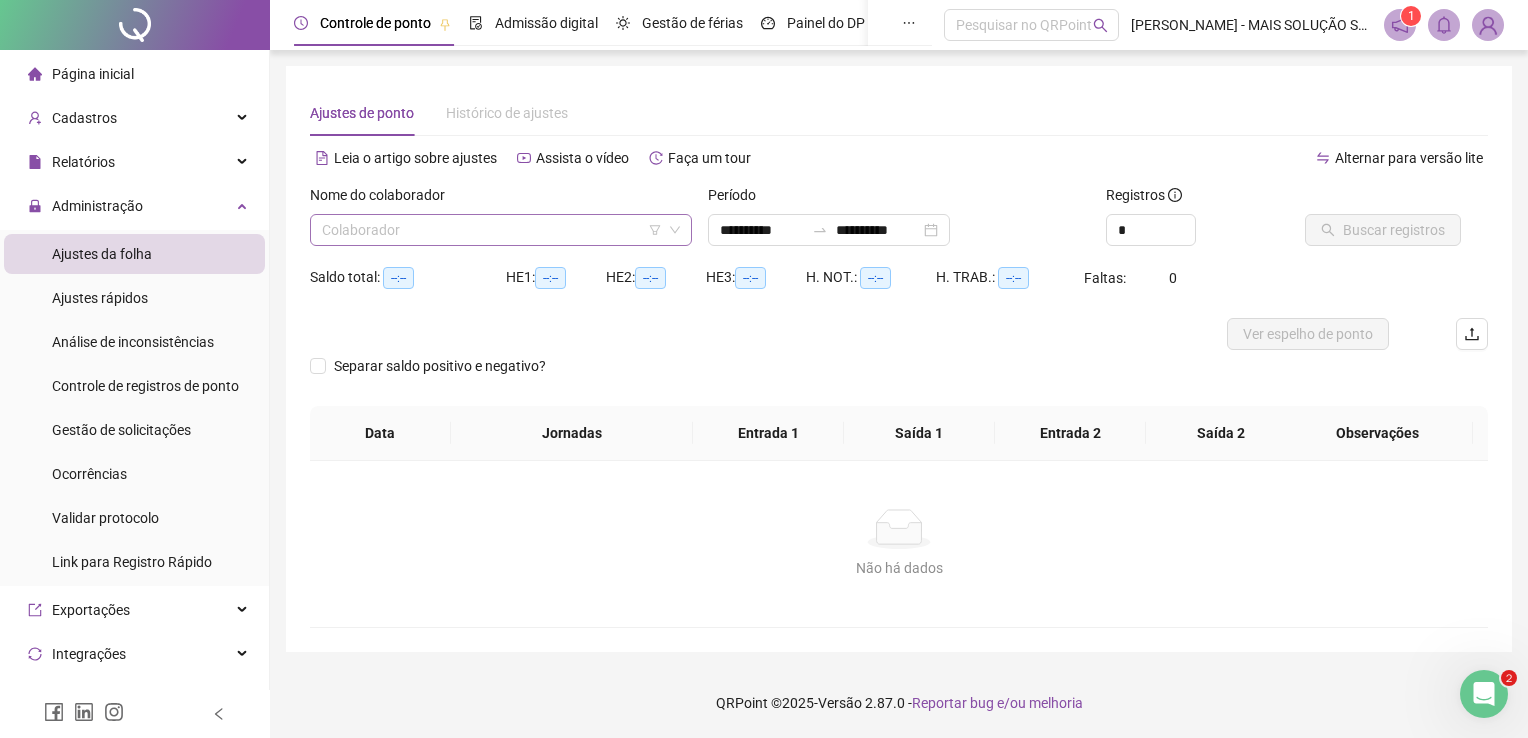 click at bounding box center (495, 230) 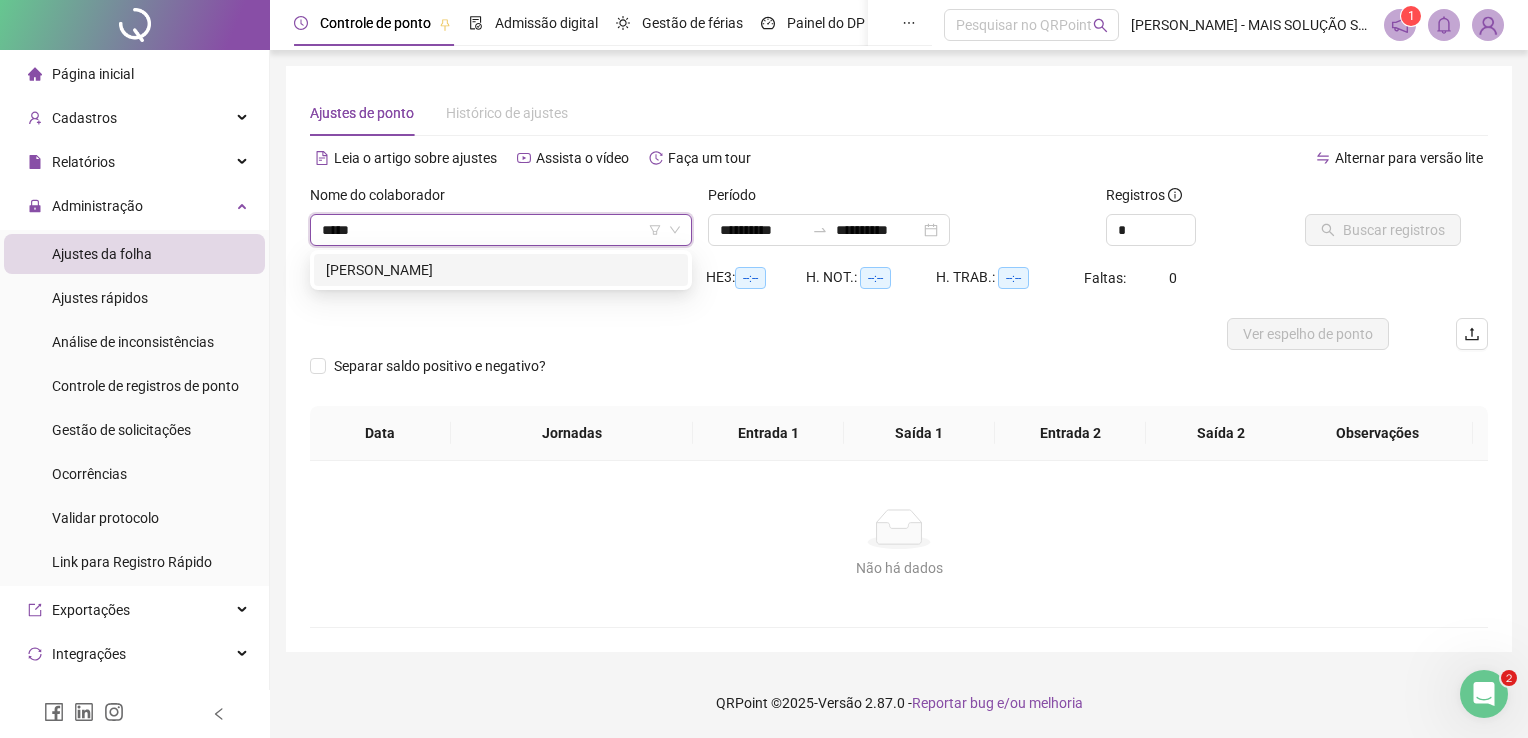 type on "******" 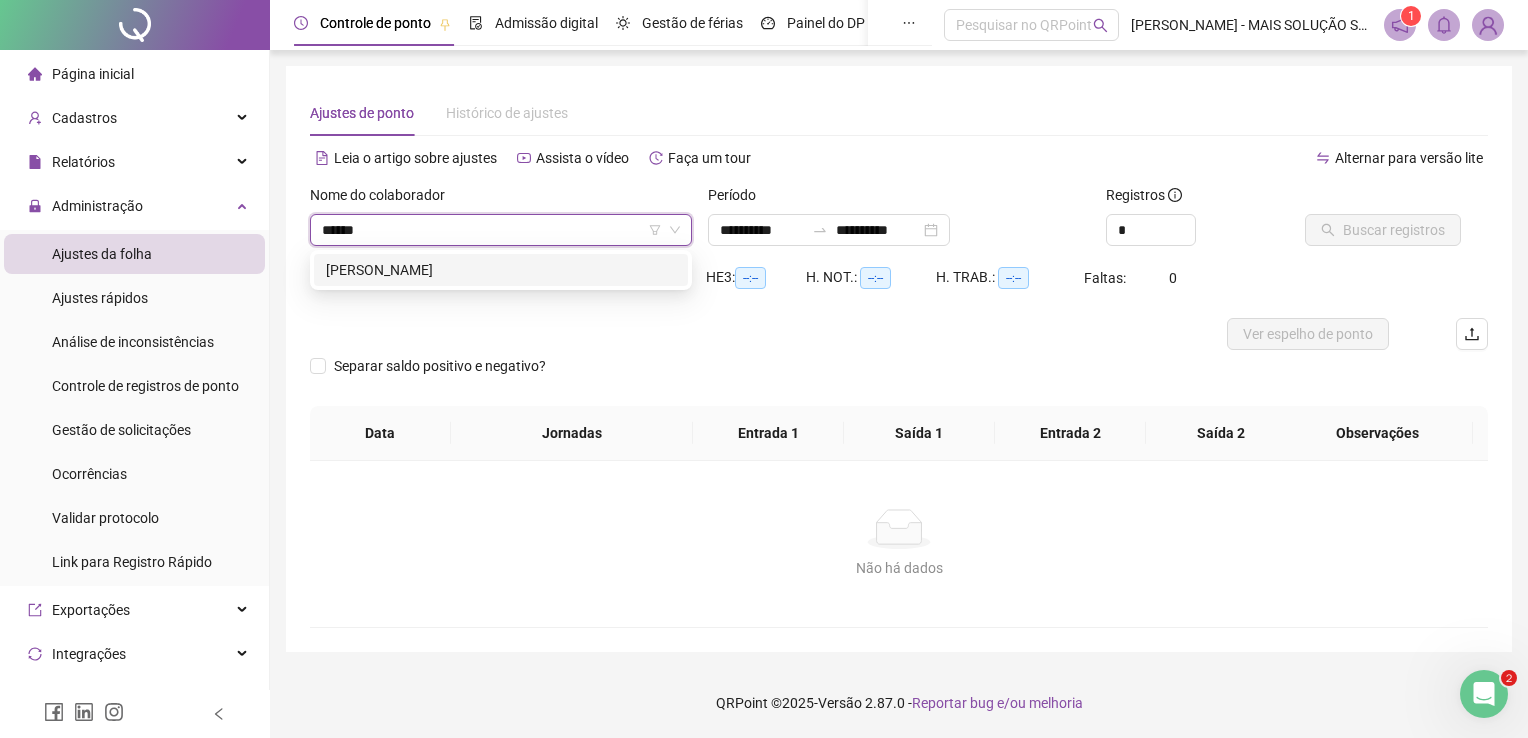 click on "[PERSON_NAME]" at bounding box center [501, 270] 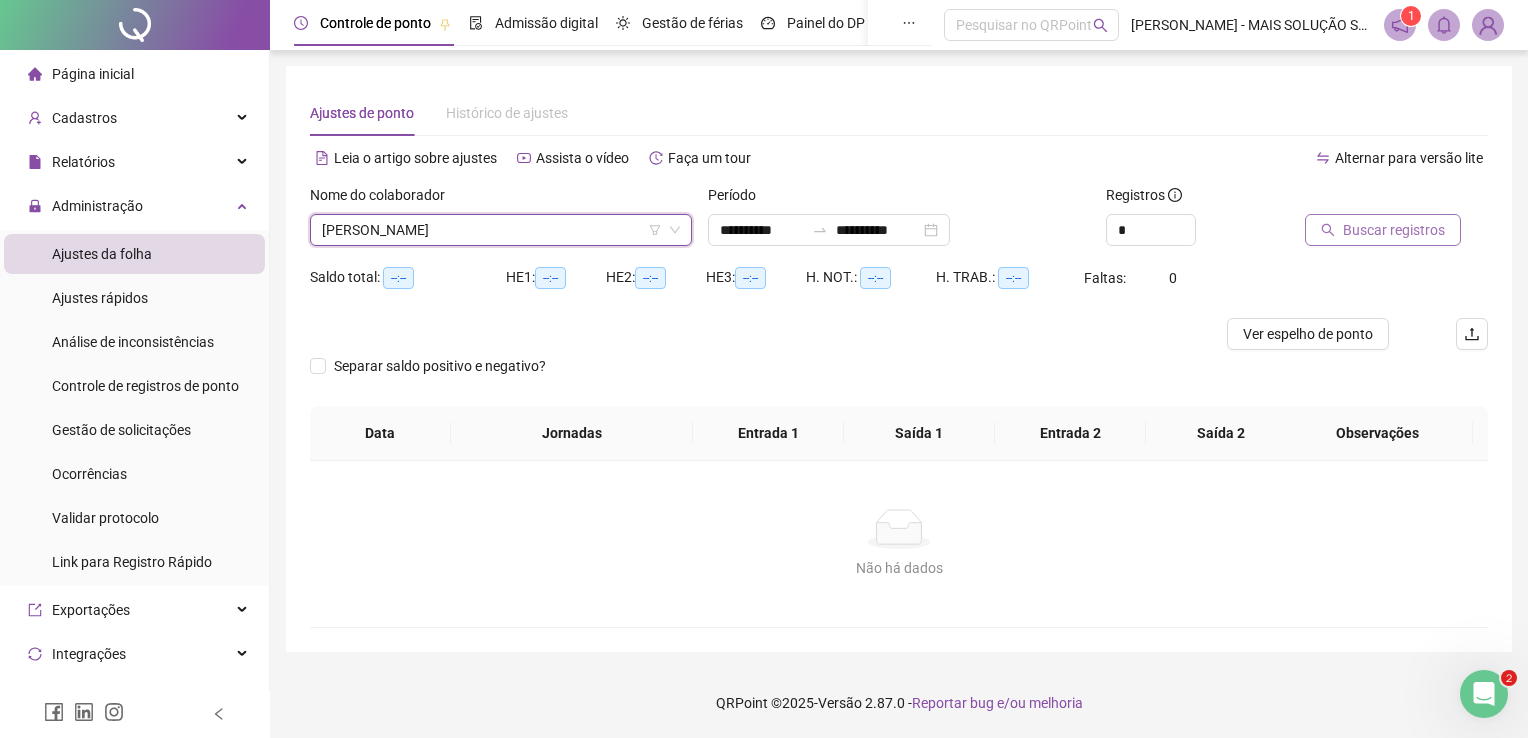 click on "Buscar registros" at bounding box center [1394, 230] 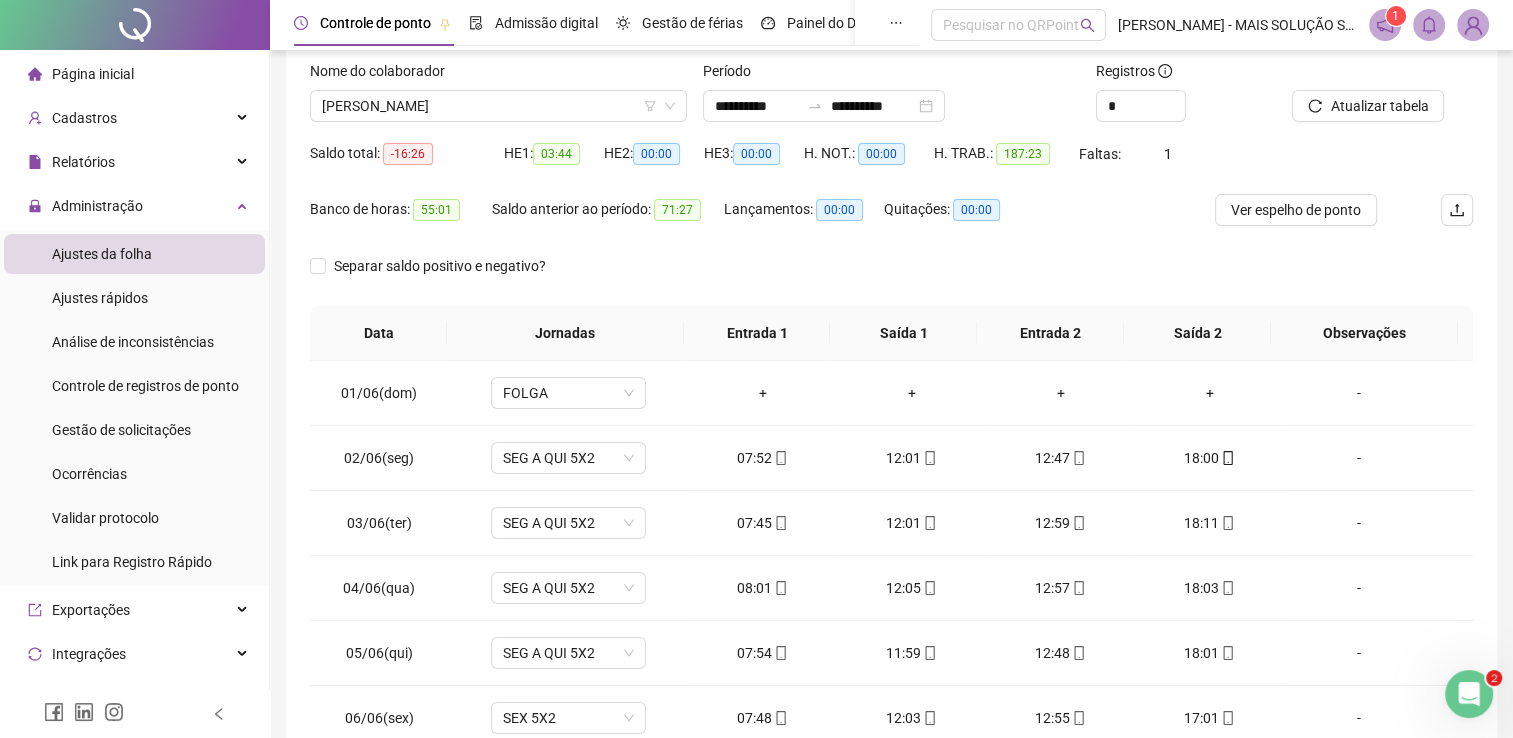 scroll, scrollTop: 0, scrollLeft: 0, axis: both 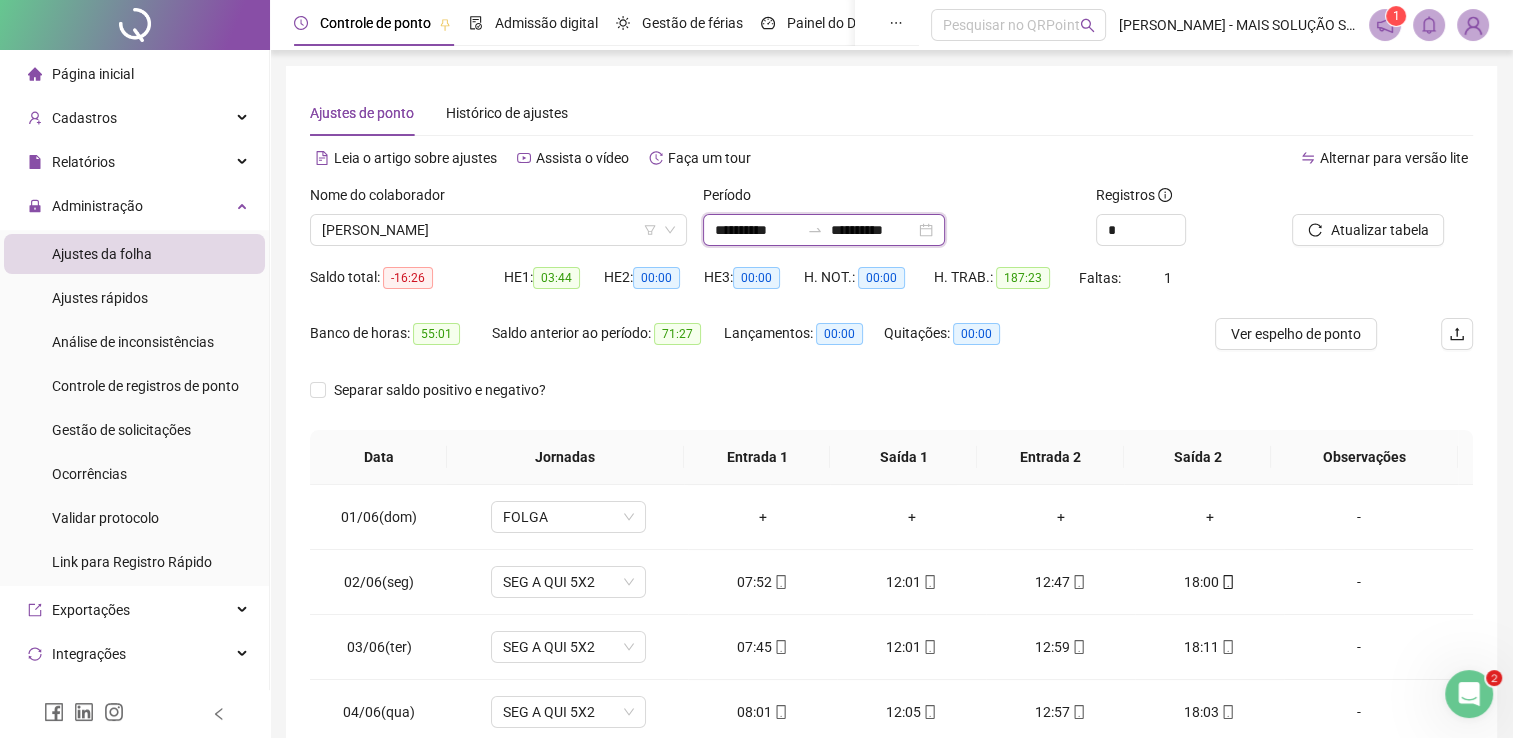 click on "**********" at bounding box center [757, 230] 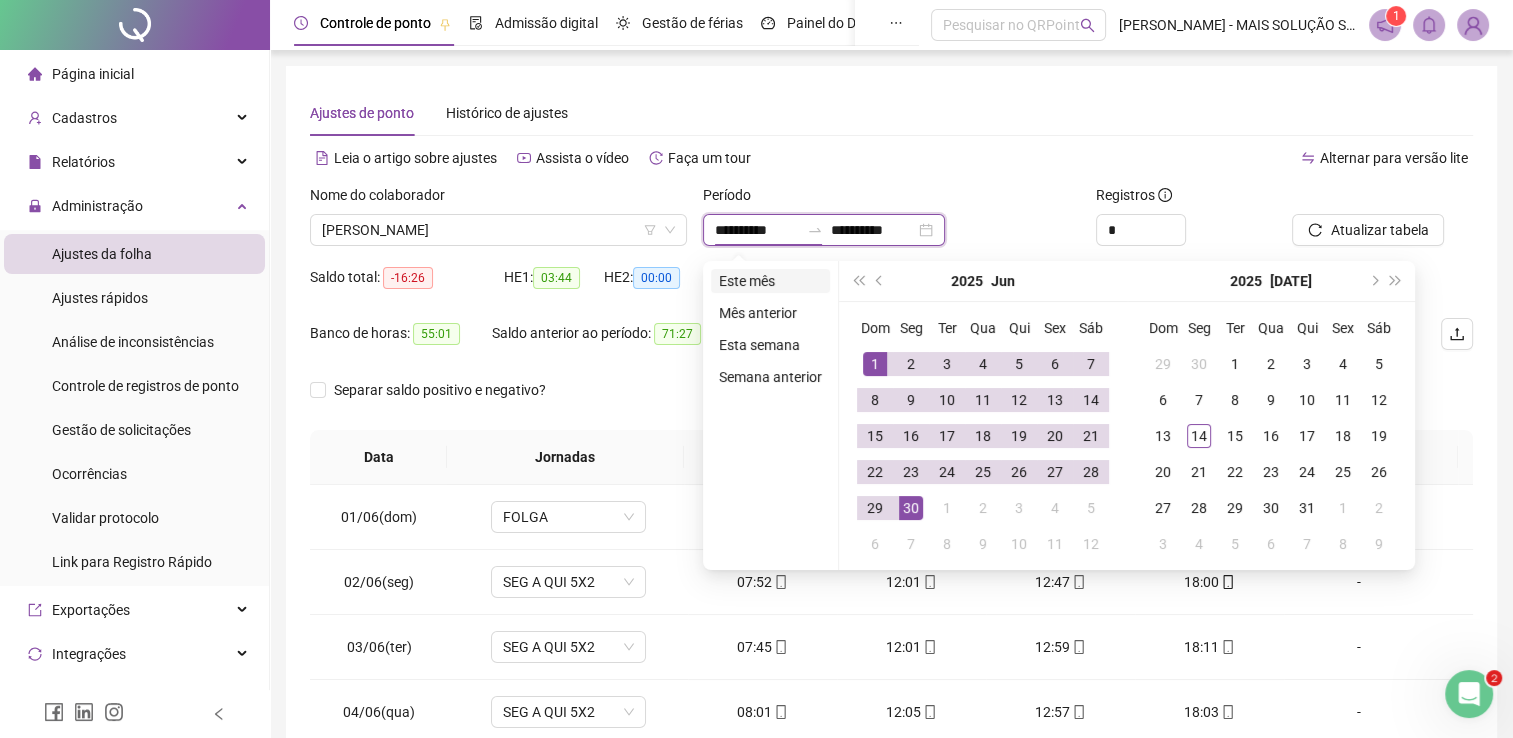 type on "**********" 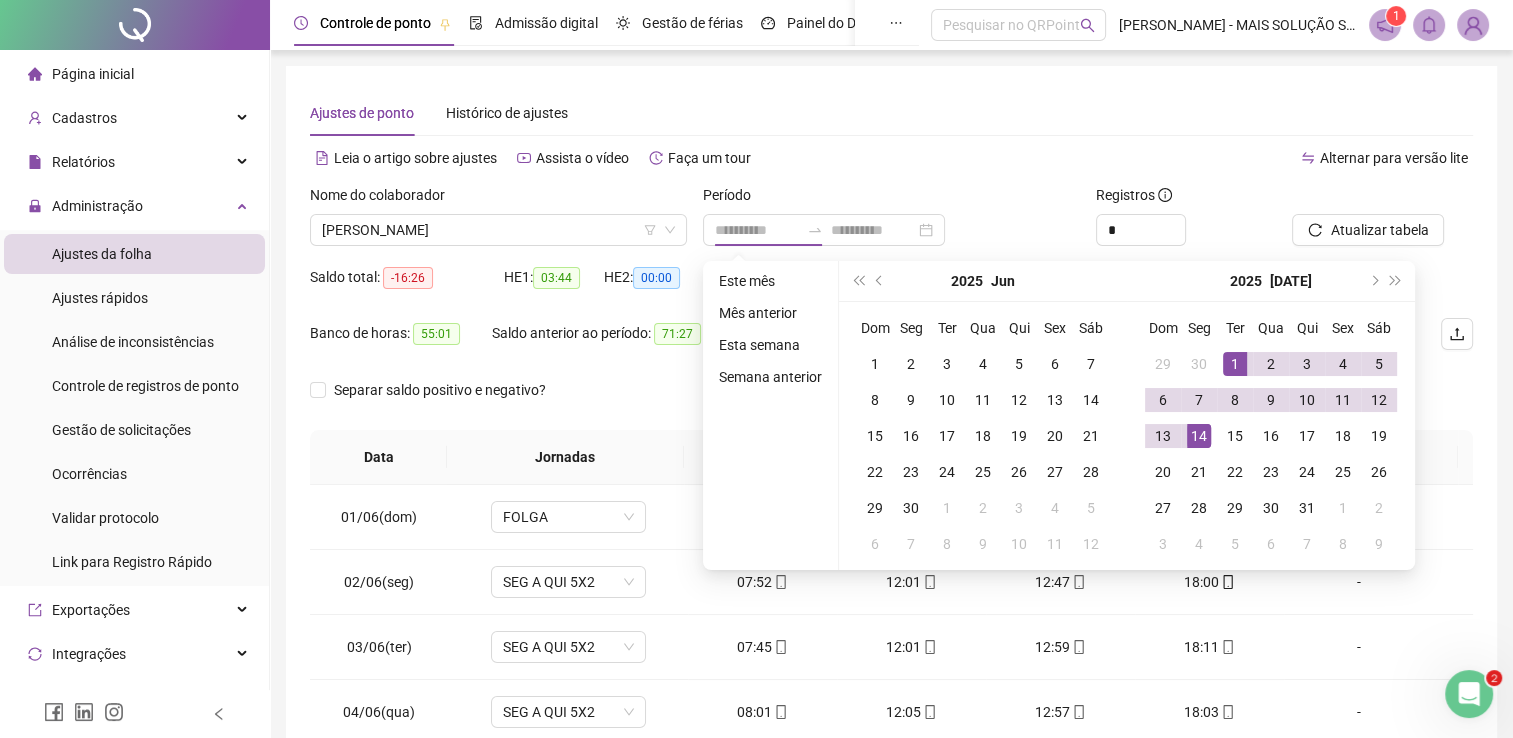 click on "Este mês" at bounding box center (770, 281) 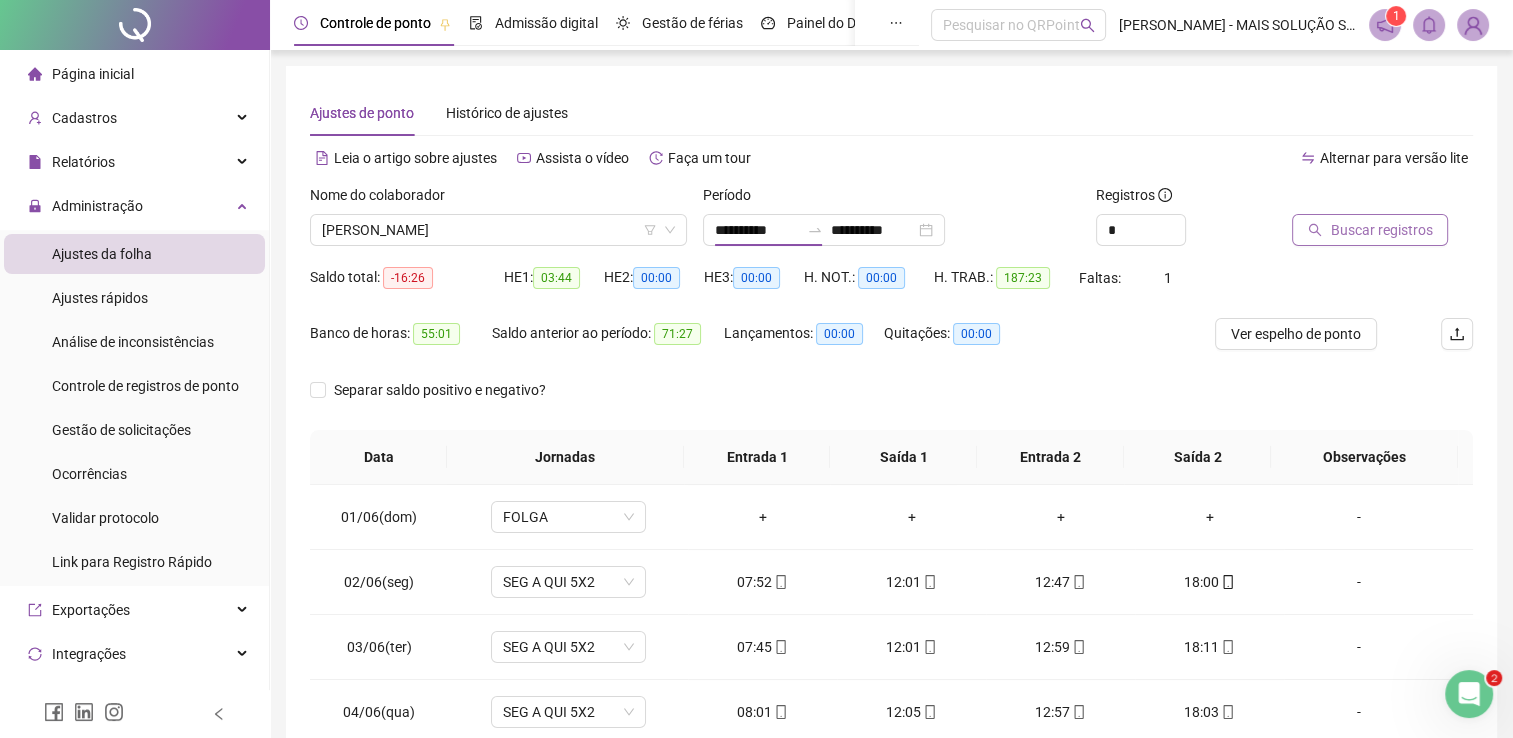 click on "Buscar registros" at bounding box center (1381, 230) 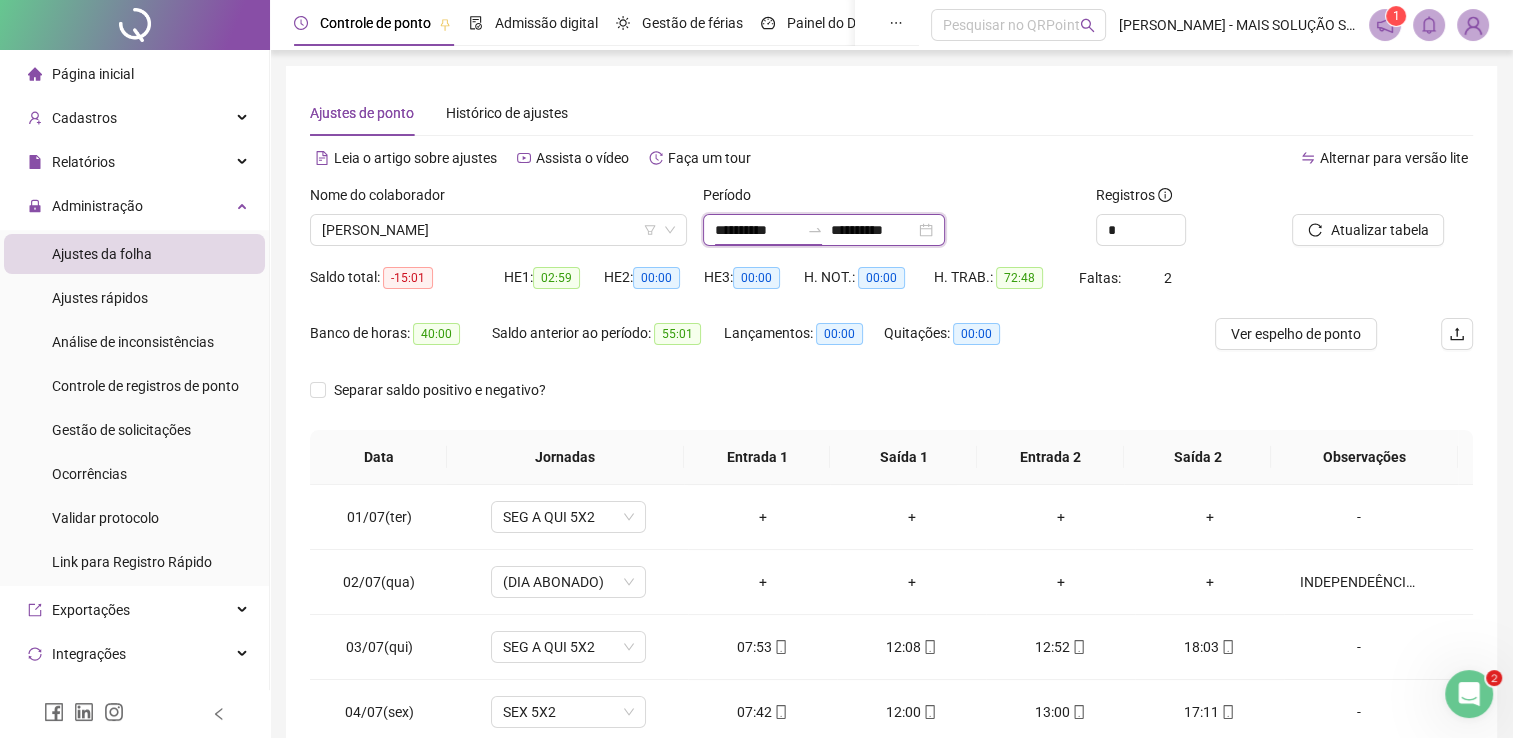click on "**********" at bounding box center [757, 230] 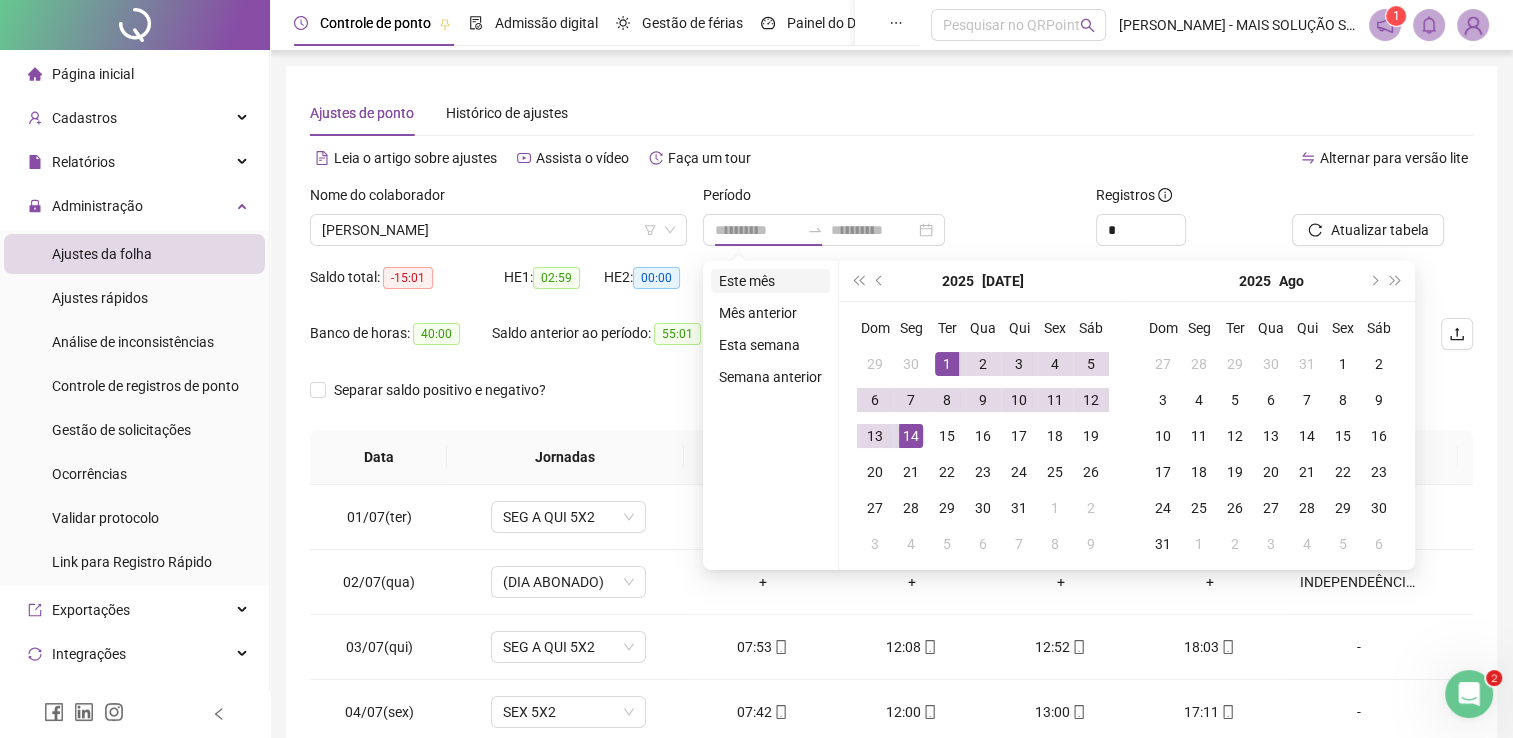 click on "Este mês" at bounding box center [770, 281] 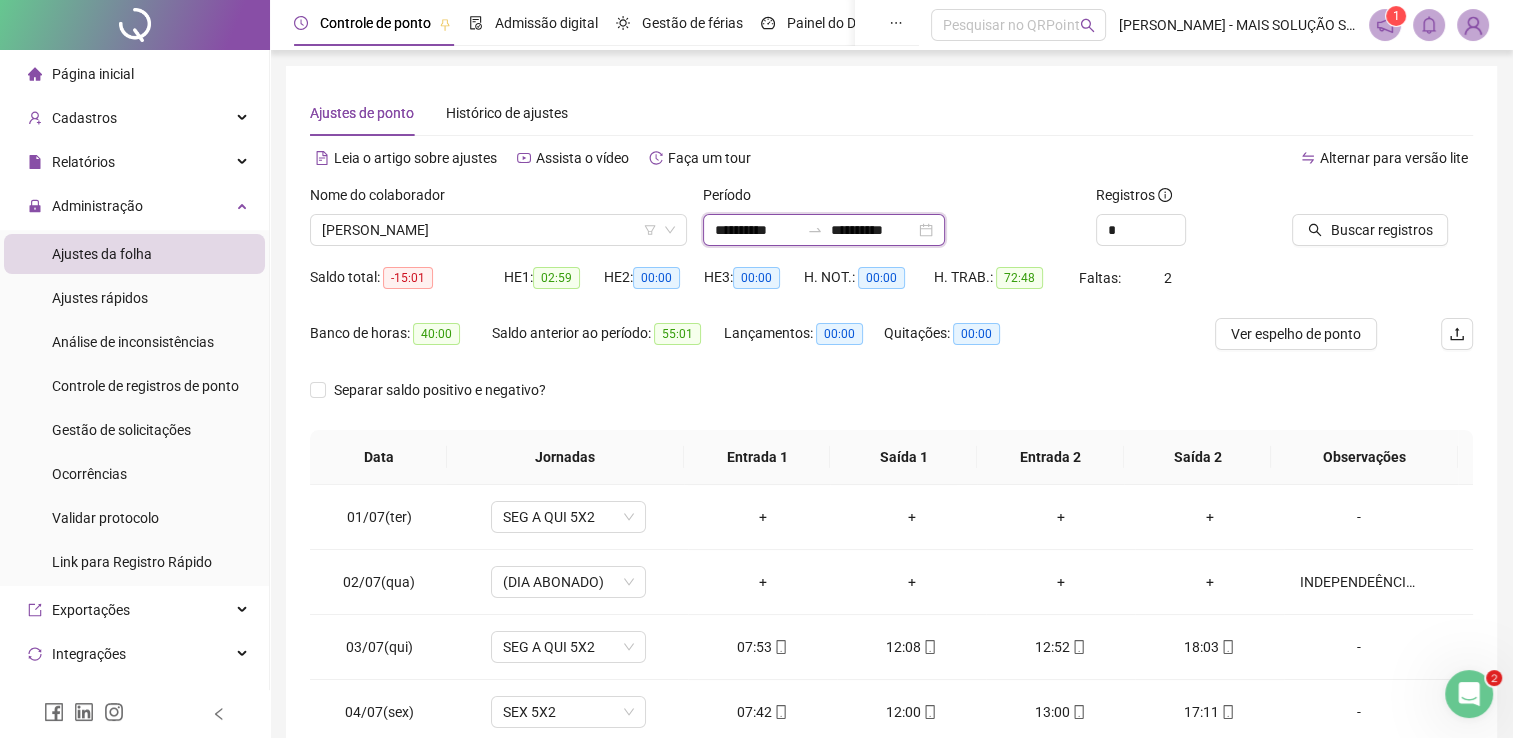 click on "**********" at bounding box center [757, 230] 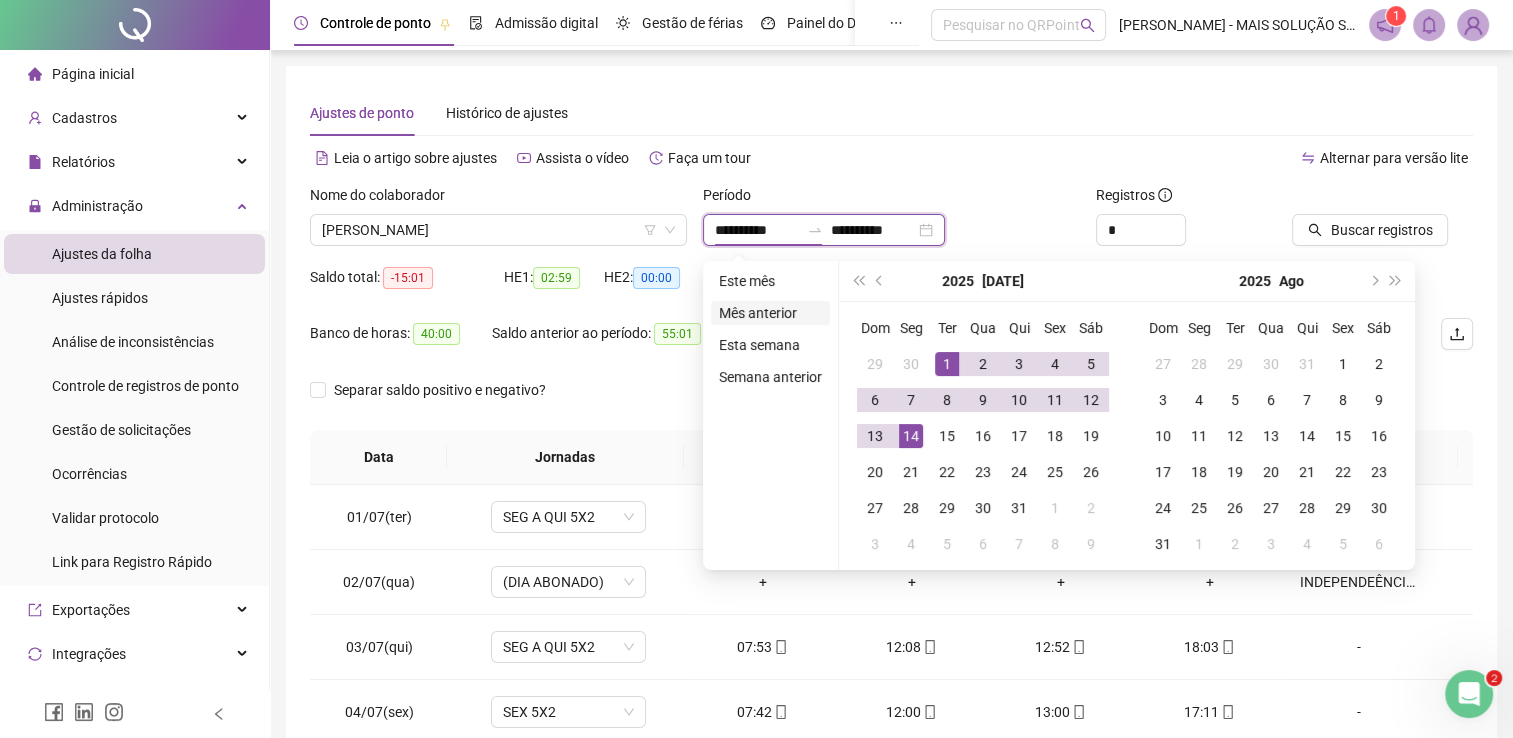 type on "**********" 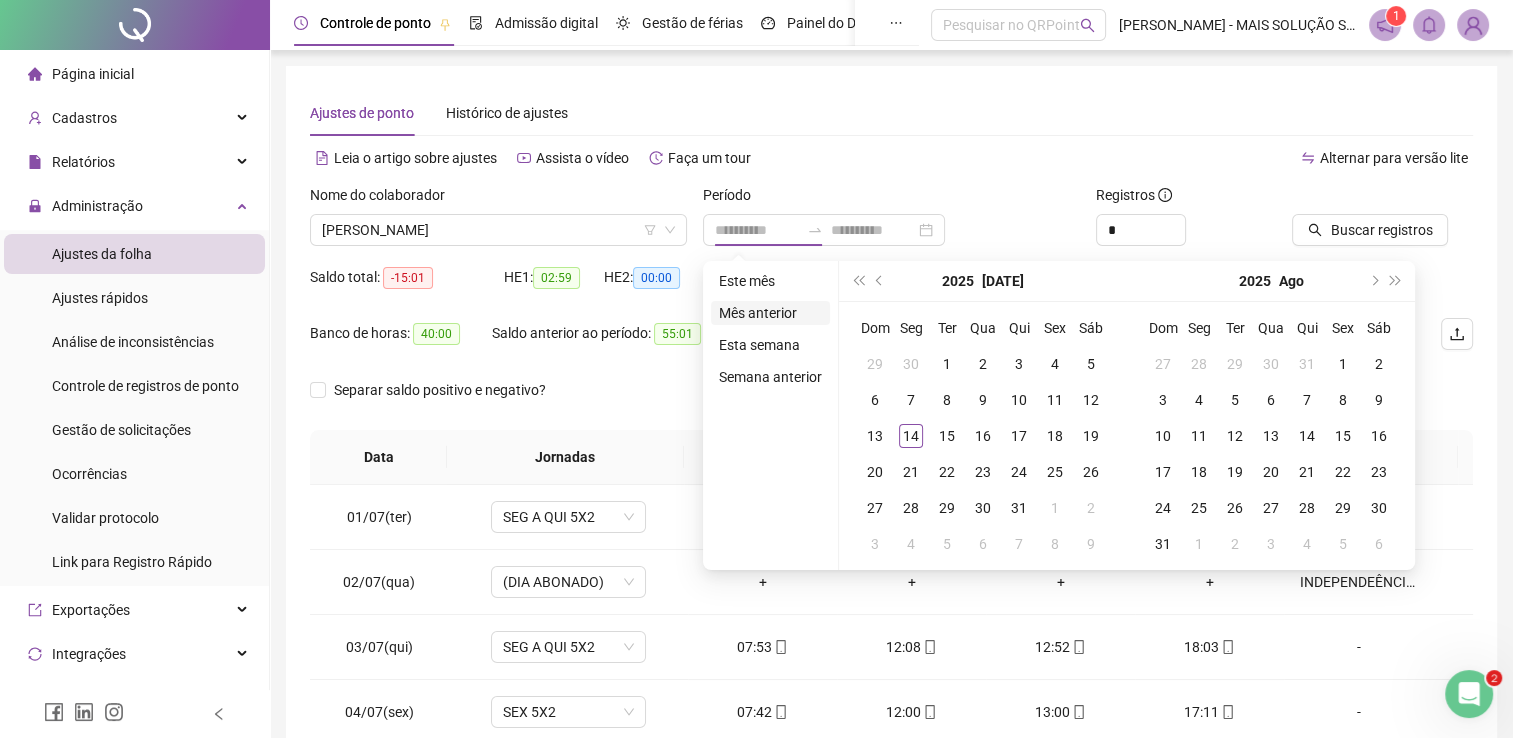 click on "Mês anterior" at bounding box center (770, 313) 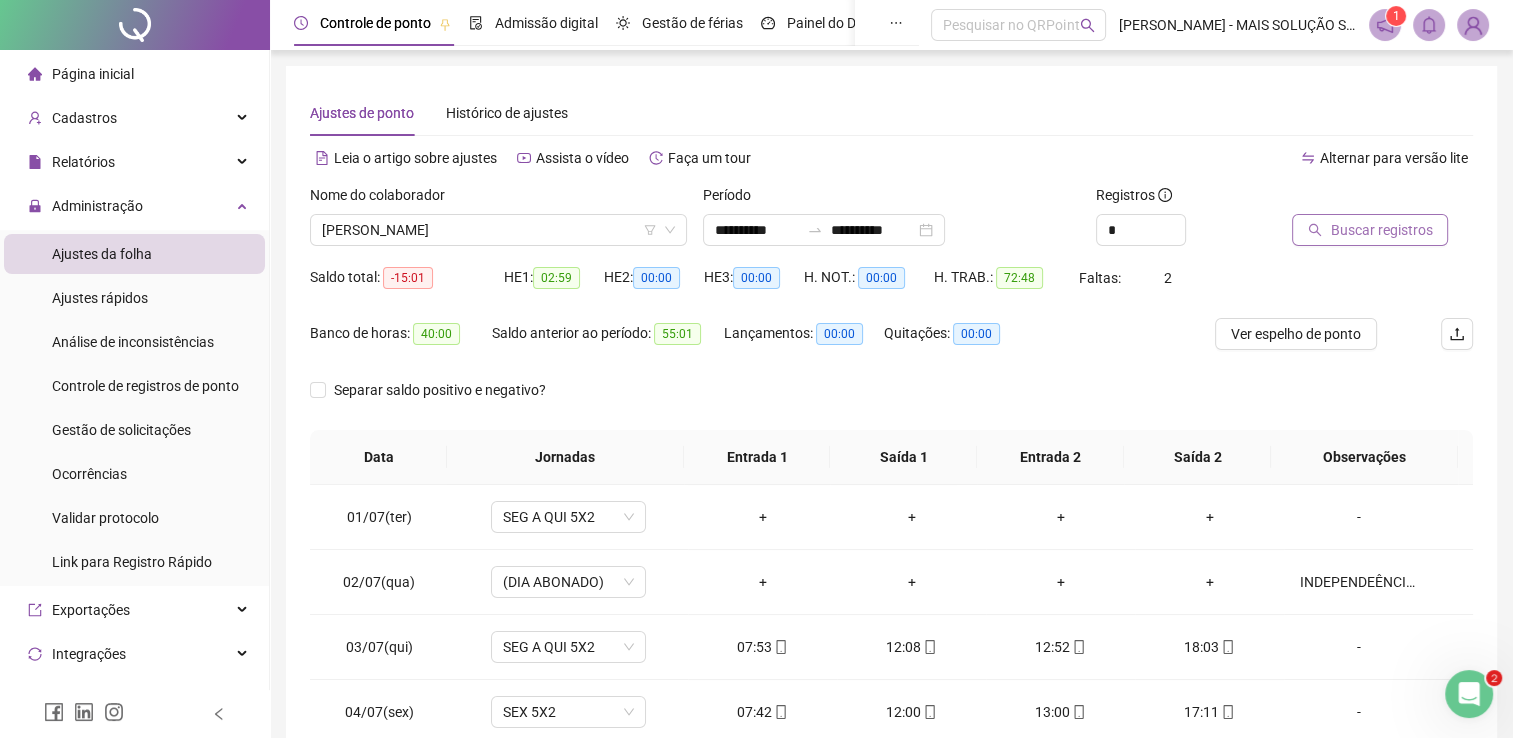 click on "Buscar registros" at bounding box center (1381, 230) 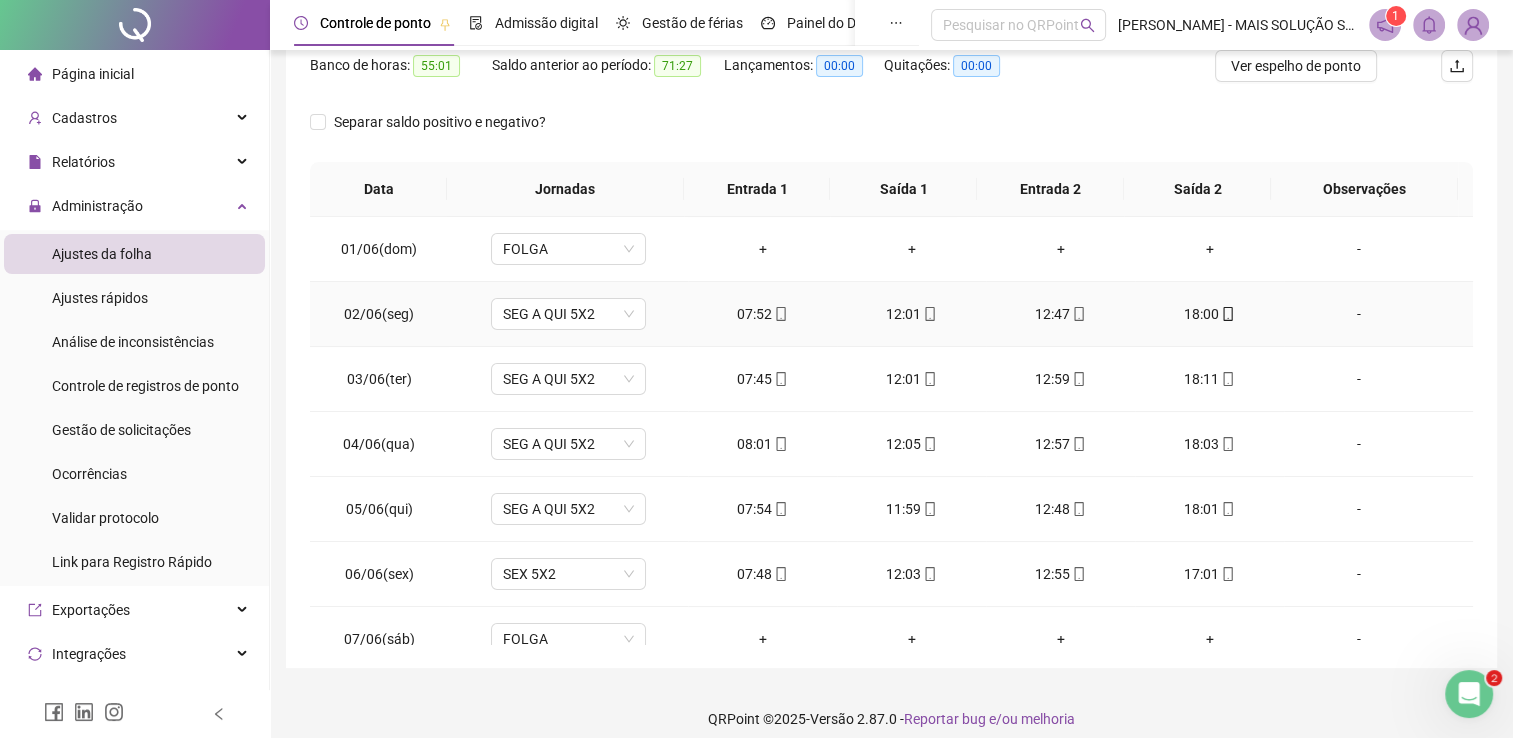 scroll, scrollTop: 283, scrollLeft: 0, axis: vertical 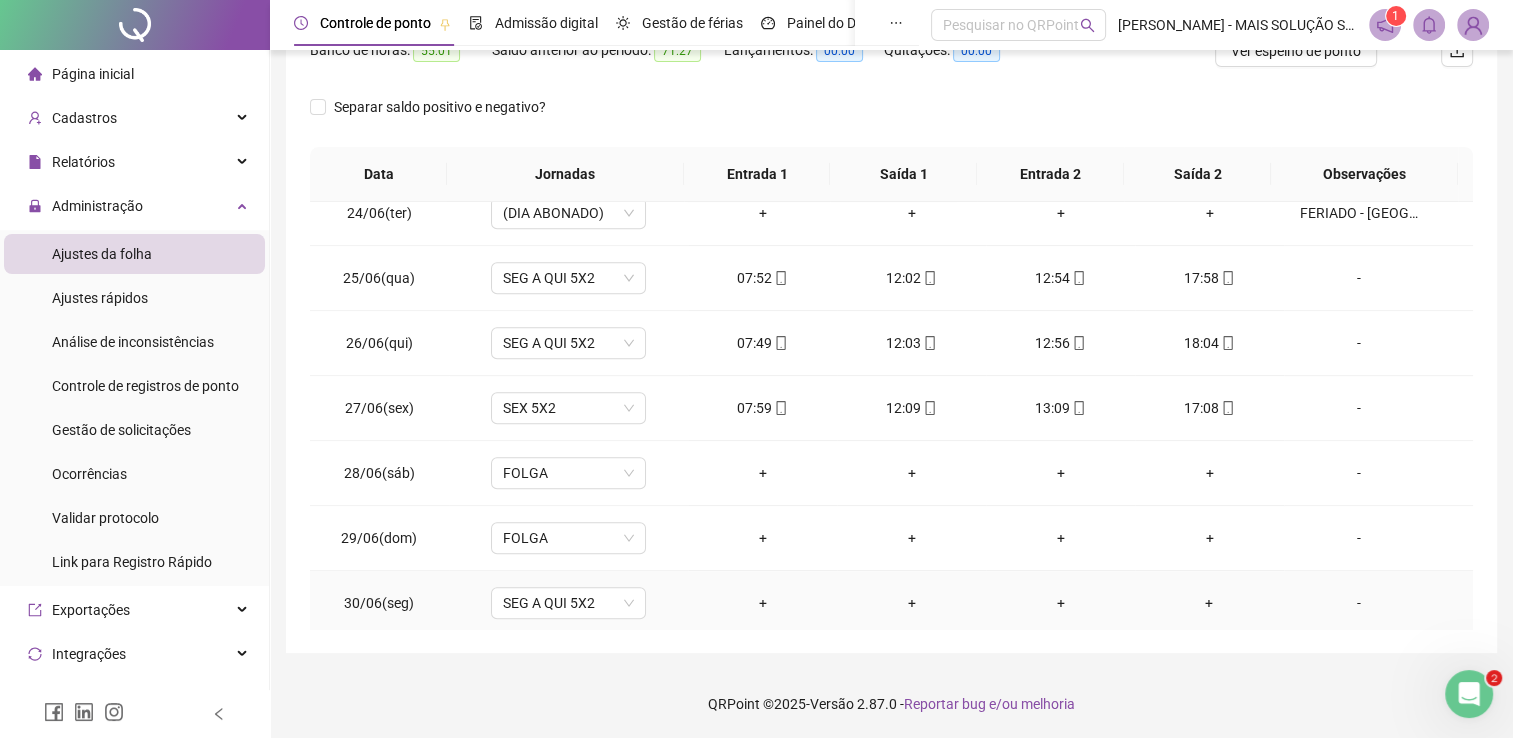 click on "-" at bounding box center (1359, 603) 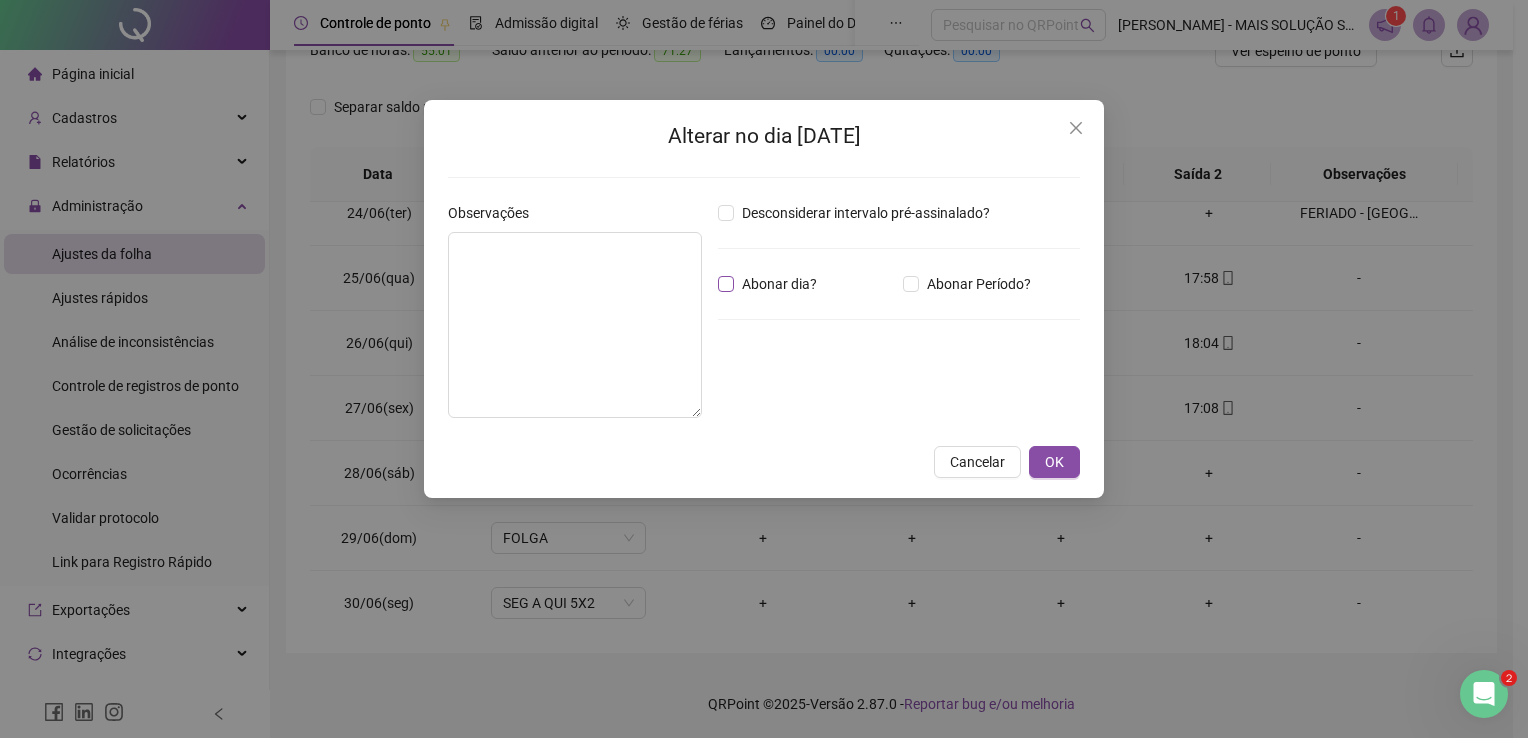 click on "Abonar dia?" at bounding box center (779, 284) 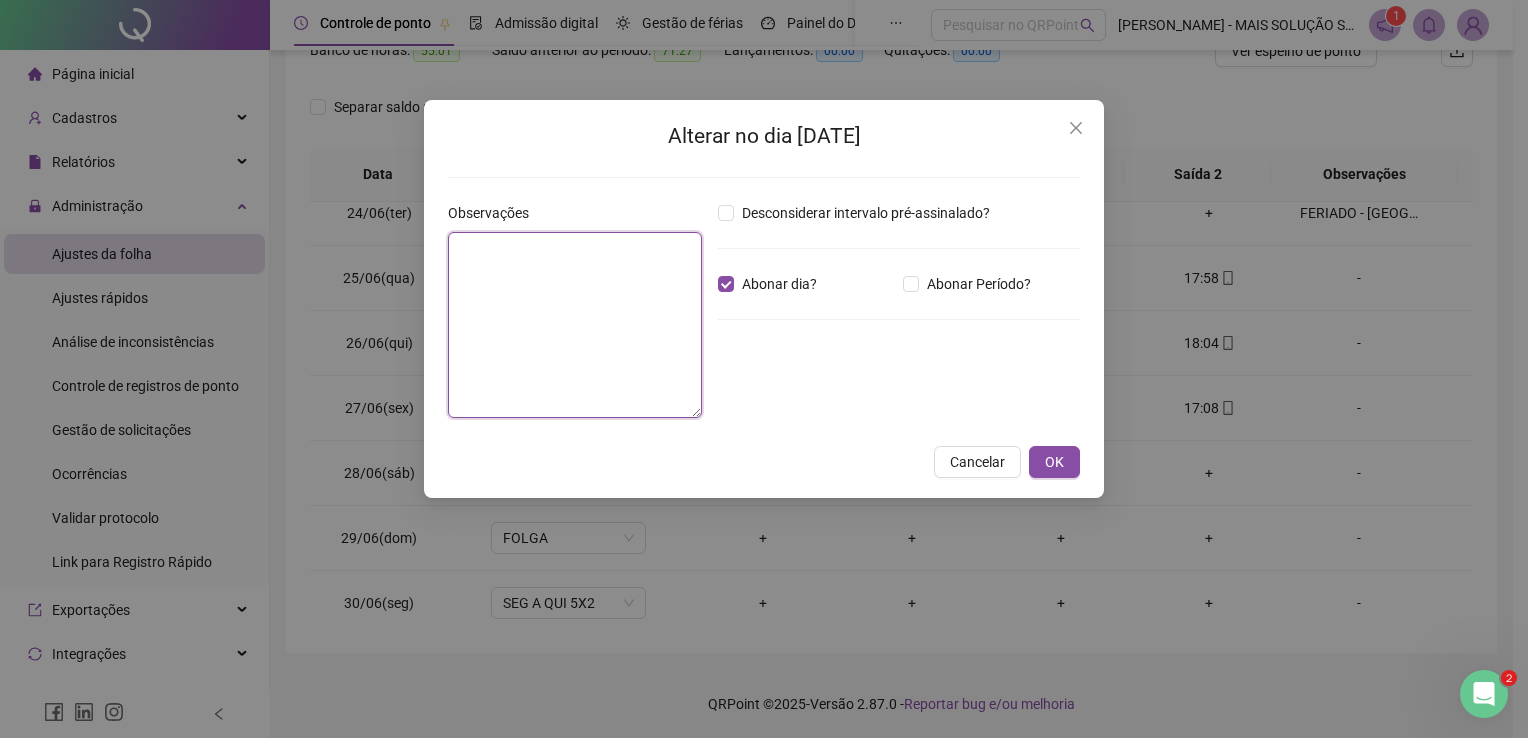 click at bounding box center [575, 325] 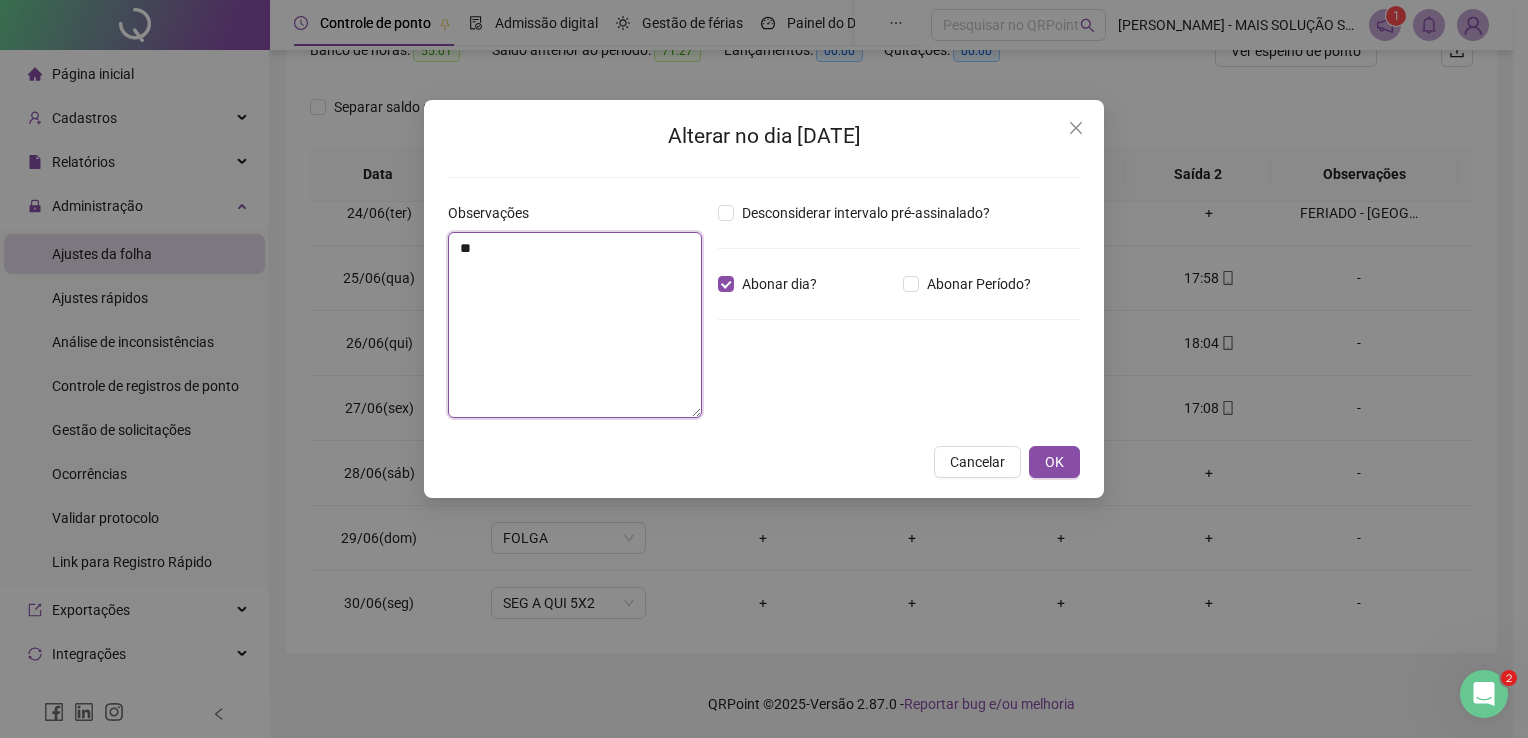 type on "*" 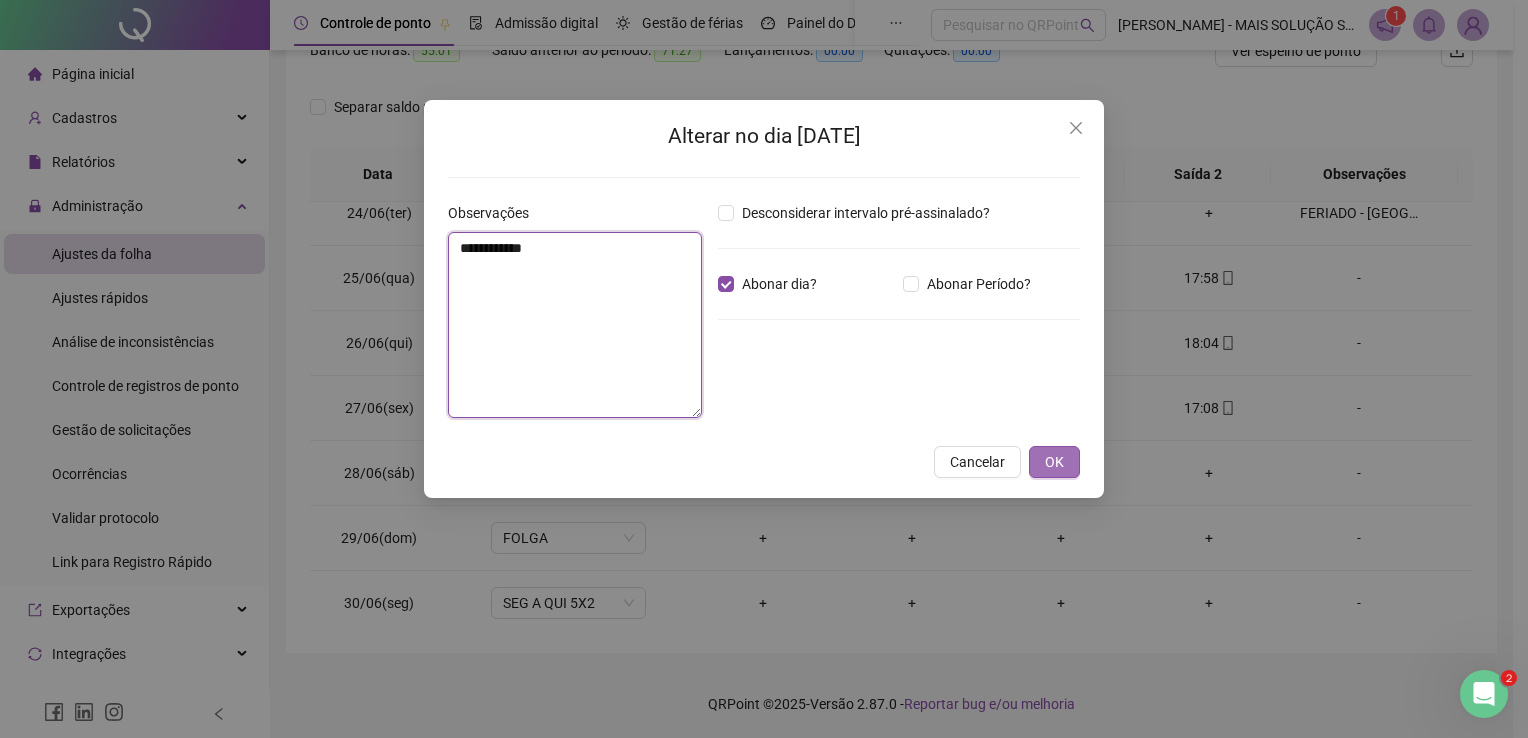 type on "**********" 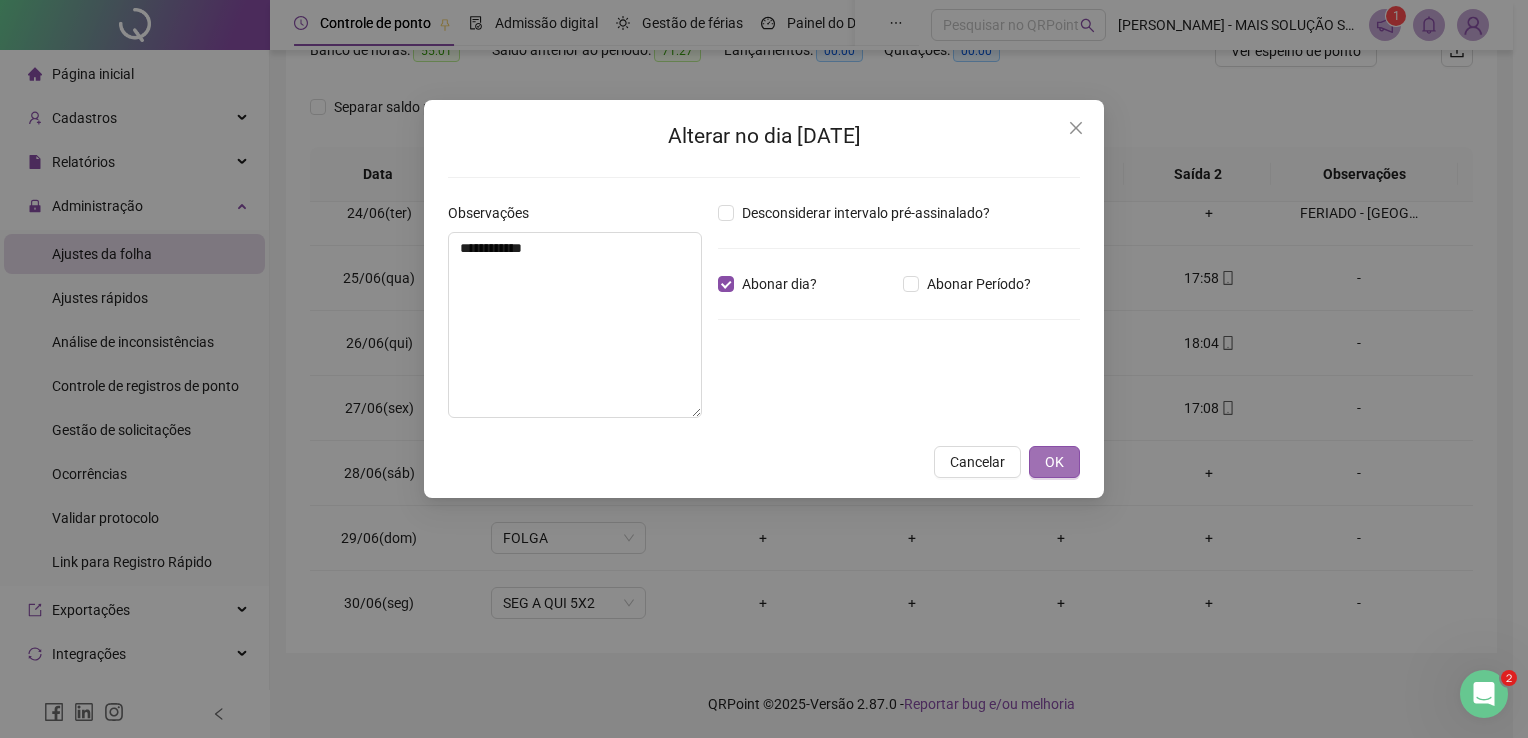 click on "OK" at bounding box center [1054, 462] 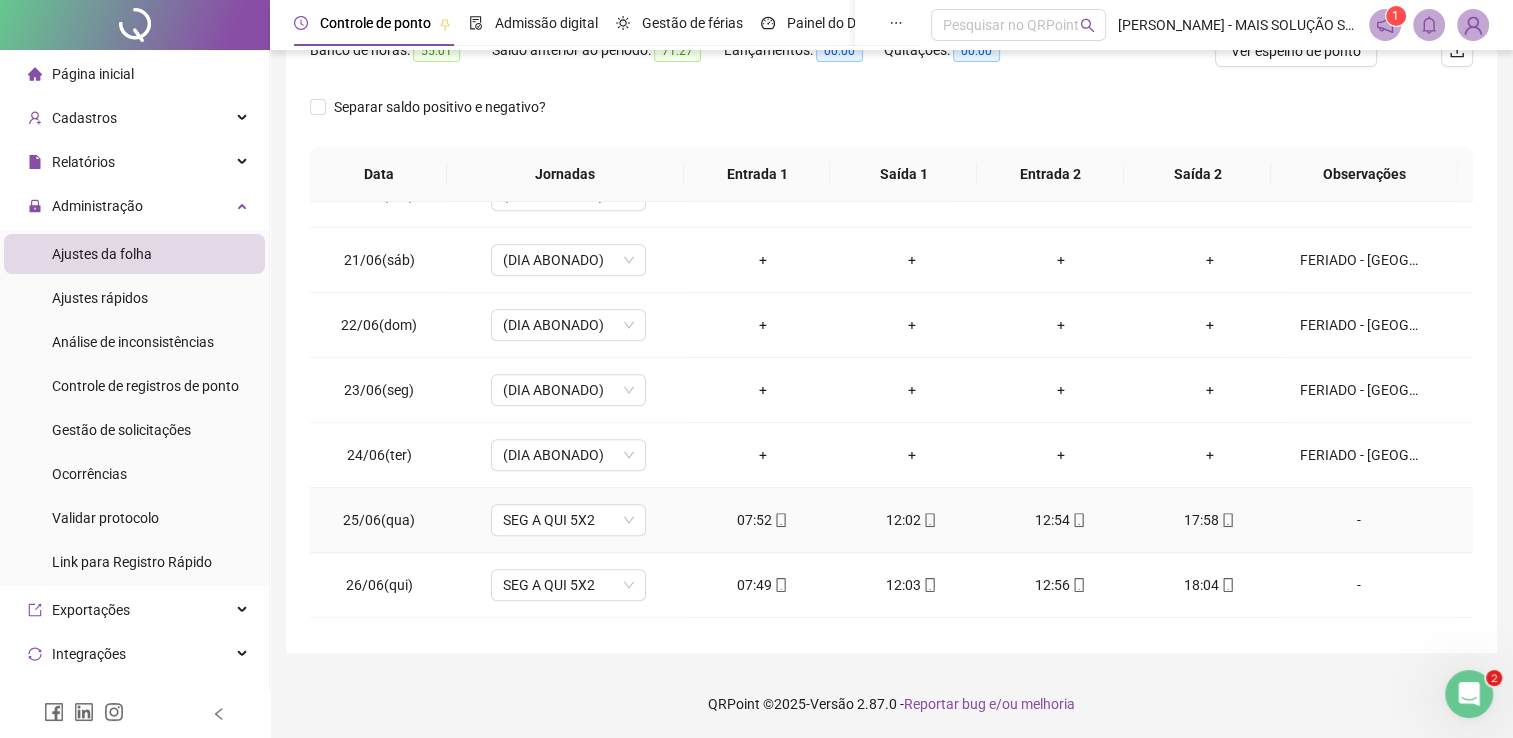 scroll, scrollTop: 1116, scrollLeft: 0, axis: vertical 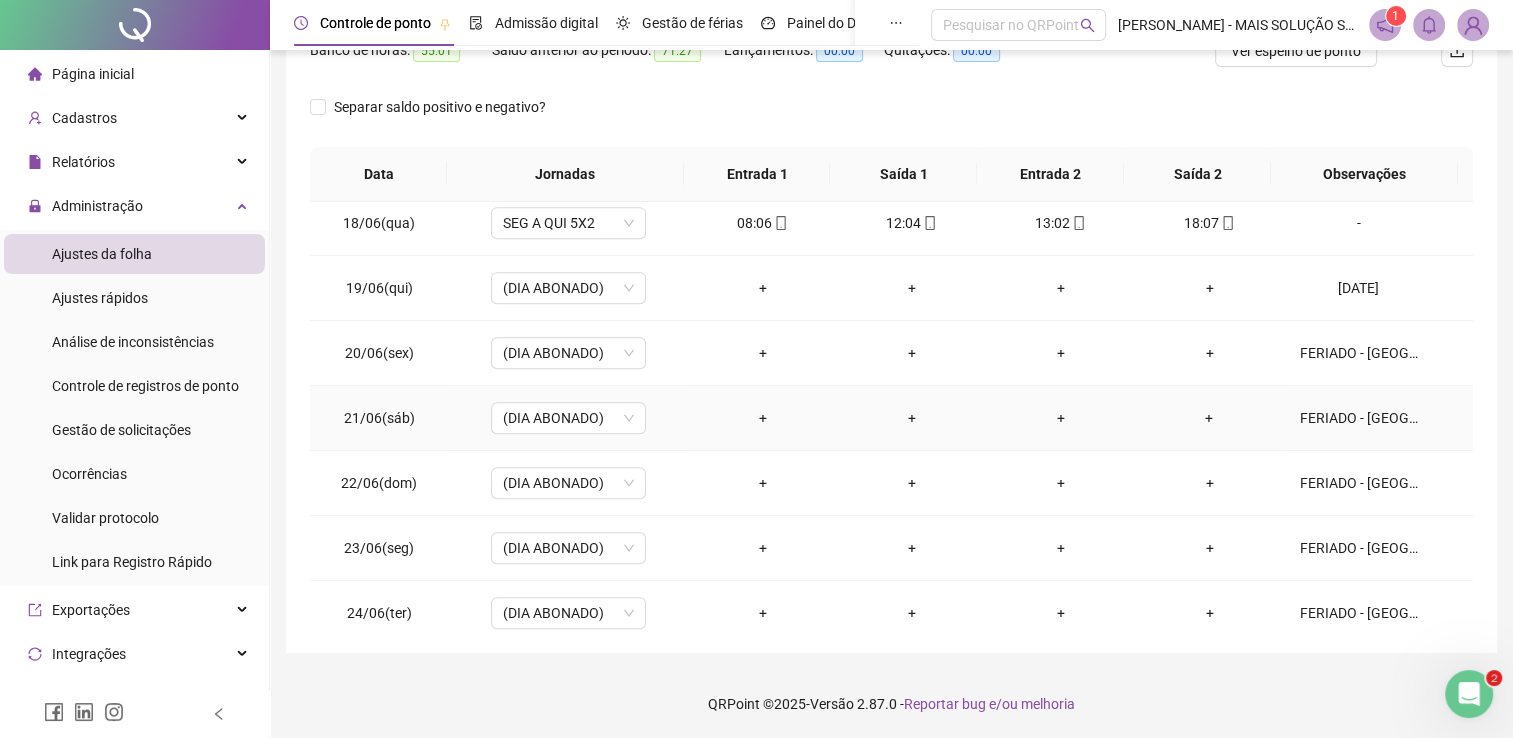 click on "FERIADO - [GEOGRAPHIC_DATA]" at bounding box center (1359, 418) 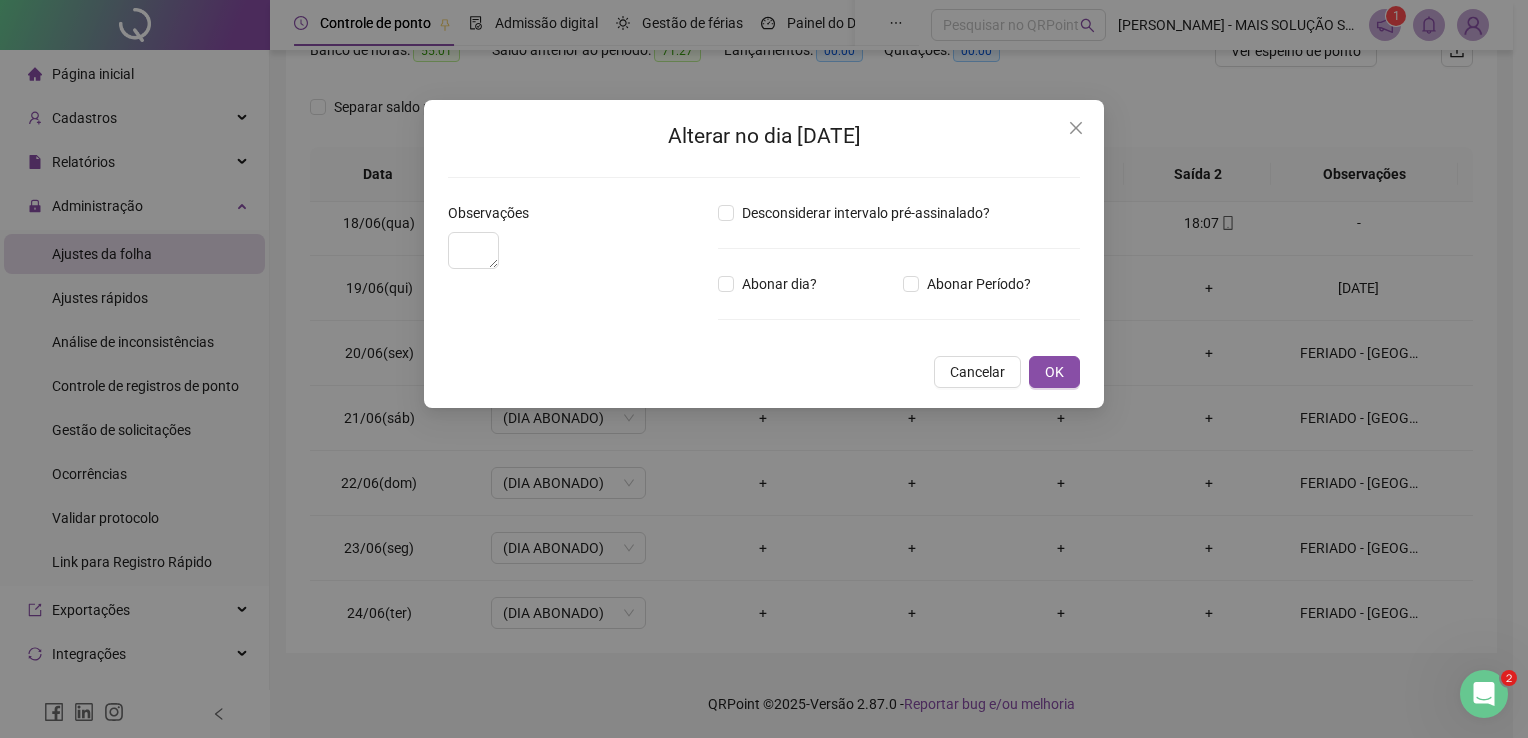type on "**********" 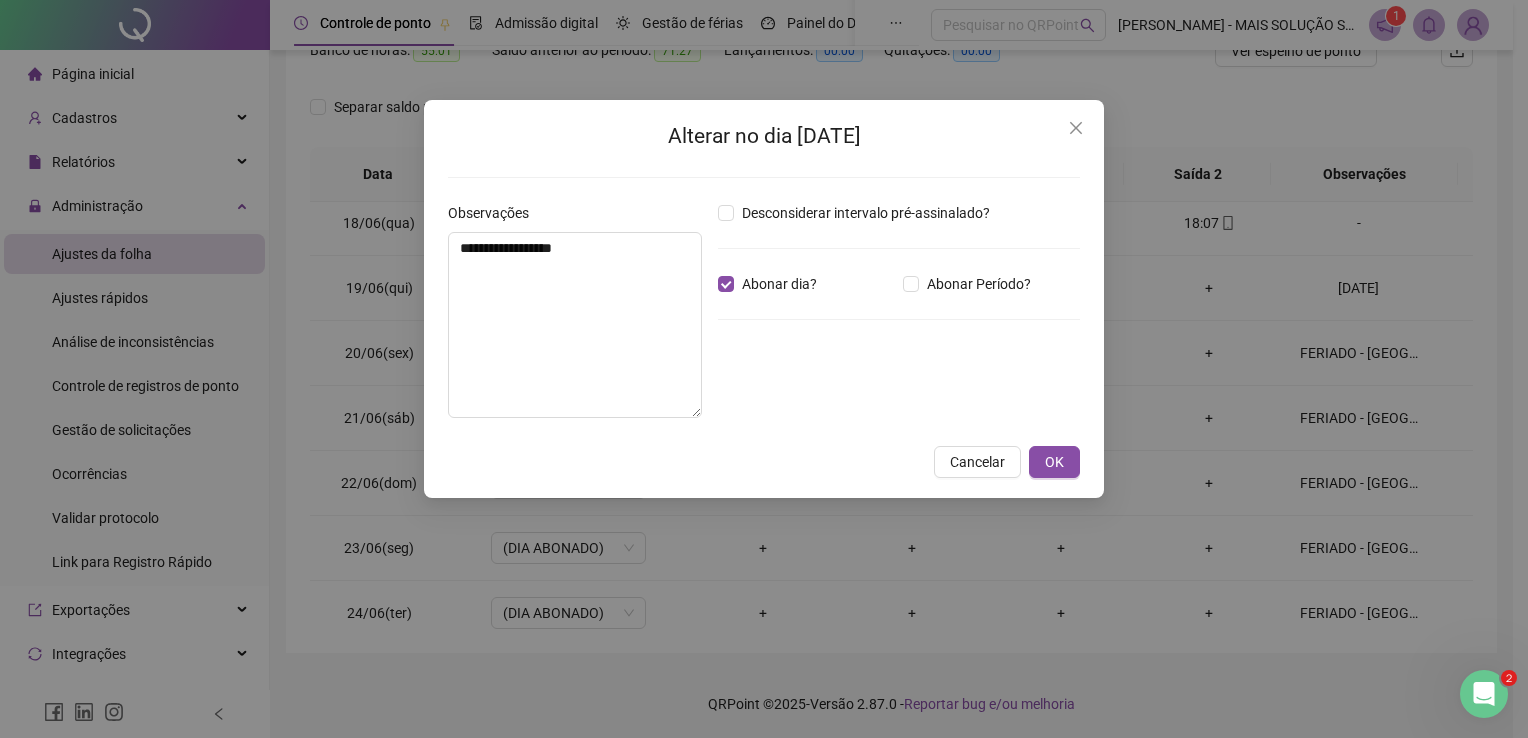 click on "**********" at bounding box center [575, 318] 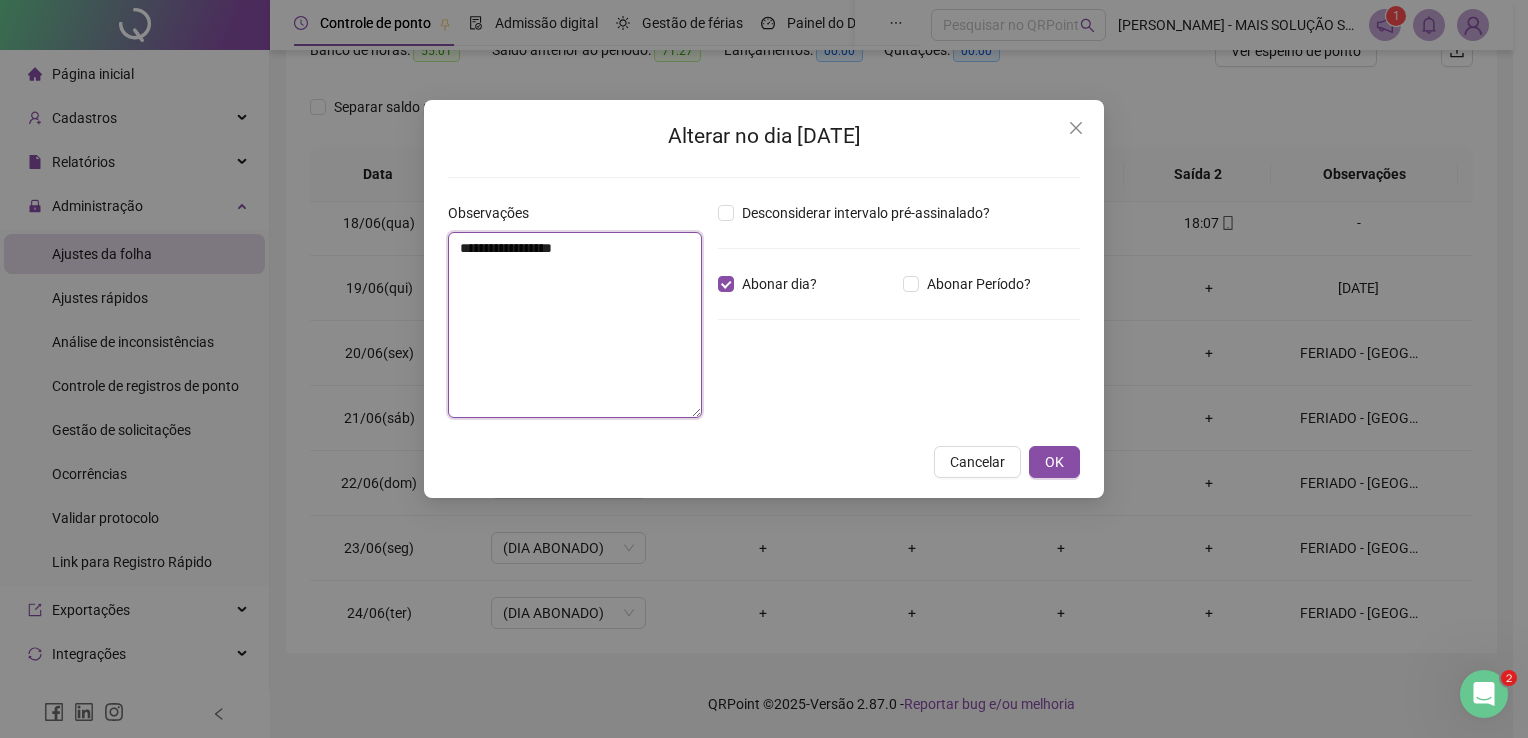 click on "**********" at bounding box center (575, 325) 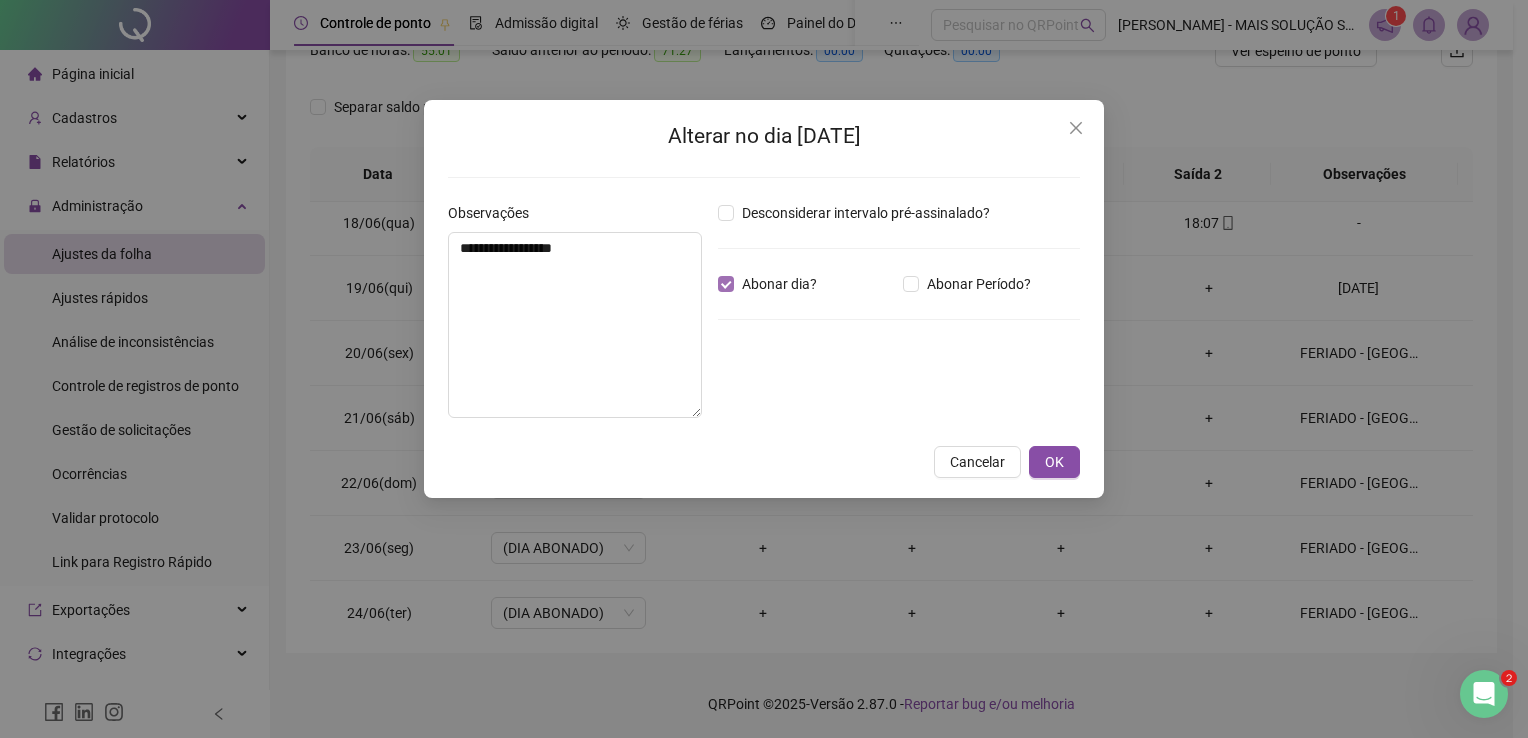 click on "Abonar dia?" at bounding box center (779, 284) 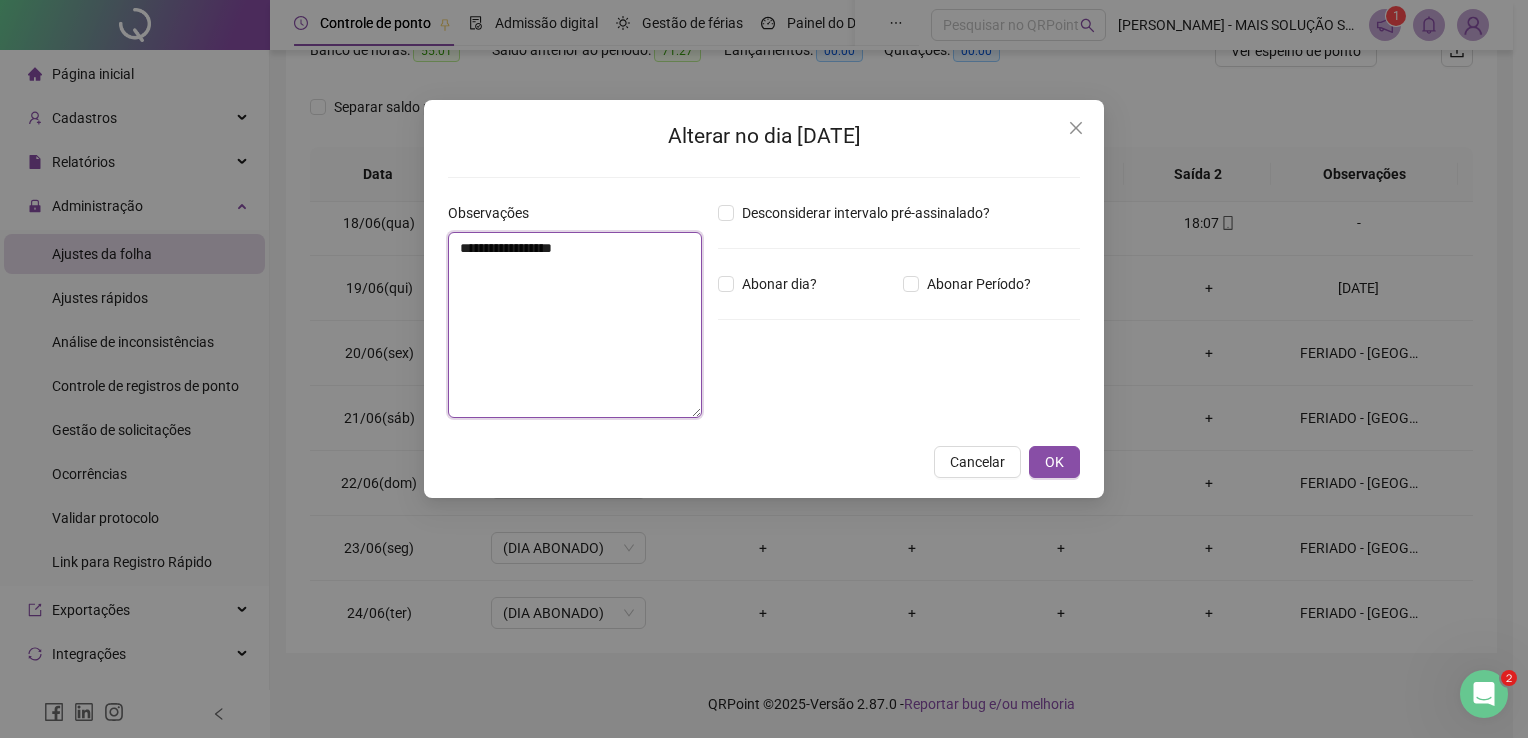 drag, startPoint x: 648, startPoint y: 253, endPoint x: 374, endPoint y: 276, distance: 274.96362 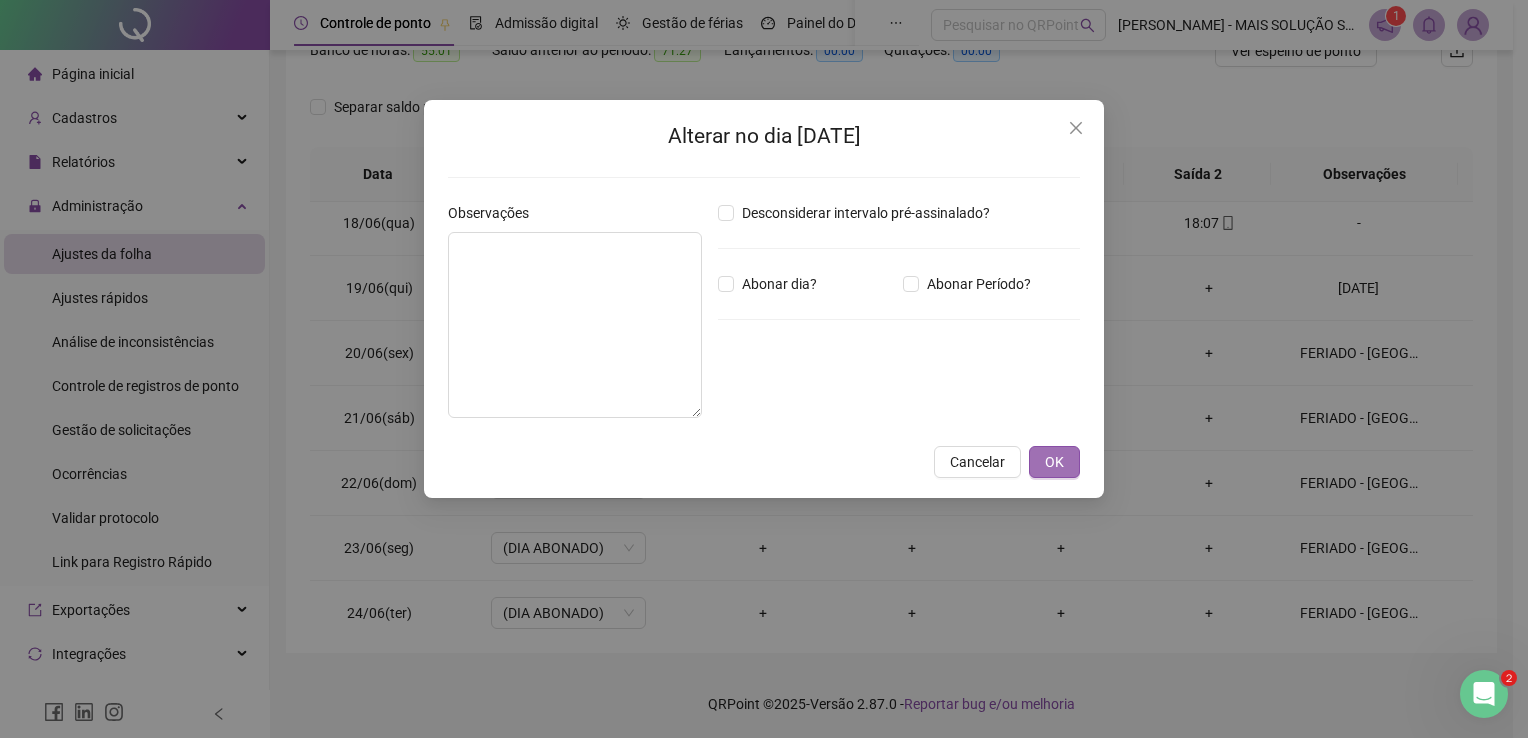 click on "OK" at bounding box center (1054, 462) 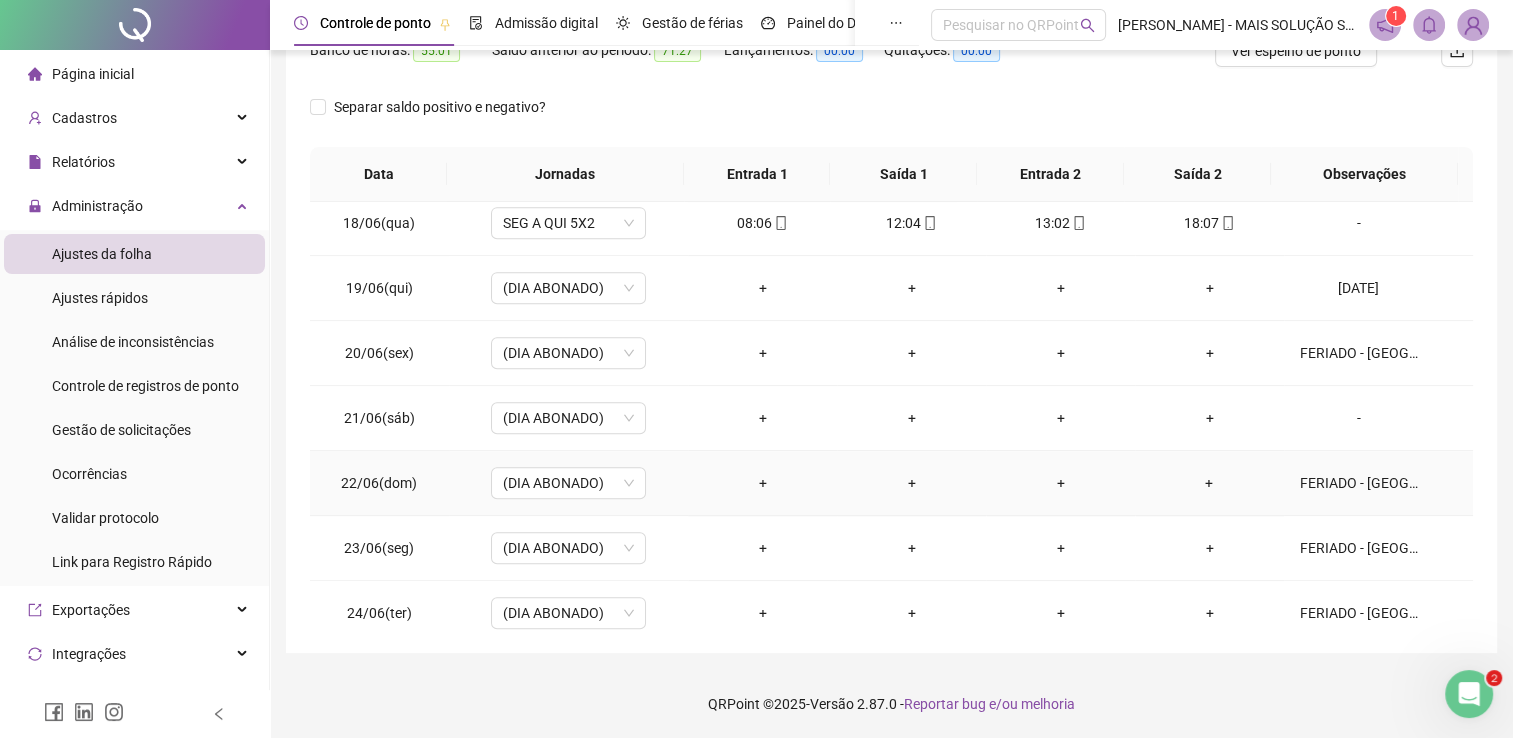 click on "FERIADO - [GEOGRAPHIC_DATA]" at bounding box center [1359, 483] 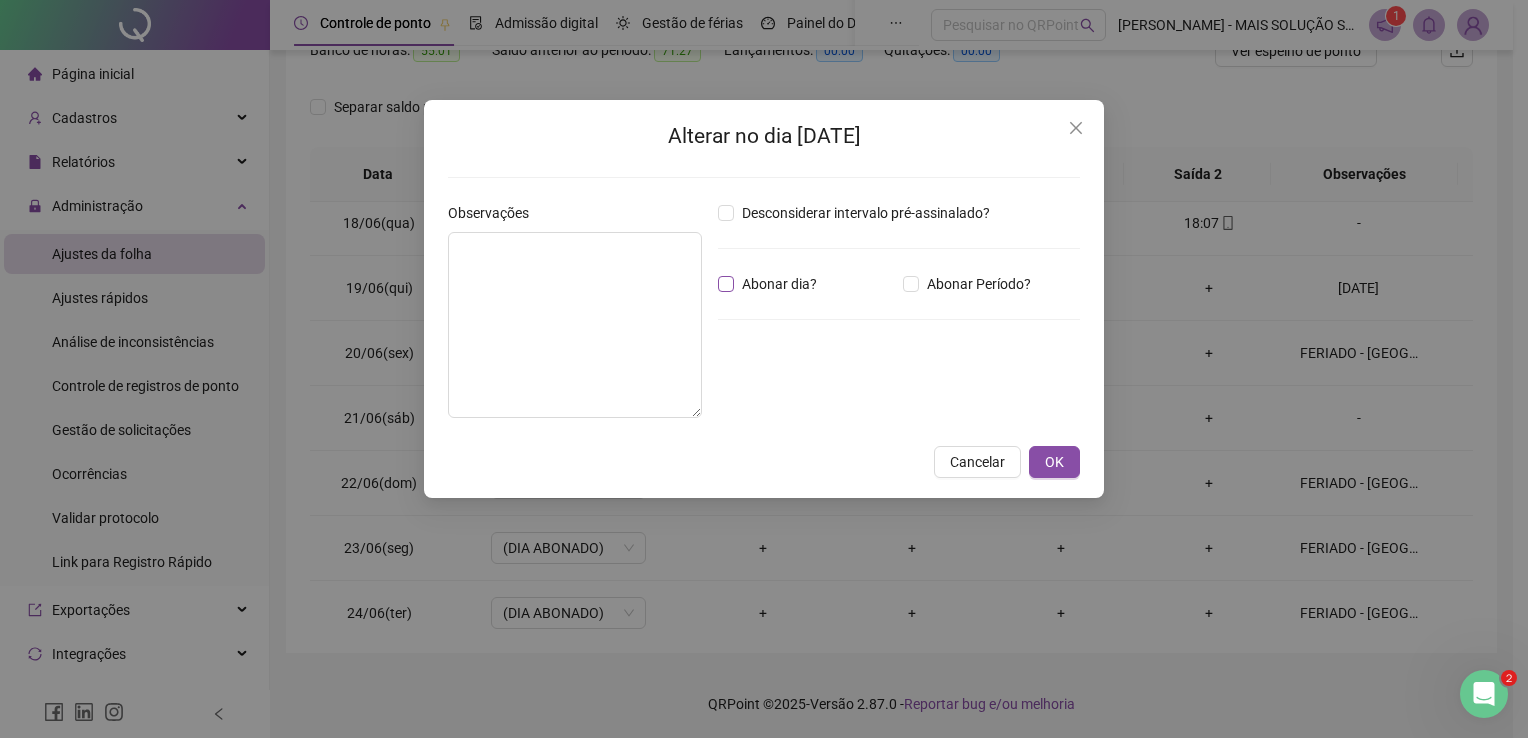 type on "**********" 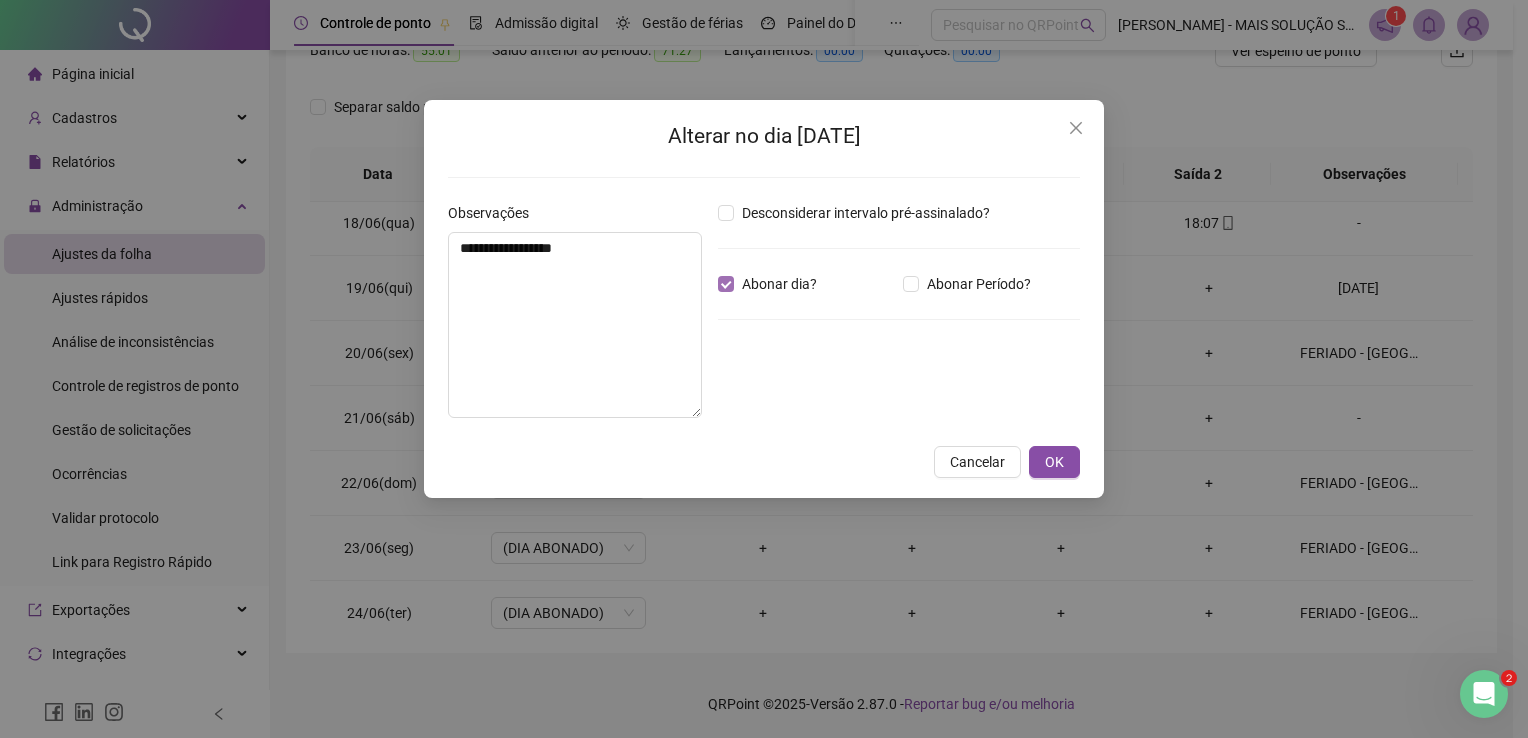click on "Abonar dia?" at bounding box center (779, 284) 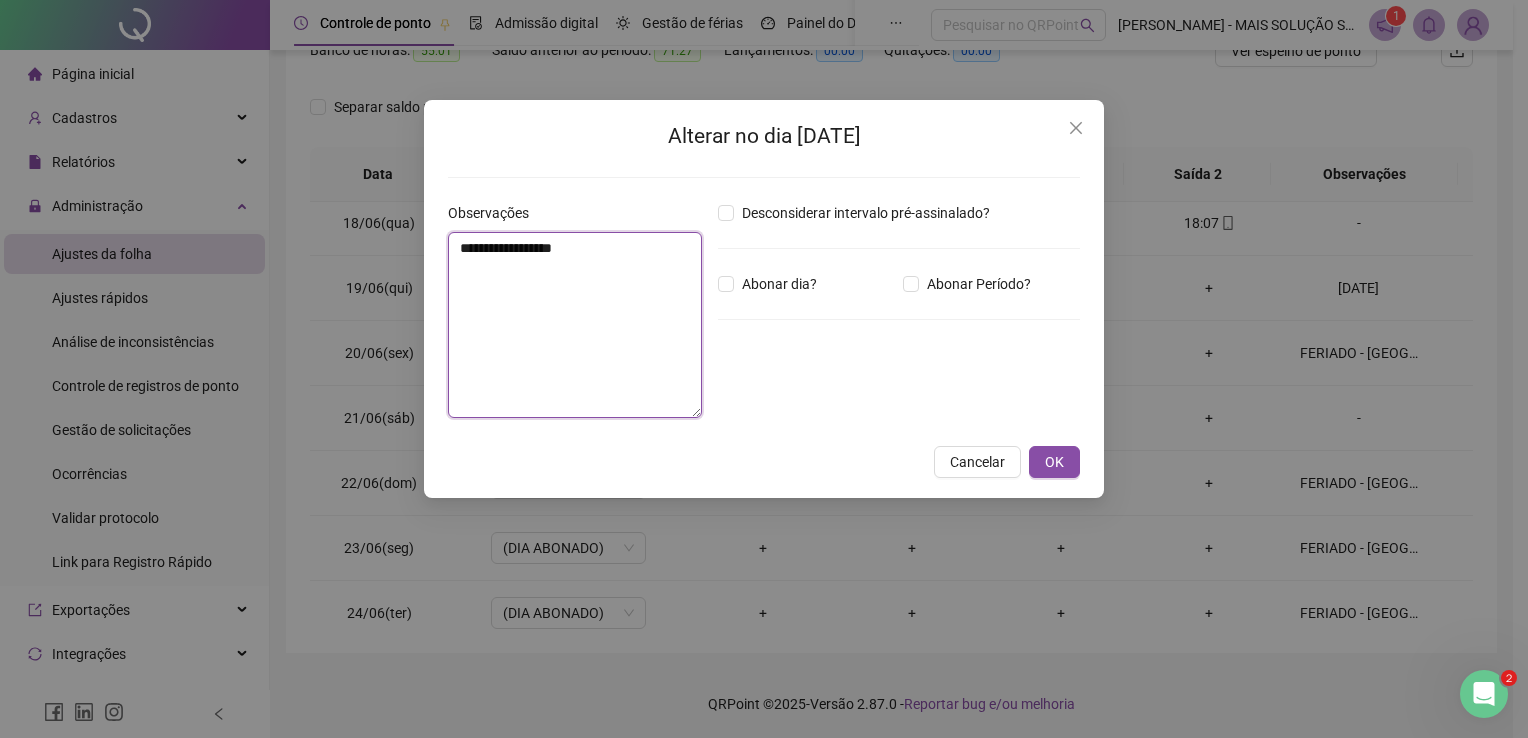 drag, startPoint x: 538, startPoint y: 270, endPoint x: 453, endPoint y: 280, distance: 85.58621 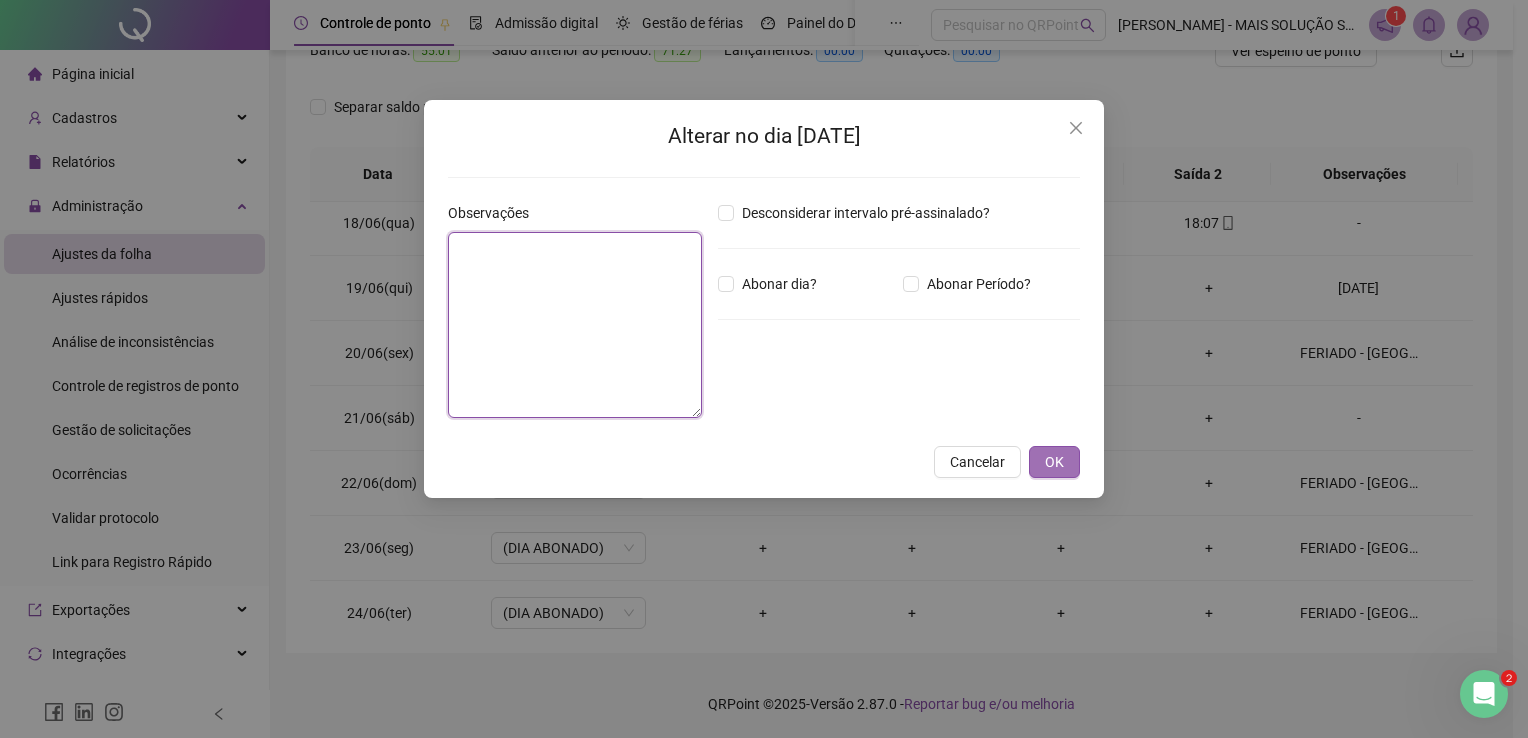 type 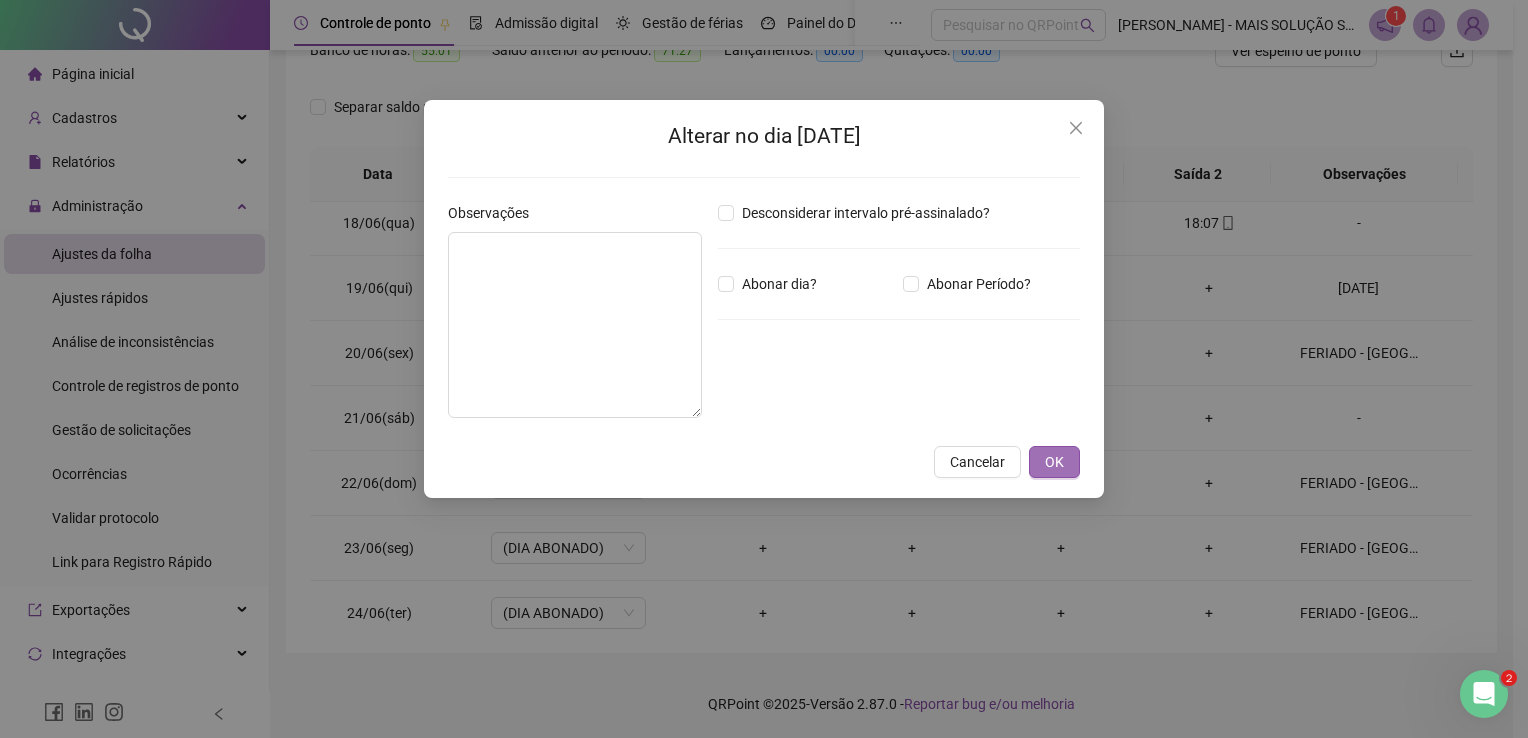 click on "OK" at bounding box center (1054, 462) 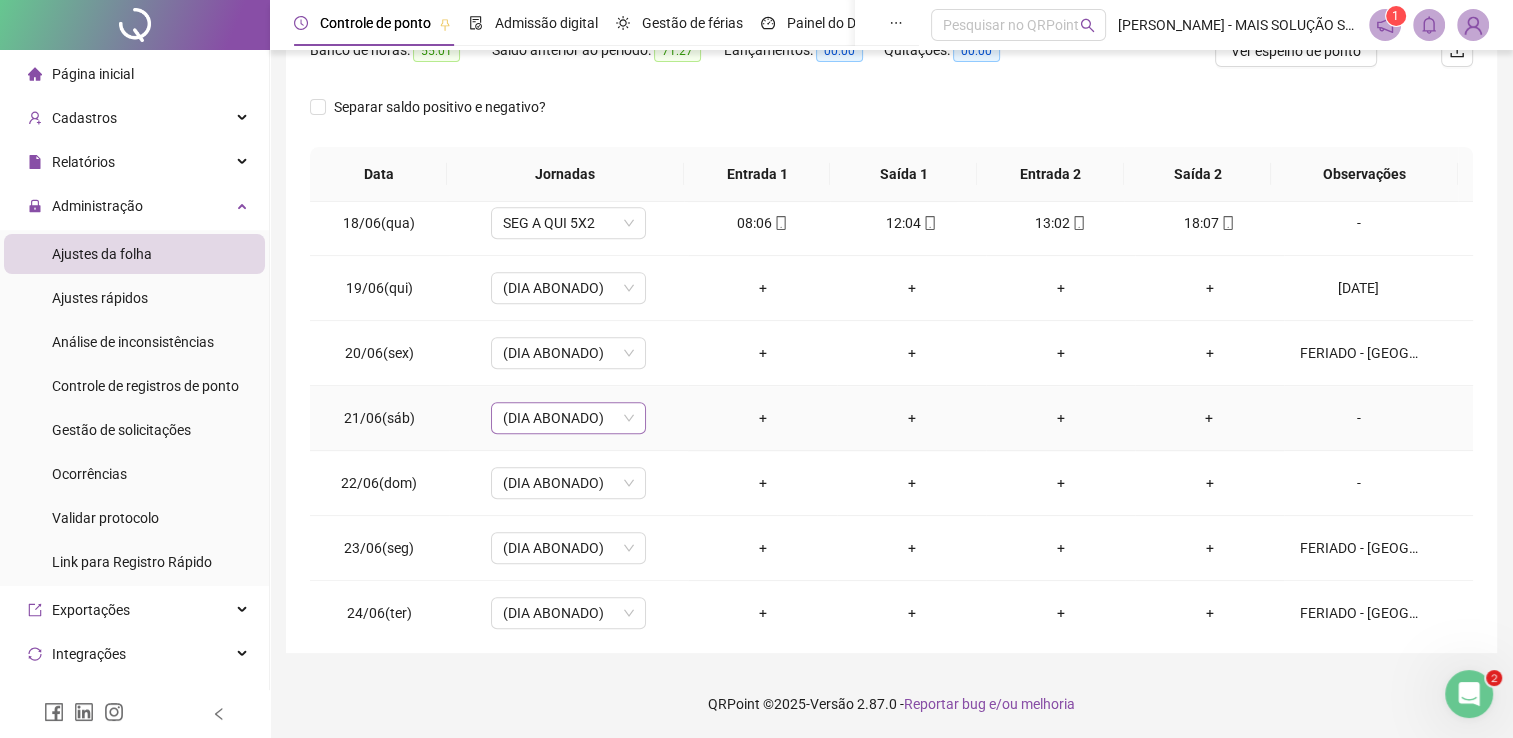 click on "(DIA ABONADO)" at bounding box center (568, 418) 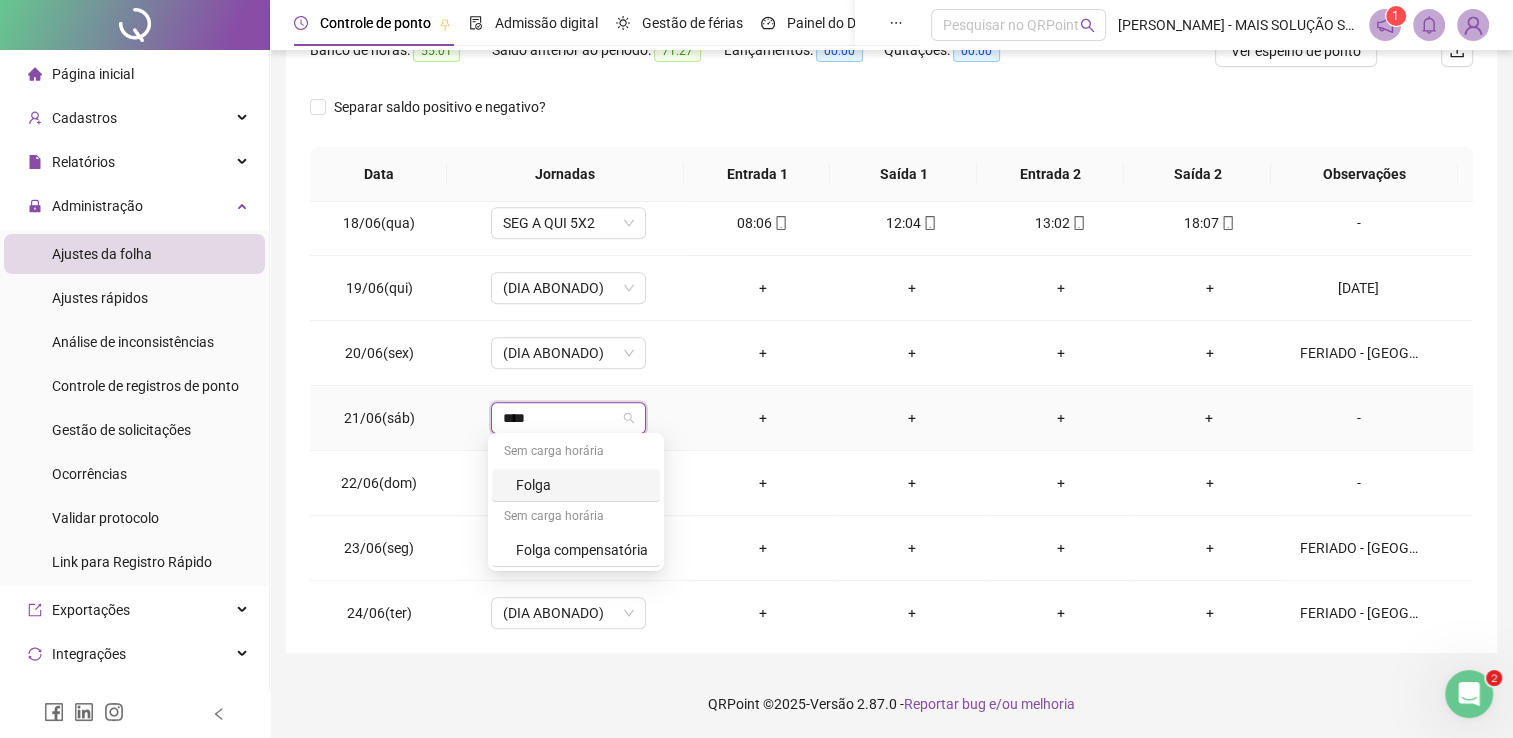 type on "*****" 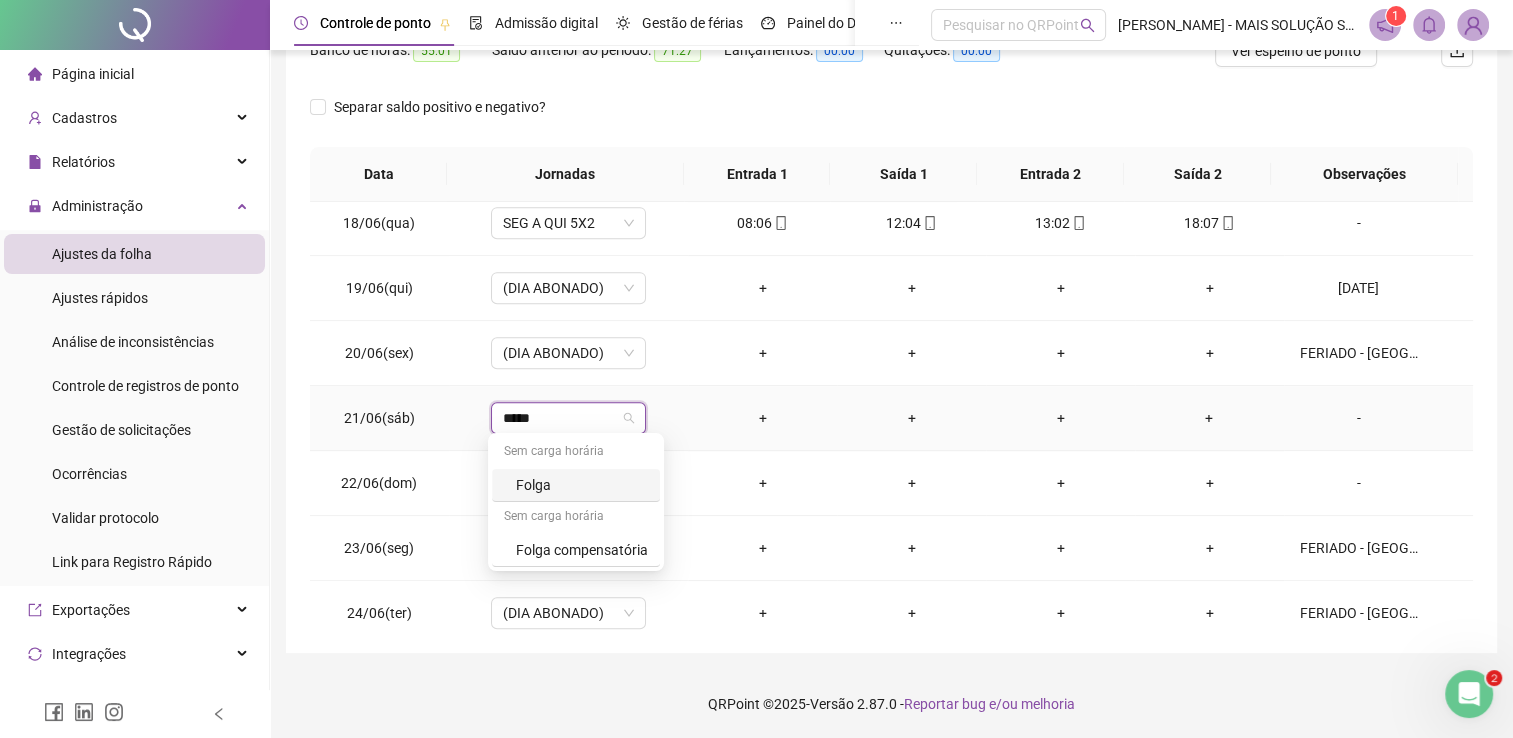 click on "Folga" at bounding box center [582, 485] 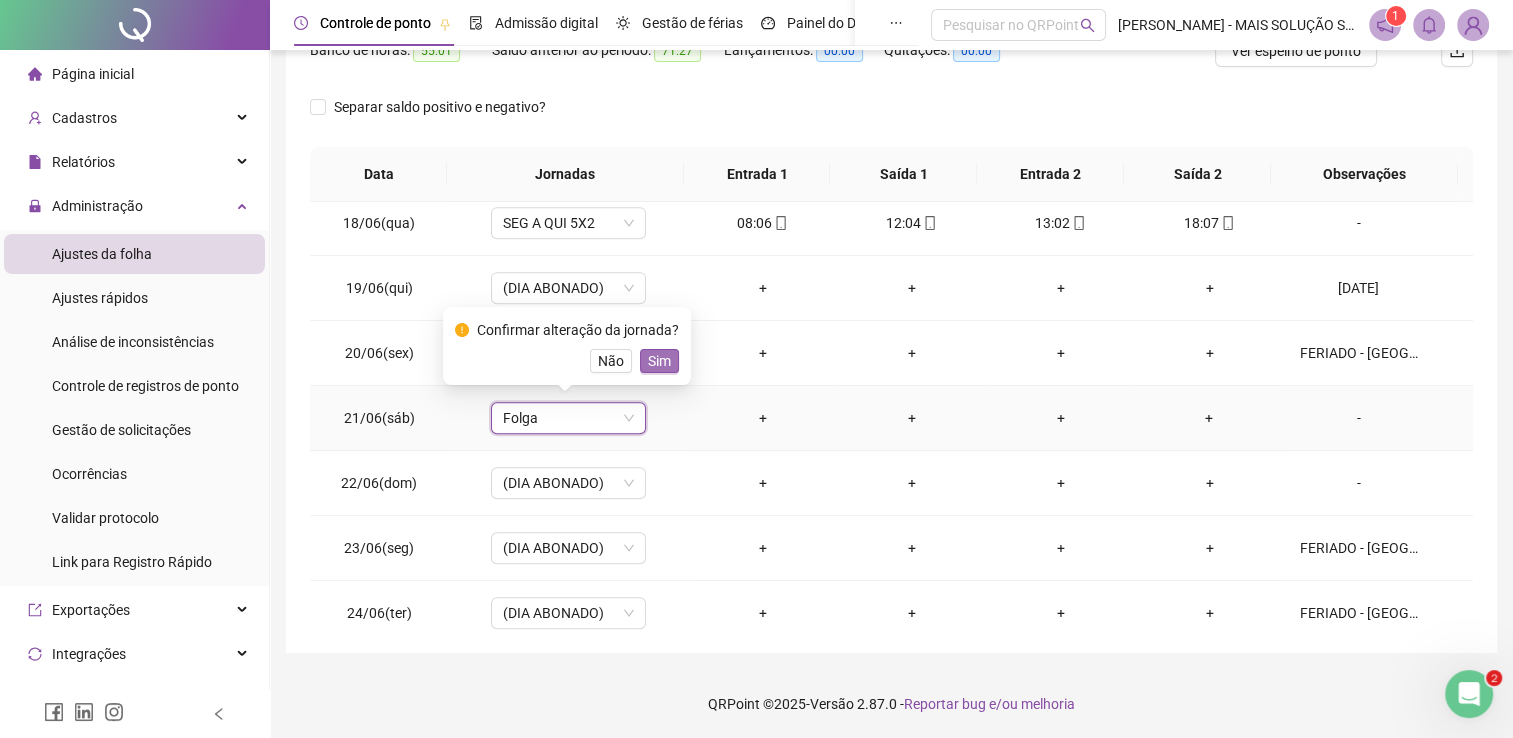 click on "Sim" at bounding box center (659, 361) 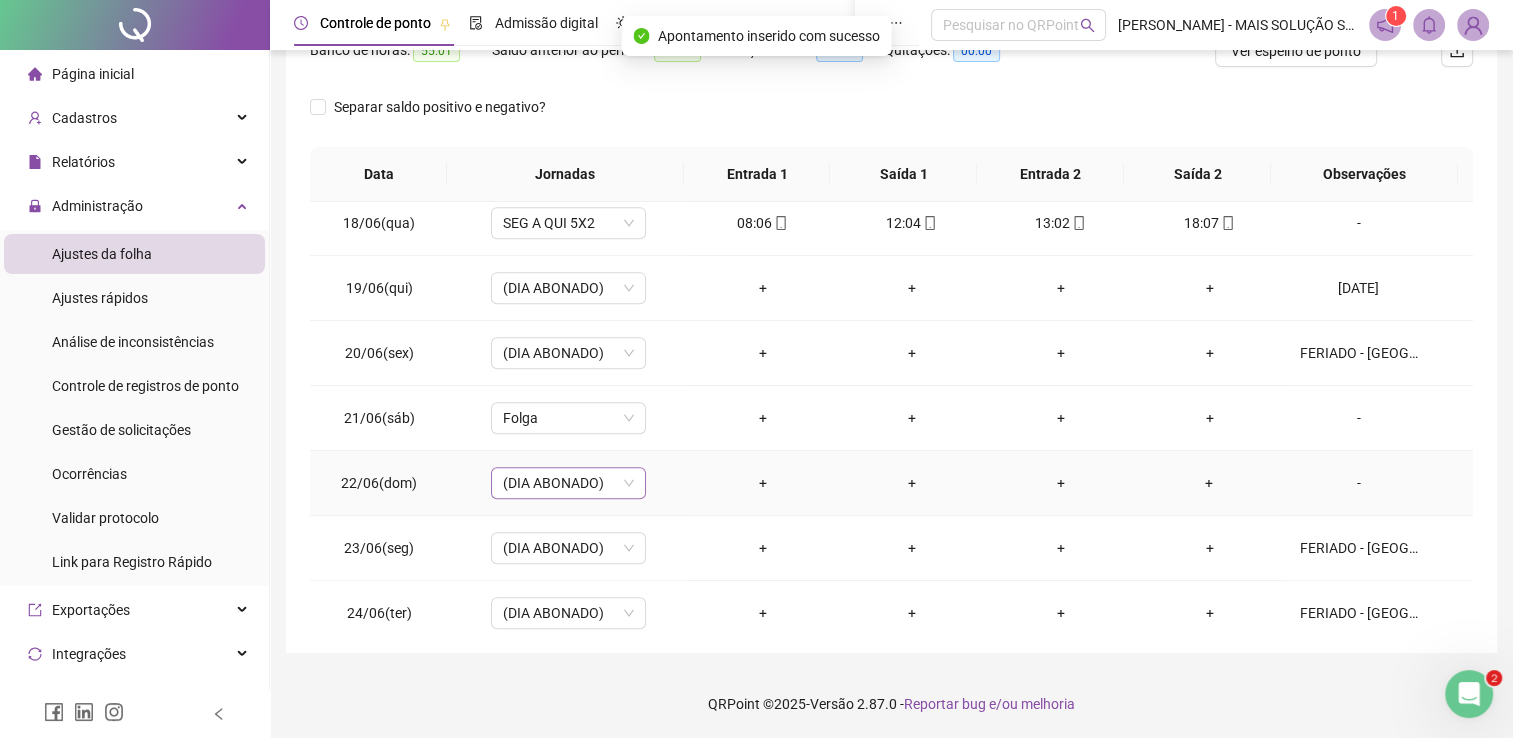 click on "(DIA ABONADO)" at bounding box center [568, 483] 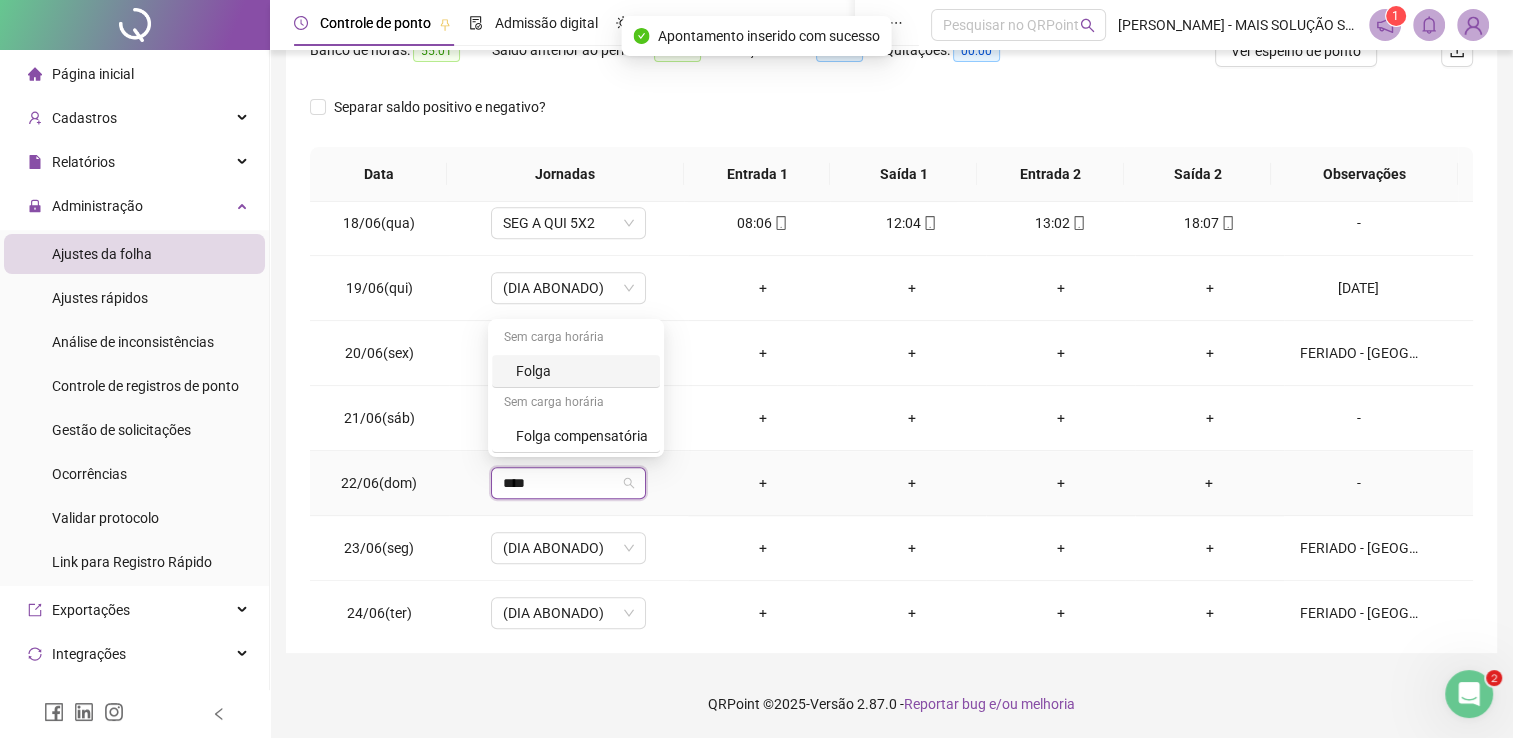 type on "*****" 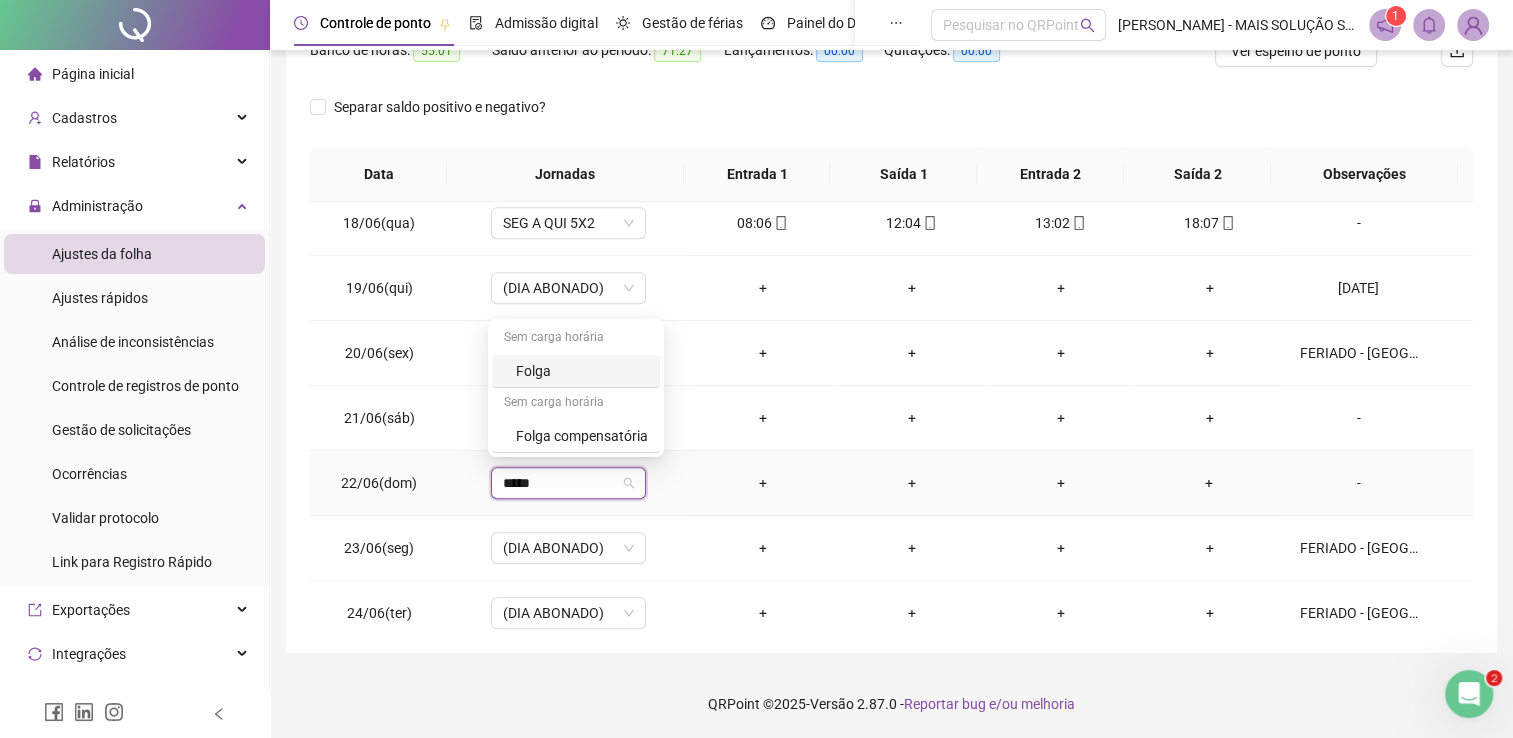 click on "Folga" at bounding box center [582, 371] 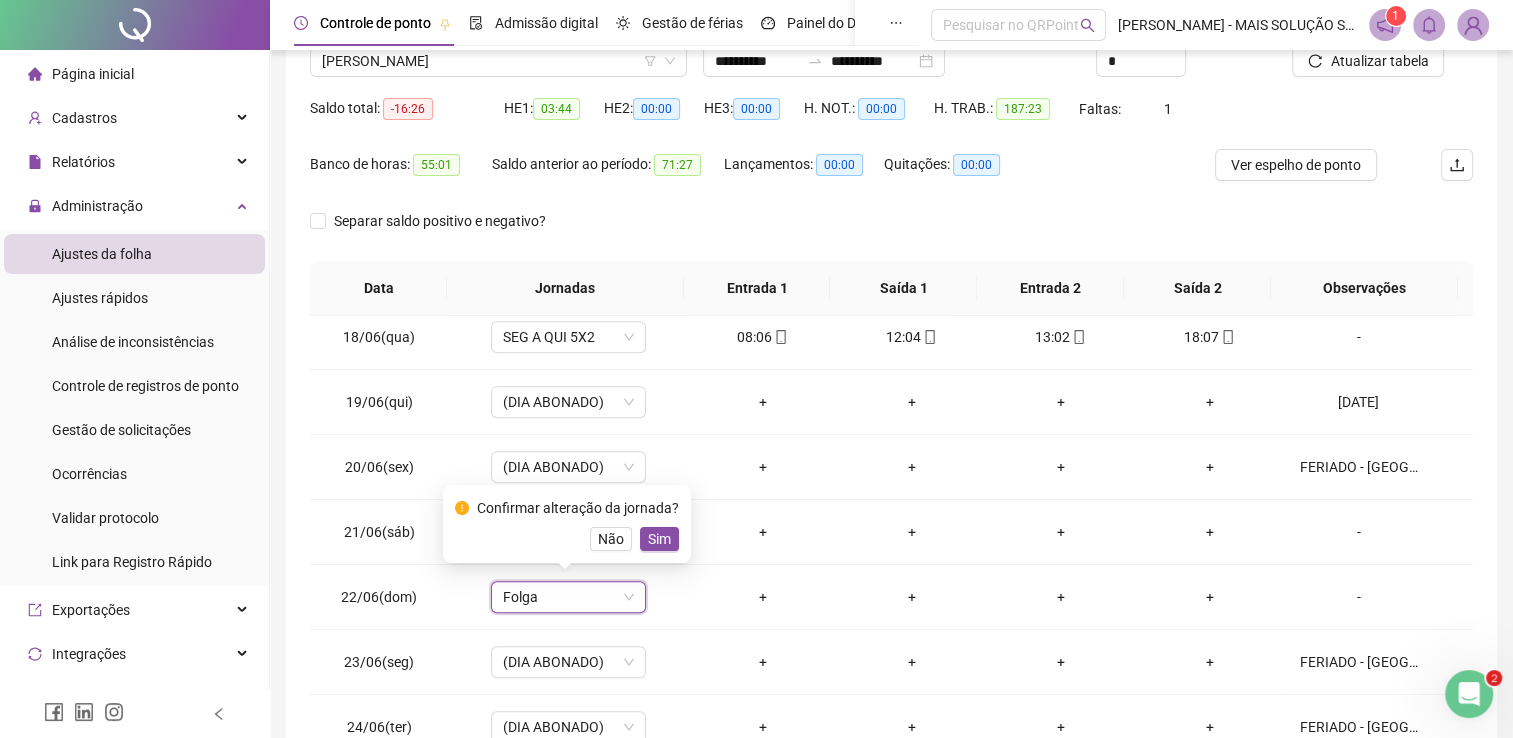 scroll, scrollTop: 83, scrollLeft: 0, axis: vertical 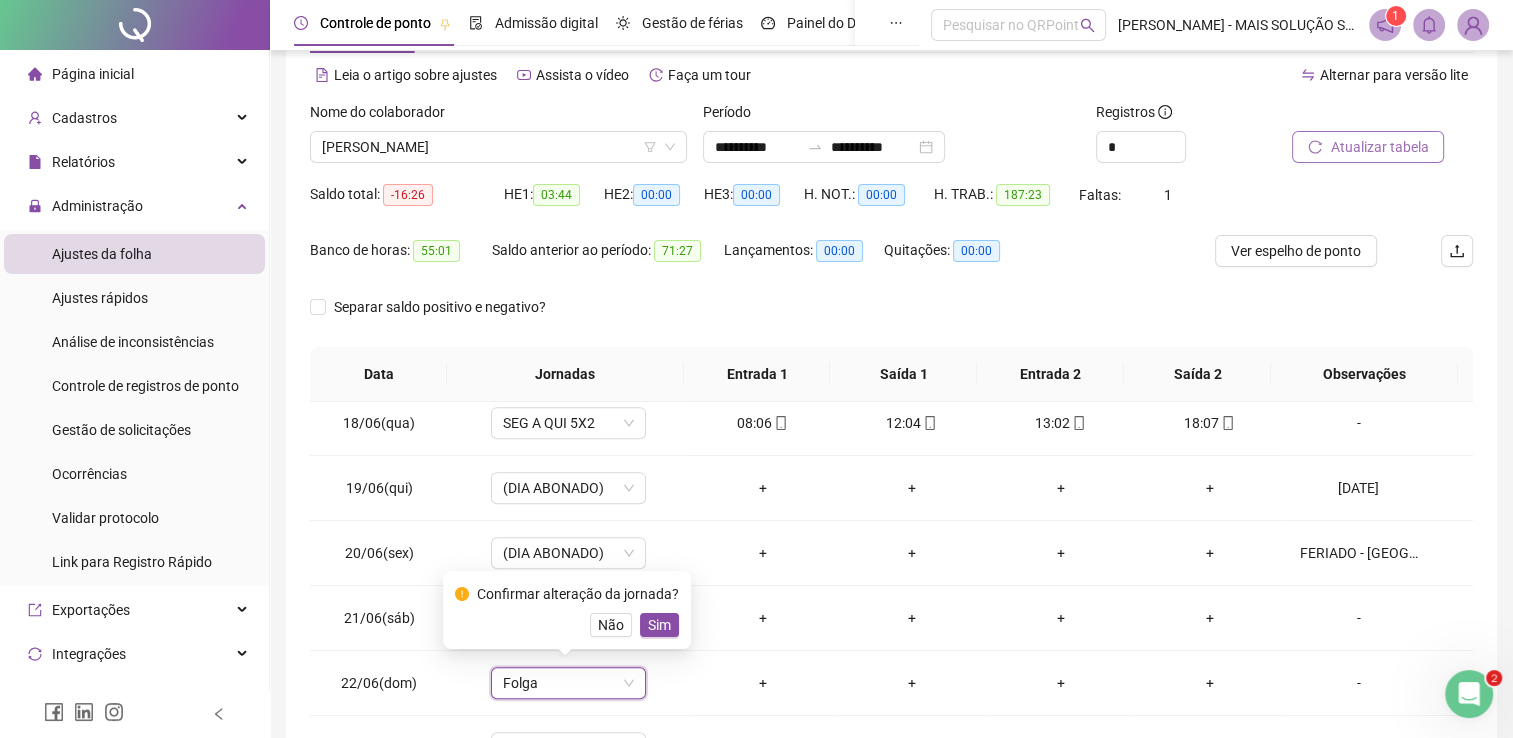 click on "Atualizar tabela" at bounding box center (1379, 147) 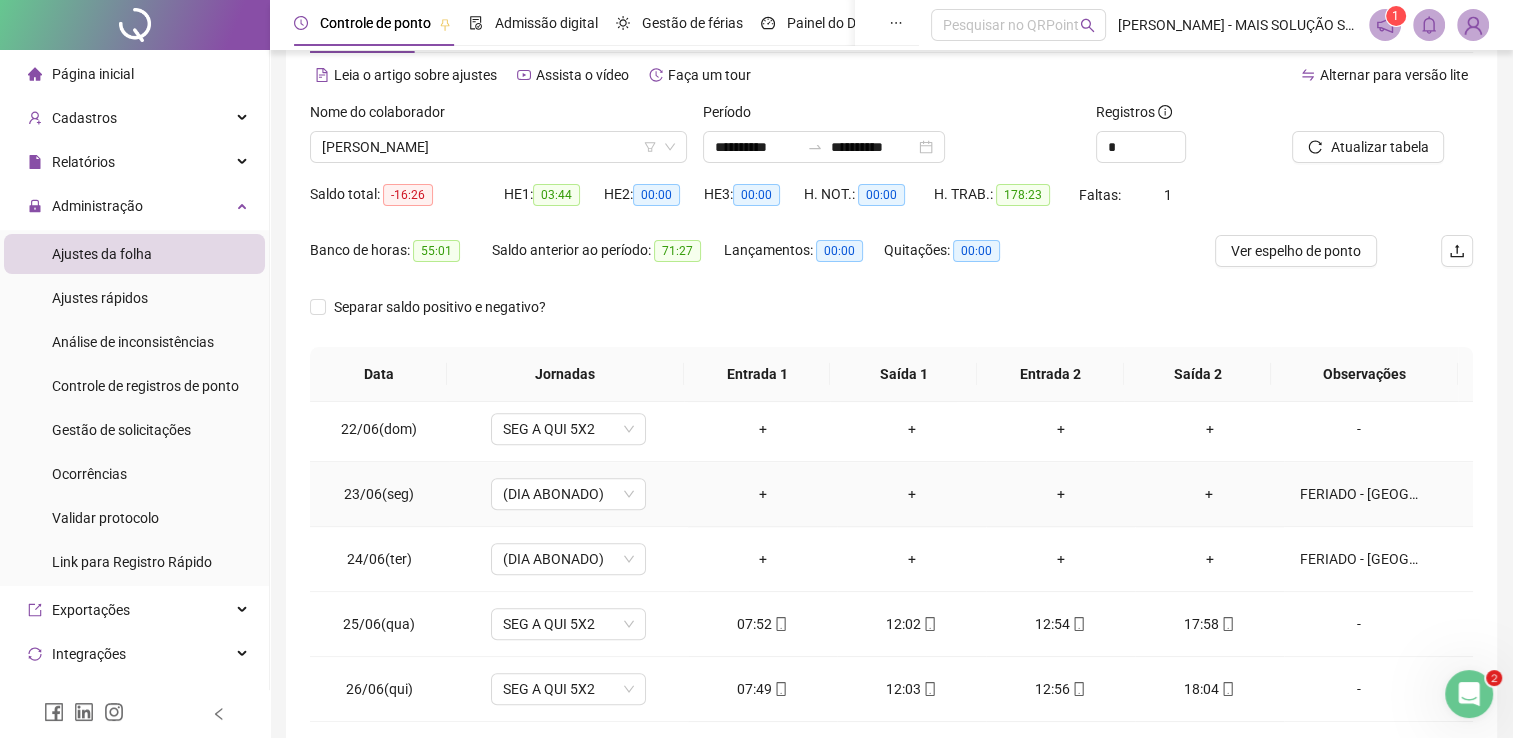 scroll, scrollTop: 1416, scrollLeft: 0, axis: vertical 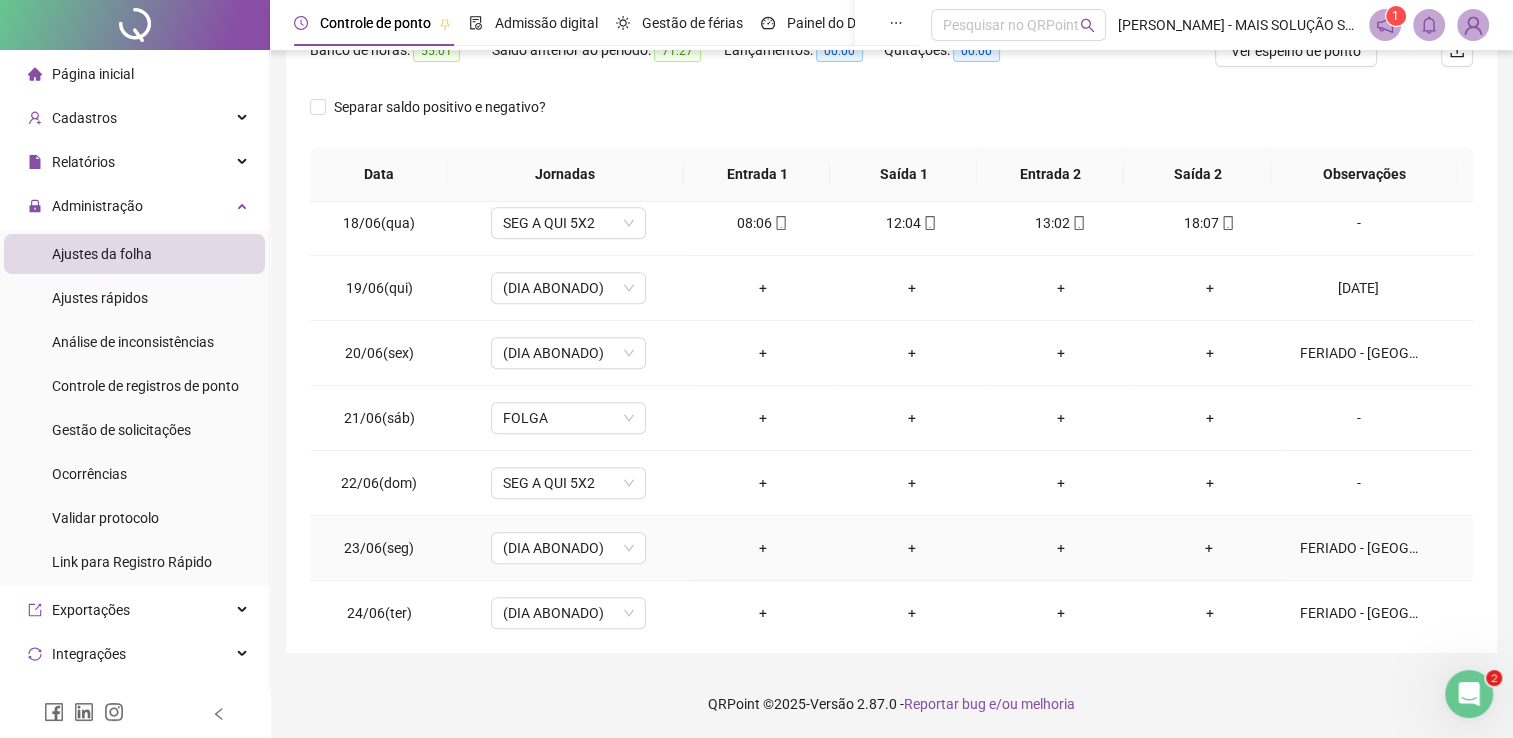 click on "FERIADO - [GEOGRAPHIC_DATA]" at bounding box center [1359, 548] 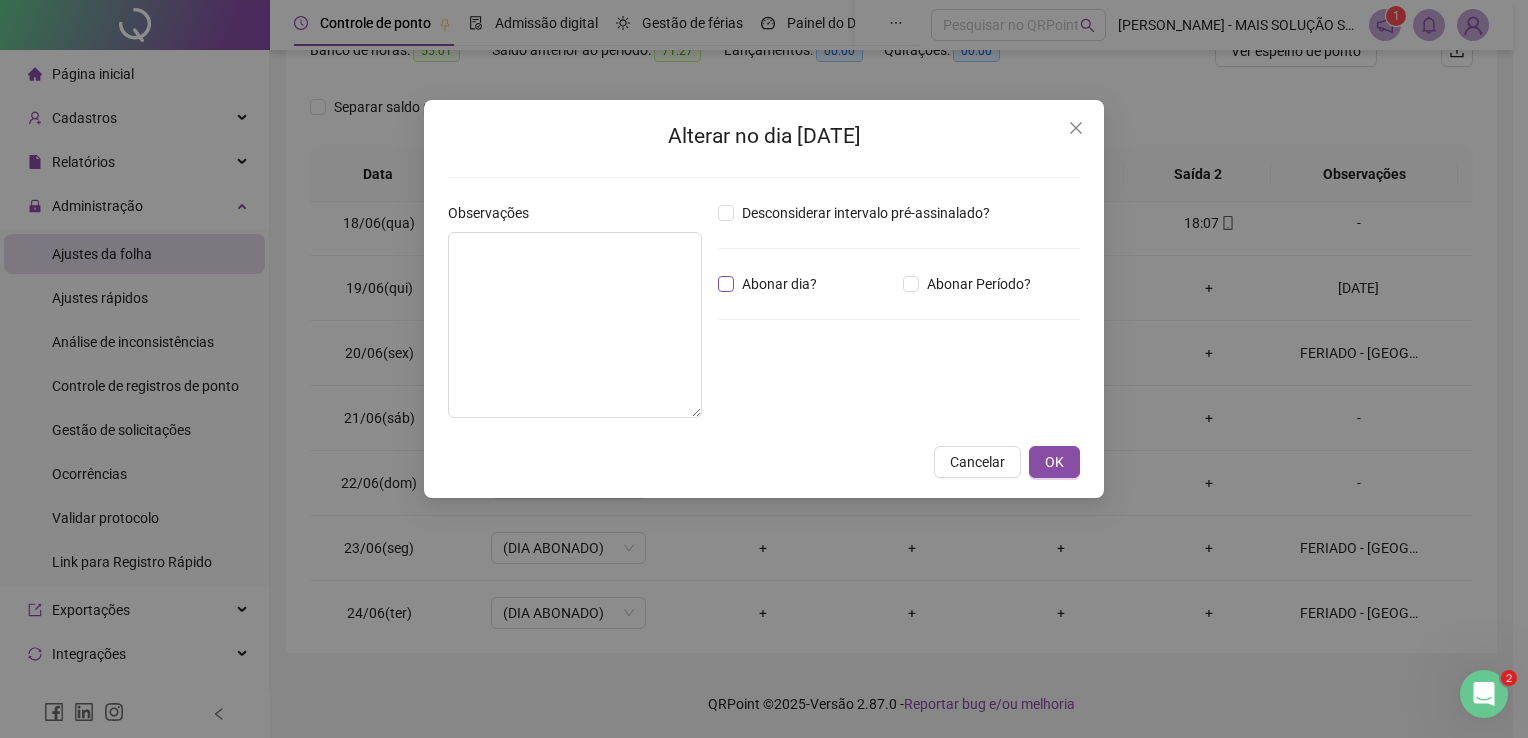 type on "**********" 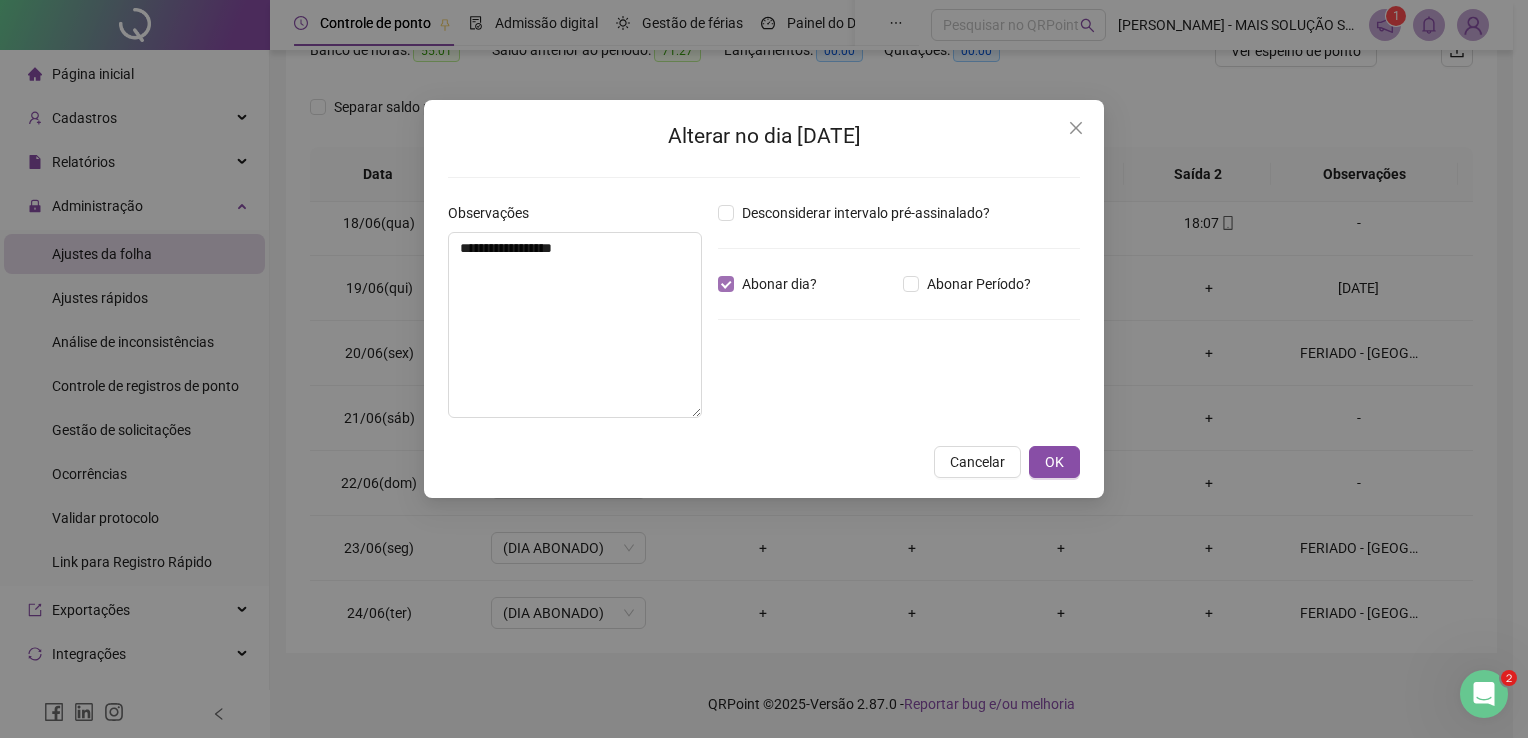 click on "Abonar dia?" at bounding box center [779, 284] 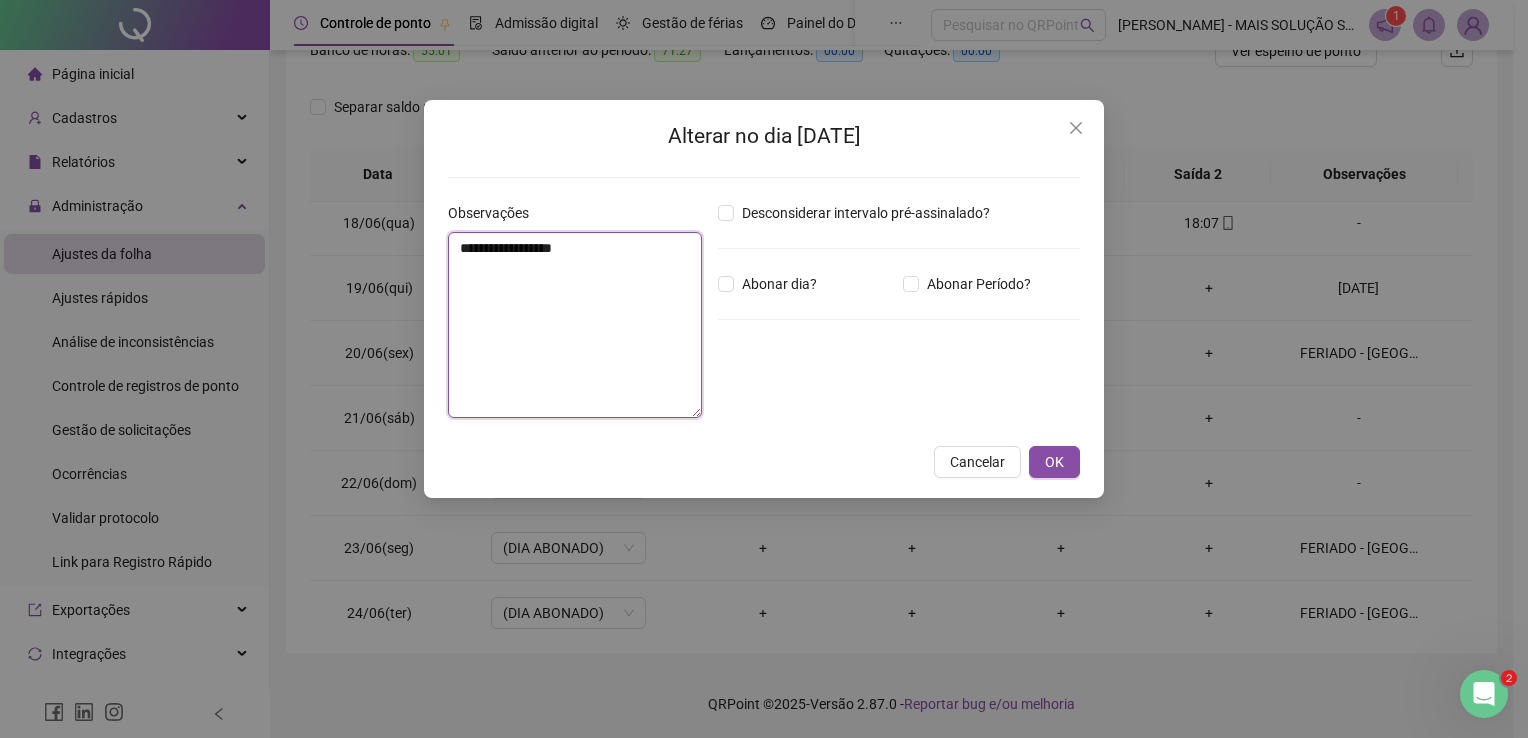 drag, startPoint x: 655, startPoint y: 237, endPoint x: 383, endPoint y: 257, distance: 272.7343 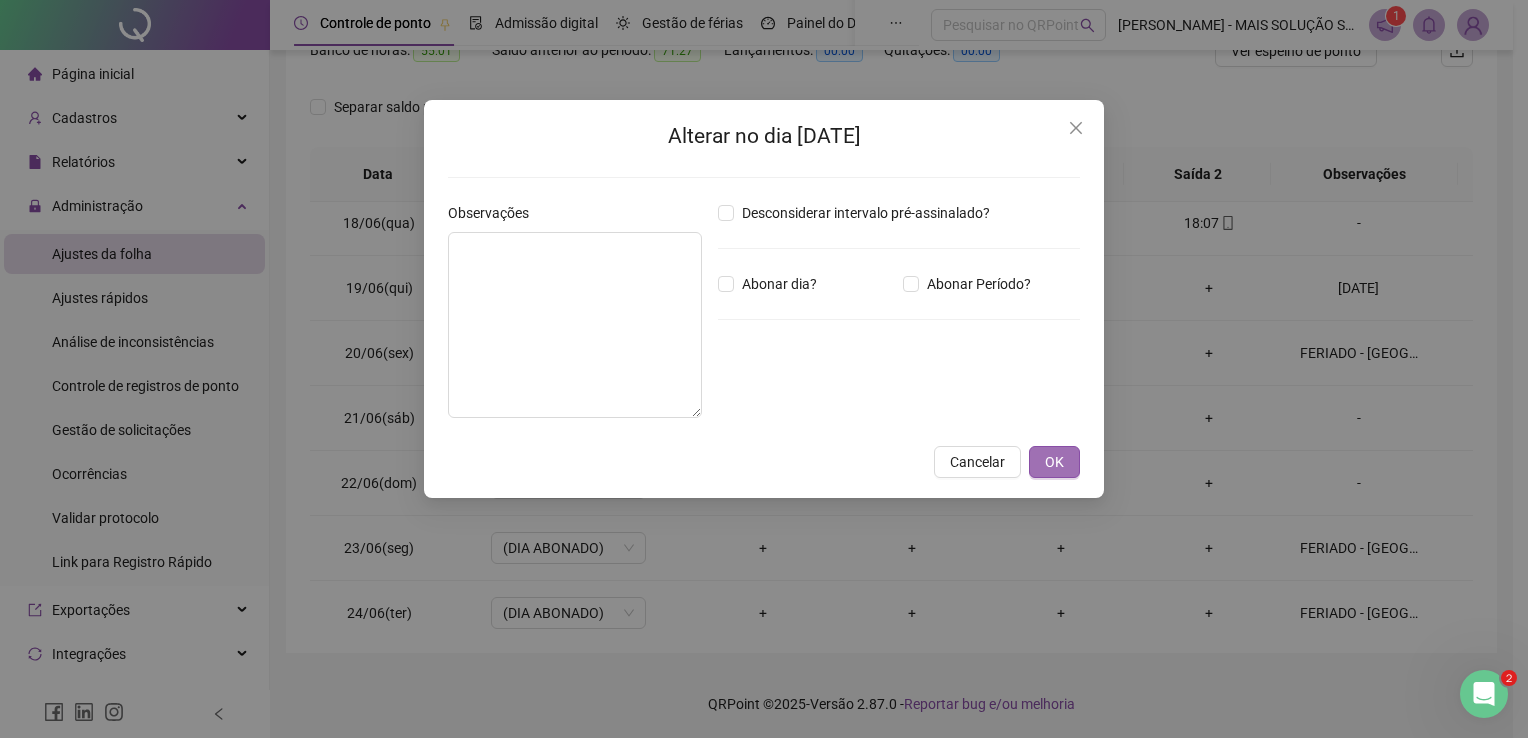 click on "OK" at bounding box center (1054, 462) 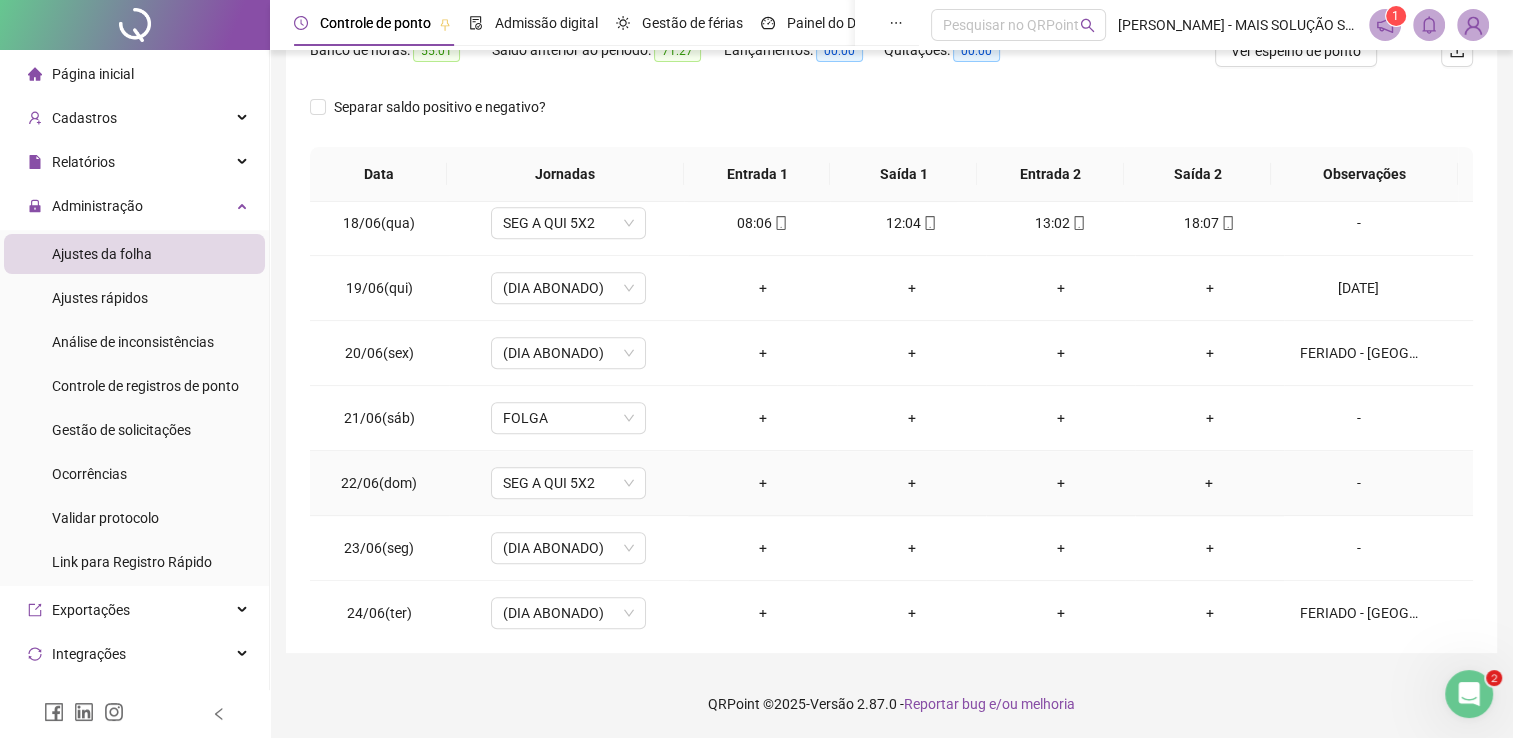 scroll, scrollTop: 1216, scrollLeft: 0, axis: vertical 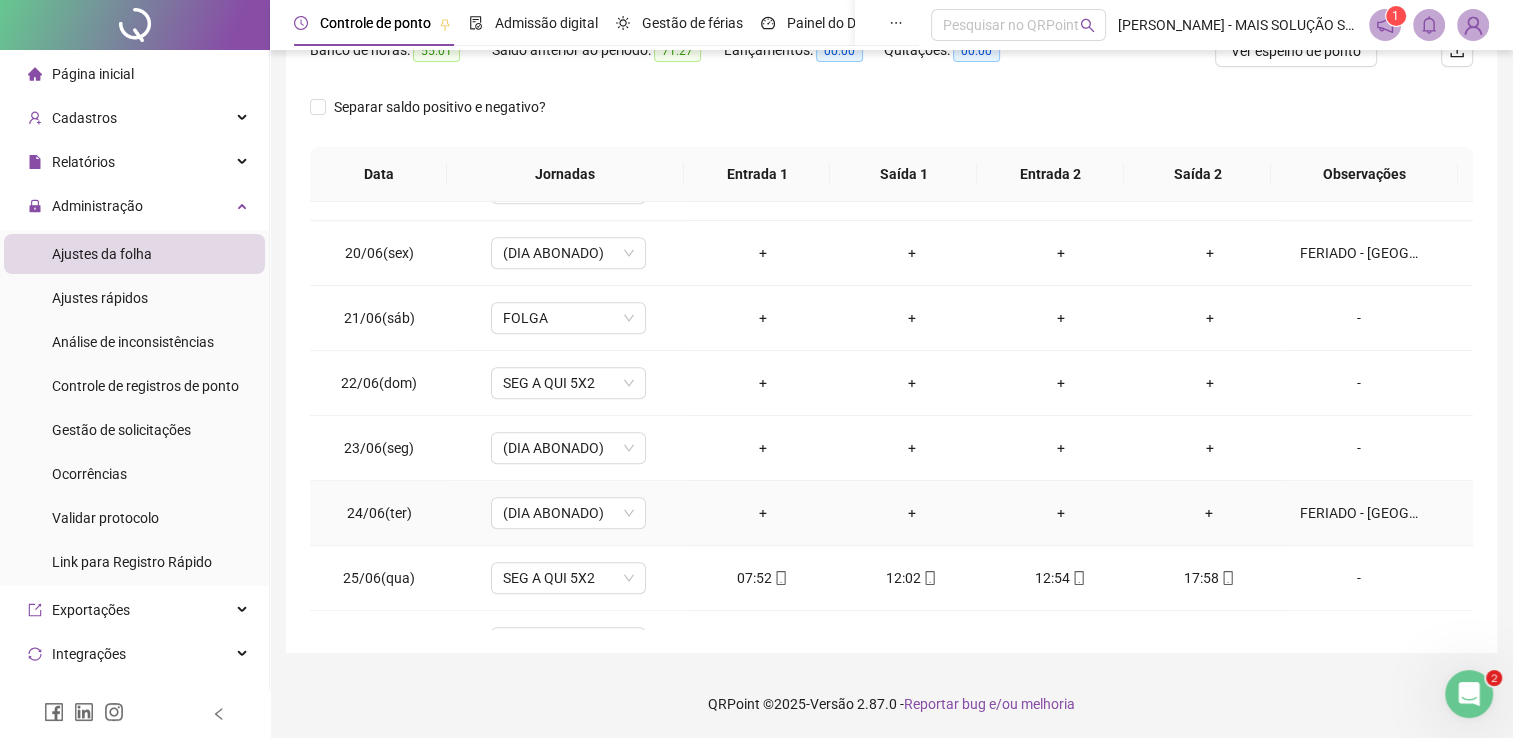 click on "FERIADO - [GEOGRAPHIC_DATA]" at bounding box center [1359, 513] 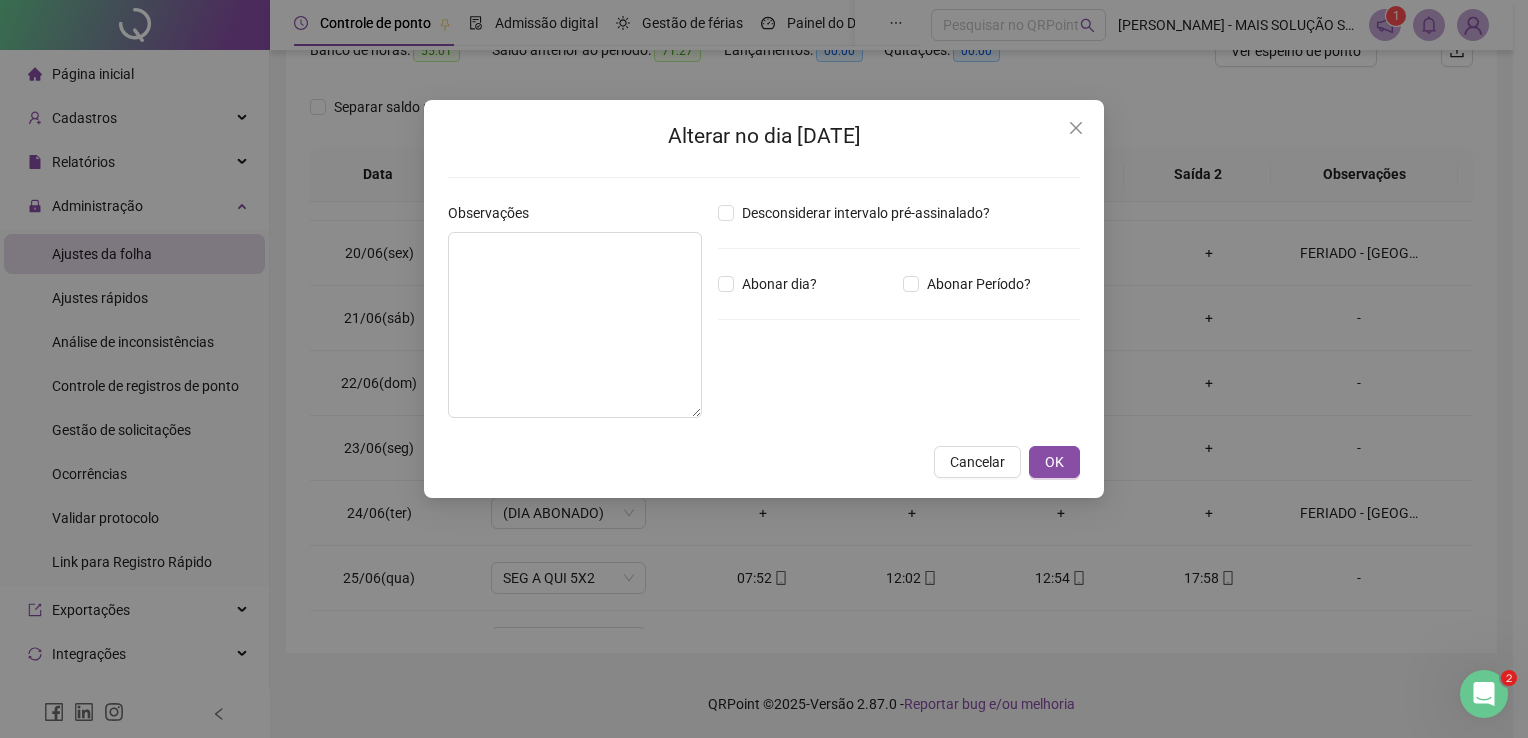 type on "**********" 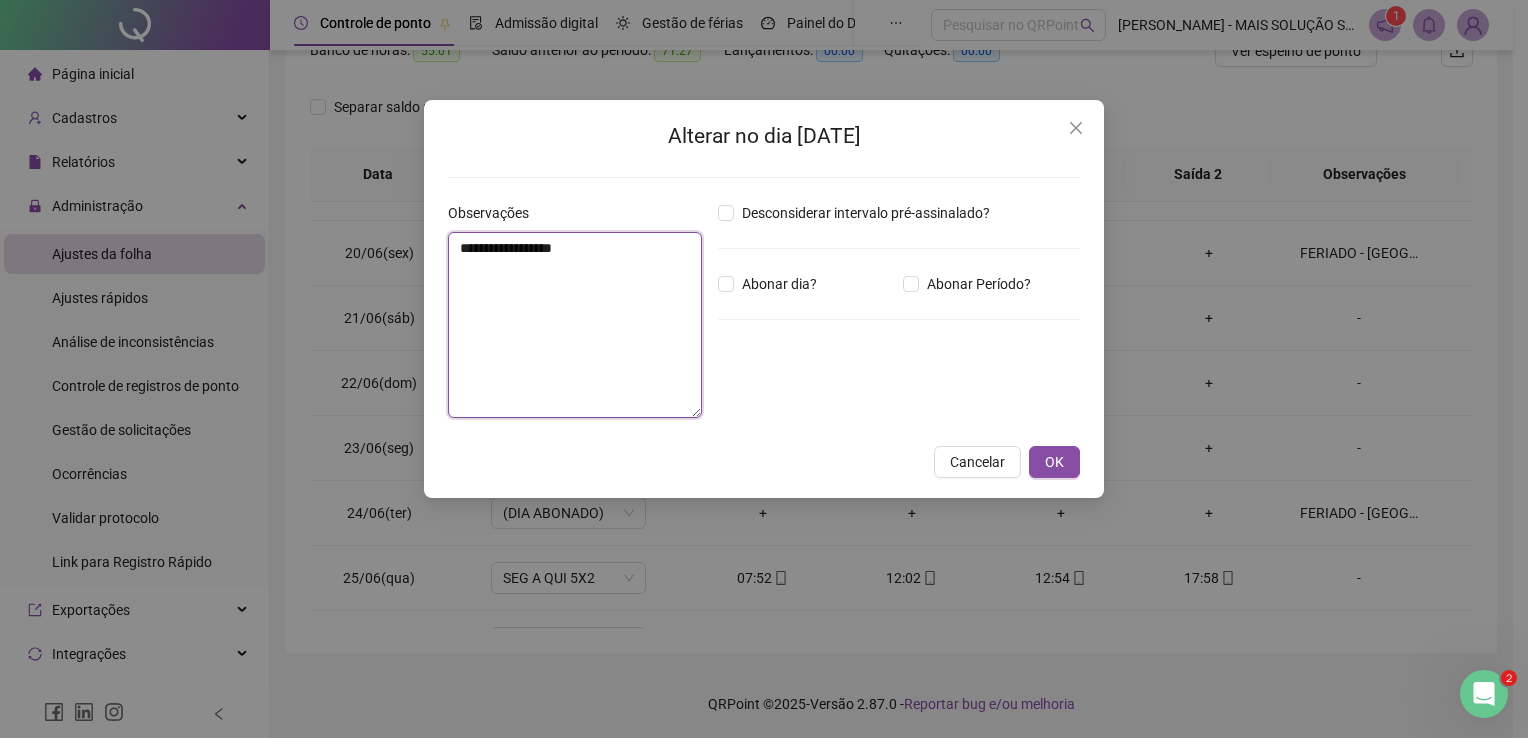 drag, startPoint x: 601, startPoint y: 268, endPoint x: 438, endPoint y: 294, distance: 165.0606 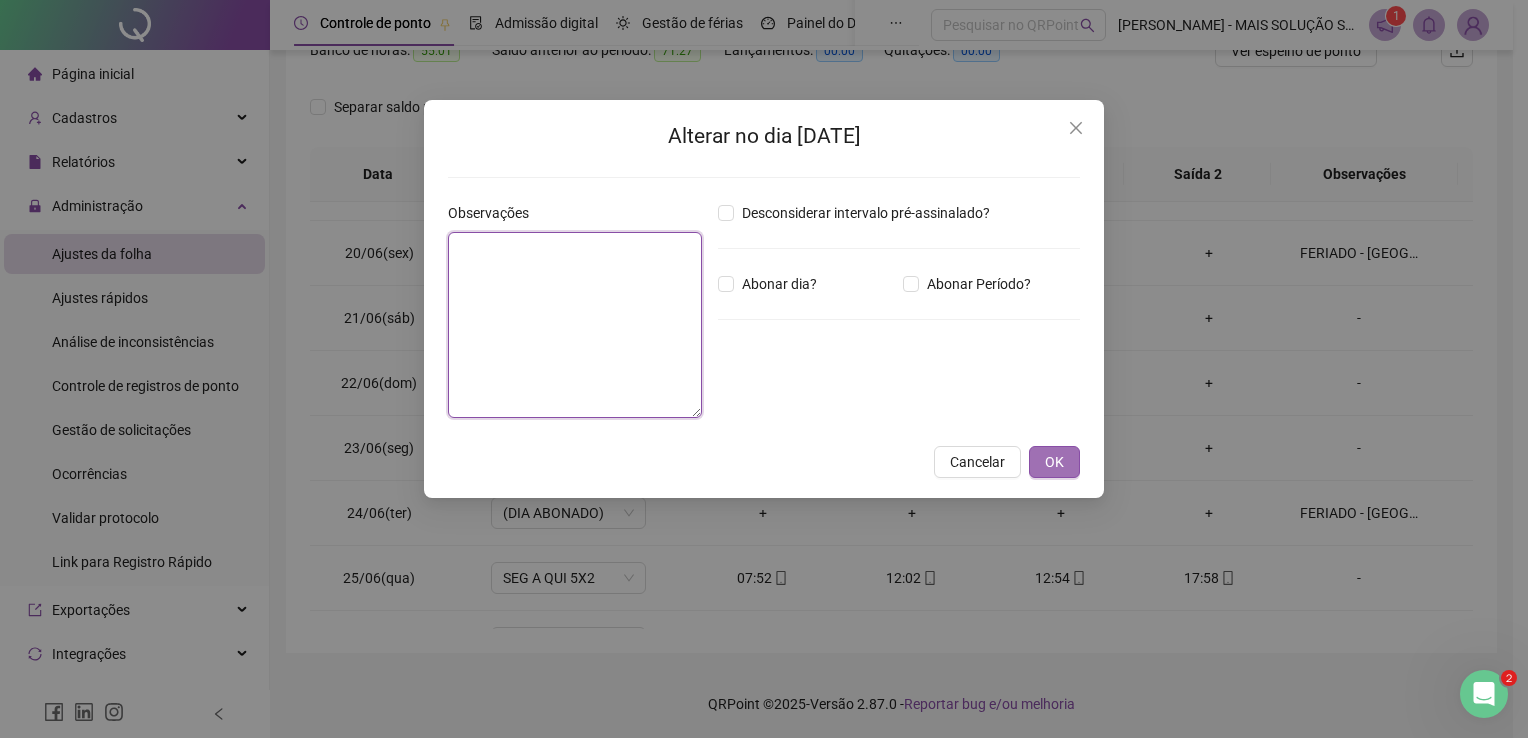 type 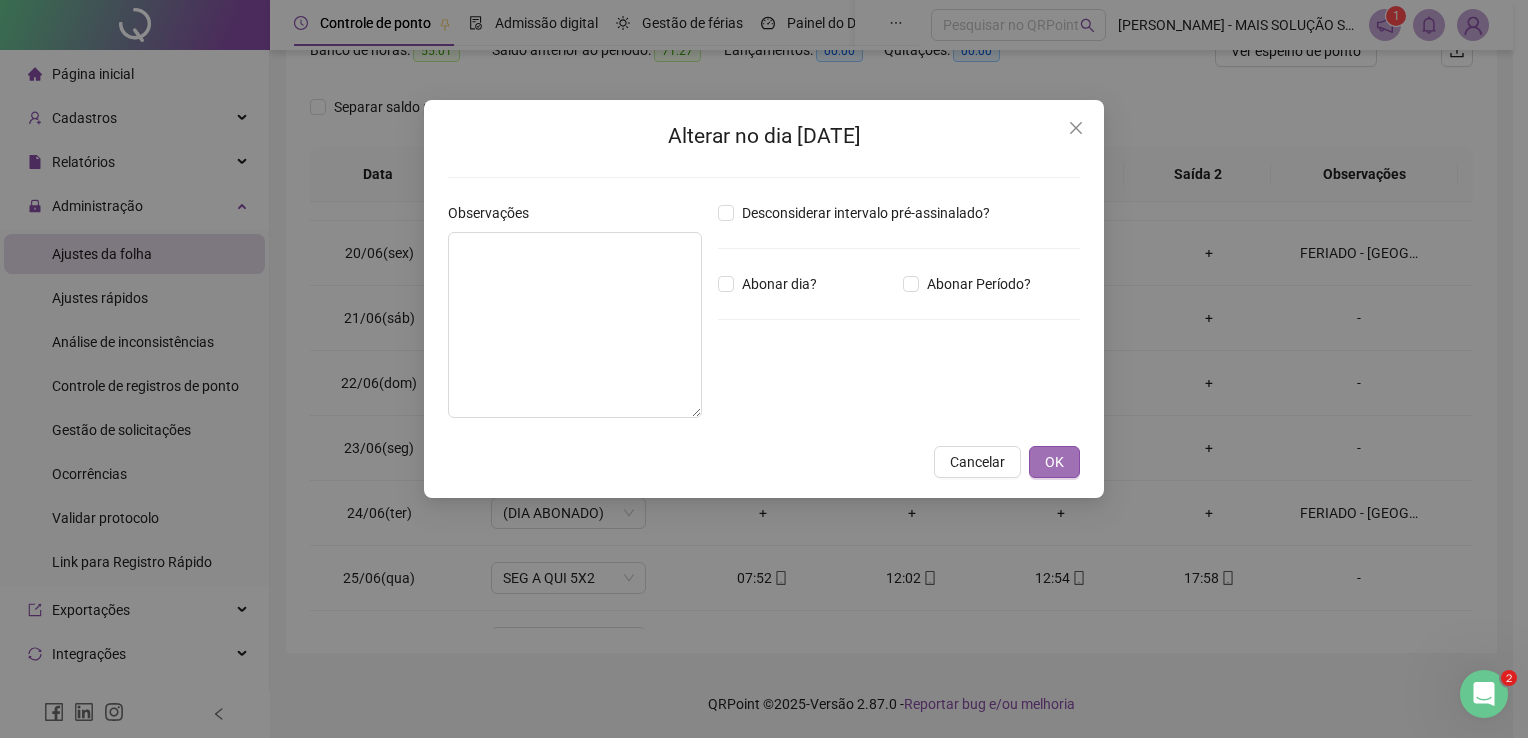 click on "OK" at bounding box center (1054, 462) 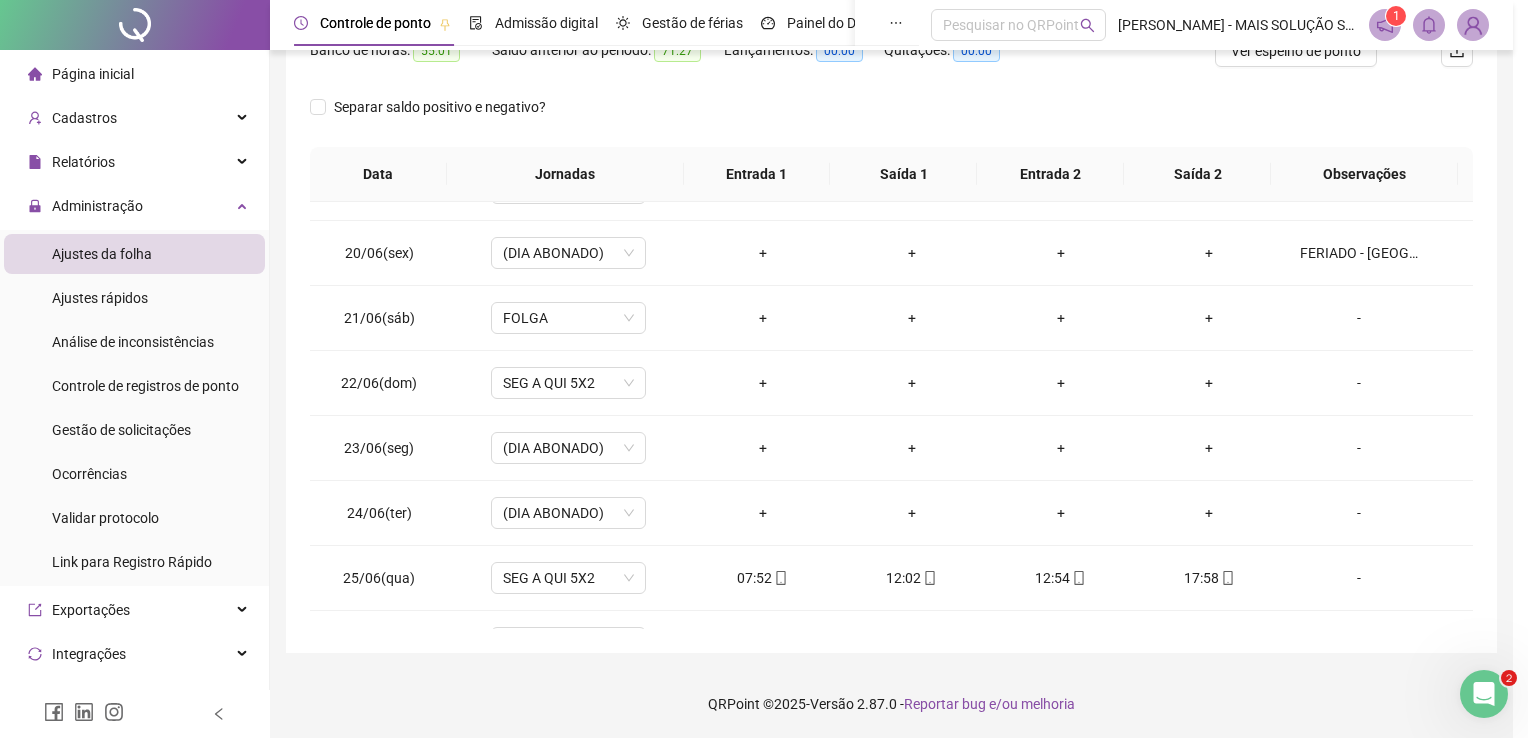 click on "Alterar no dia   [DATE] Observações Desconsiderar intervalo pré-assinalado? Abonar dia? Abonar Período? Horas a abonar ***** Aplicar regime de compensação Cancelar OK" at bounding box center (764, 369) 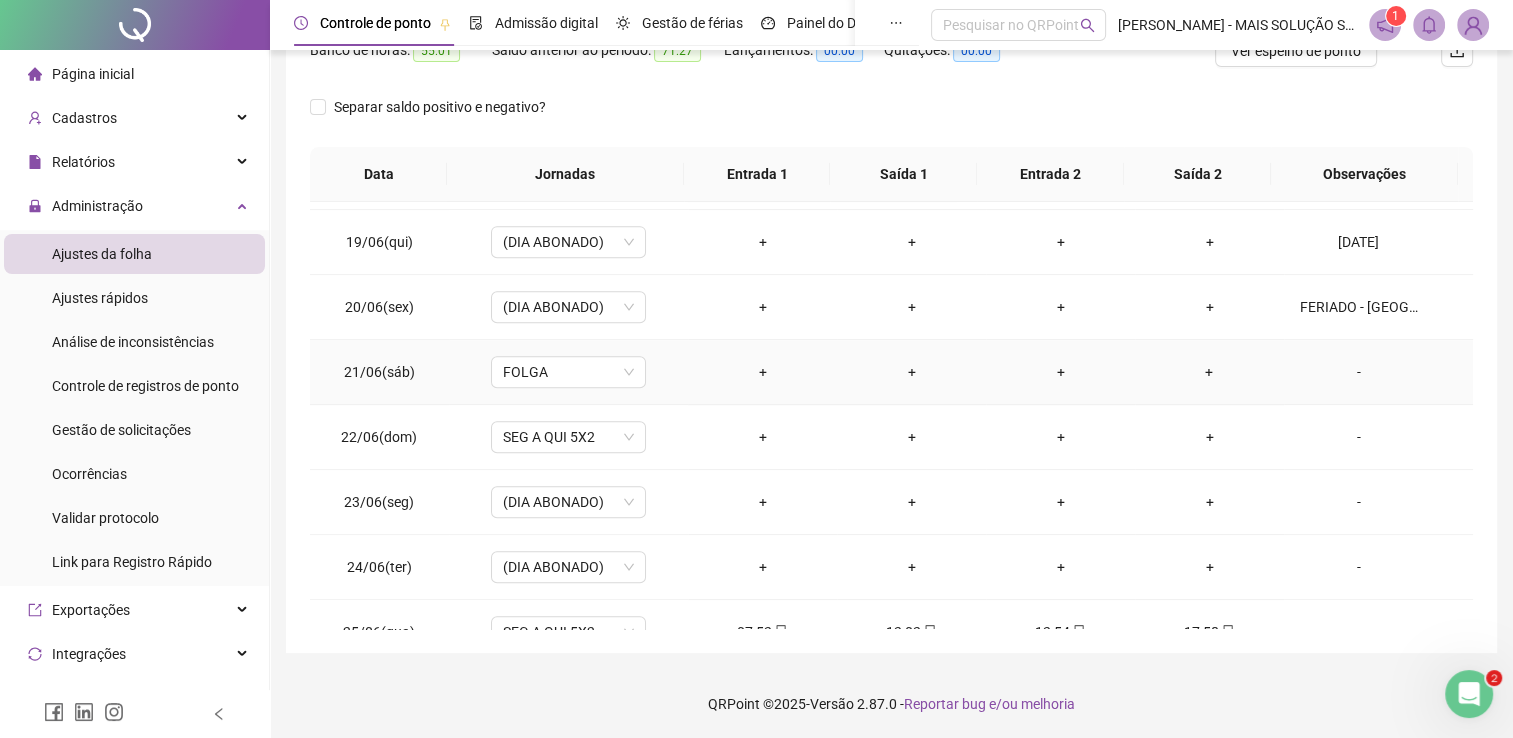 scroll, scrollTop: 1116, scrollLeft: 0, axis: vertical 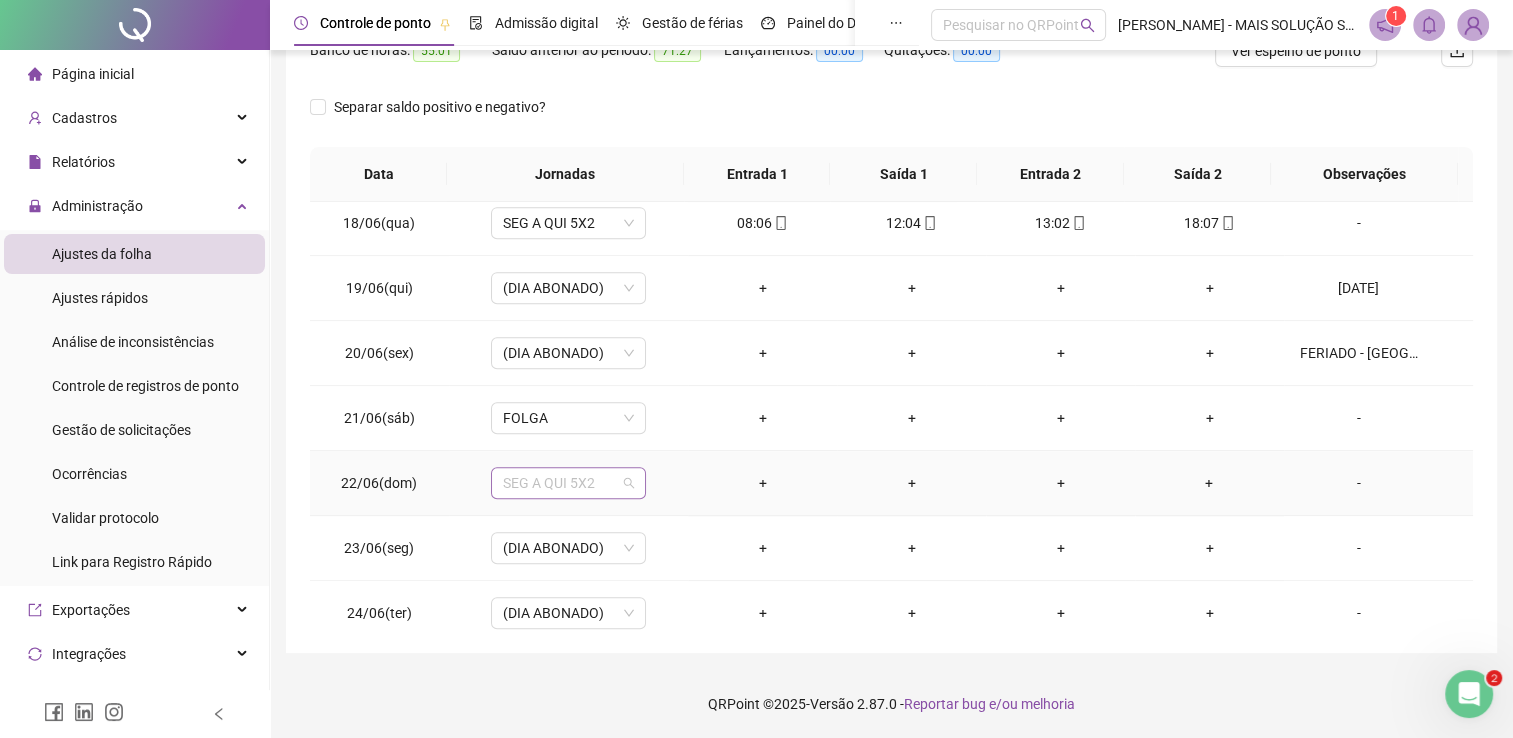 click on "SEG A QUI 5X2" at bounding box center [568, 483] 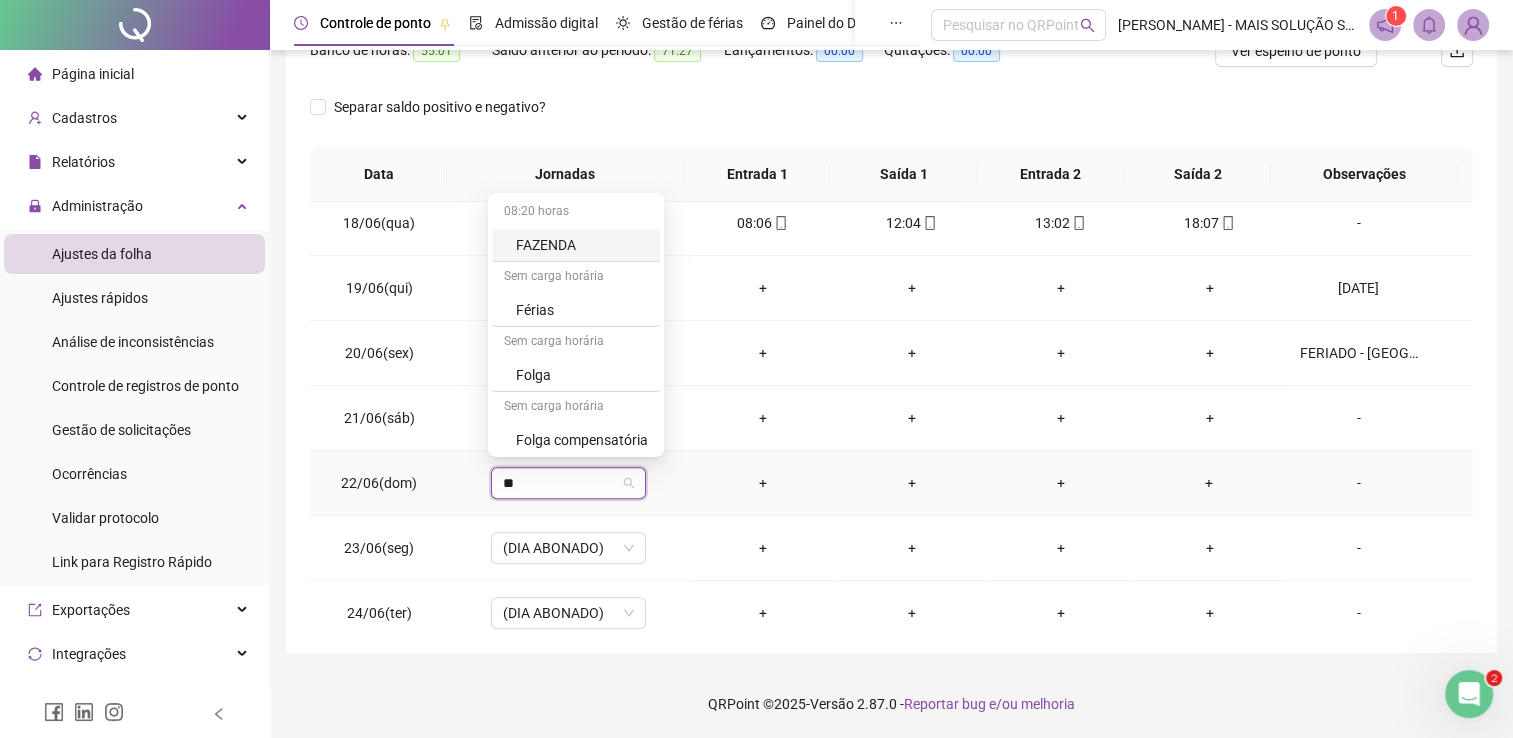 type on "***" 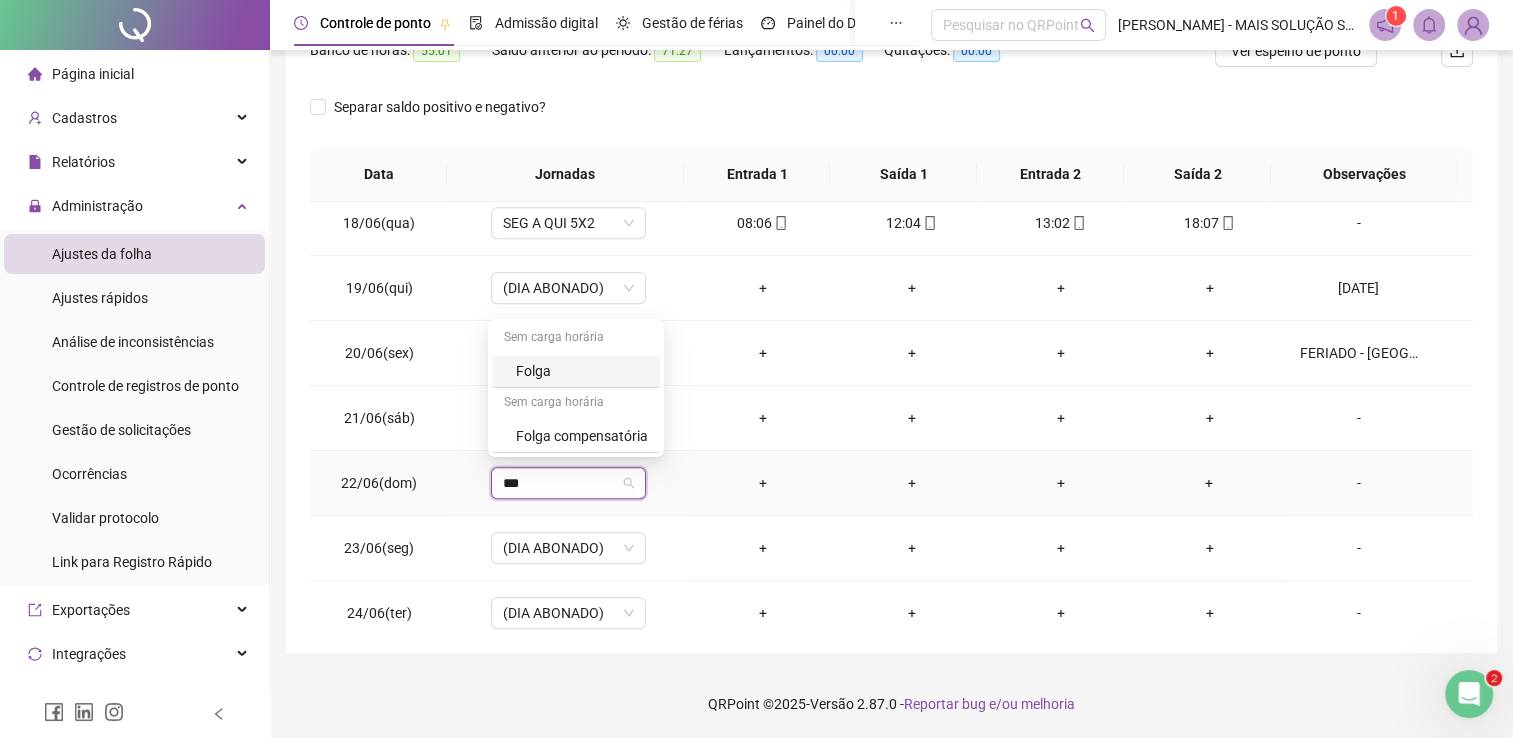 click on "Folga" at bounding box center [582, 371] 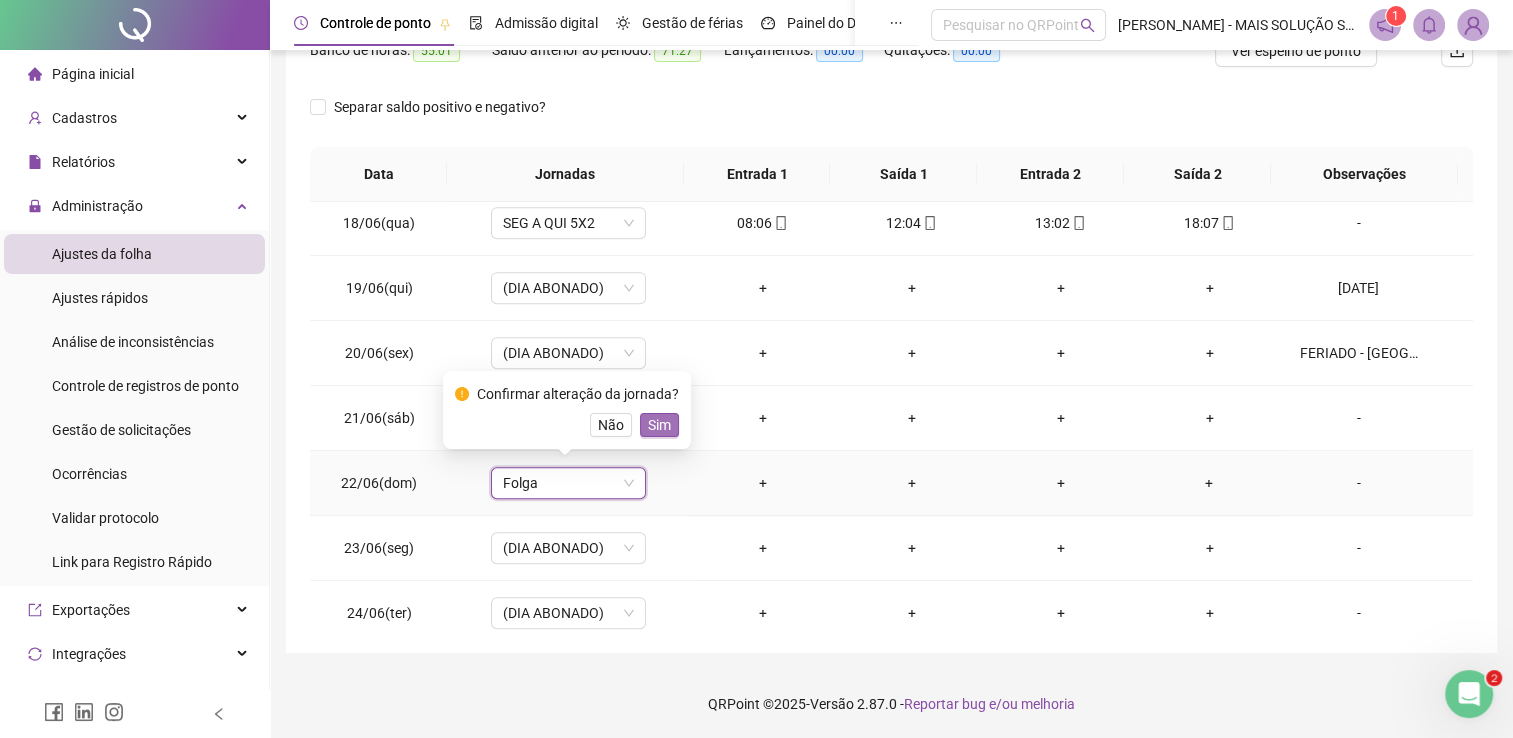 click on "Sim" at bounding box center [659, 425] 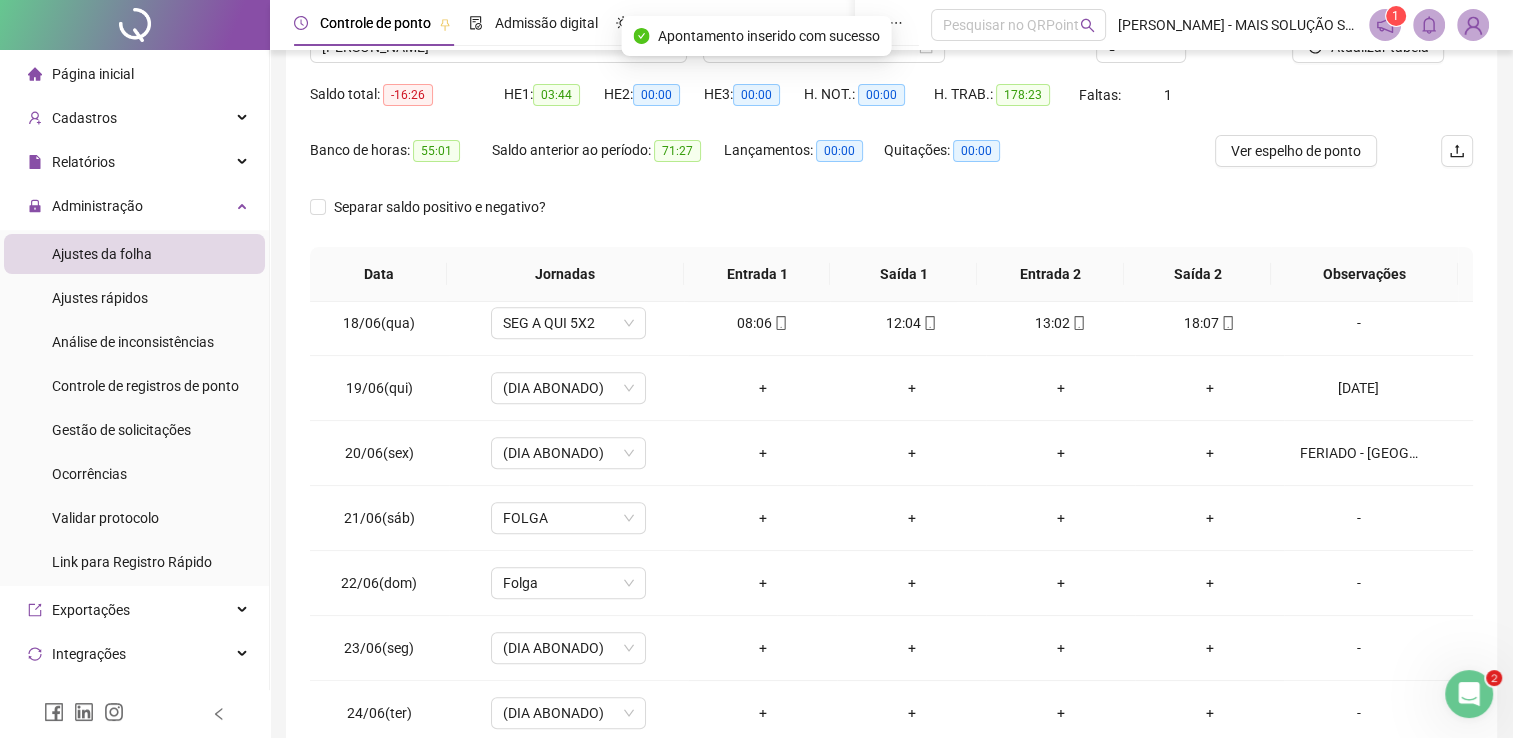 scroll, scrollTop: 0, scrollLeft: 0, axis: both 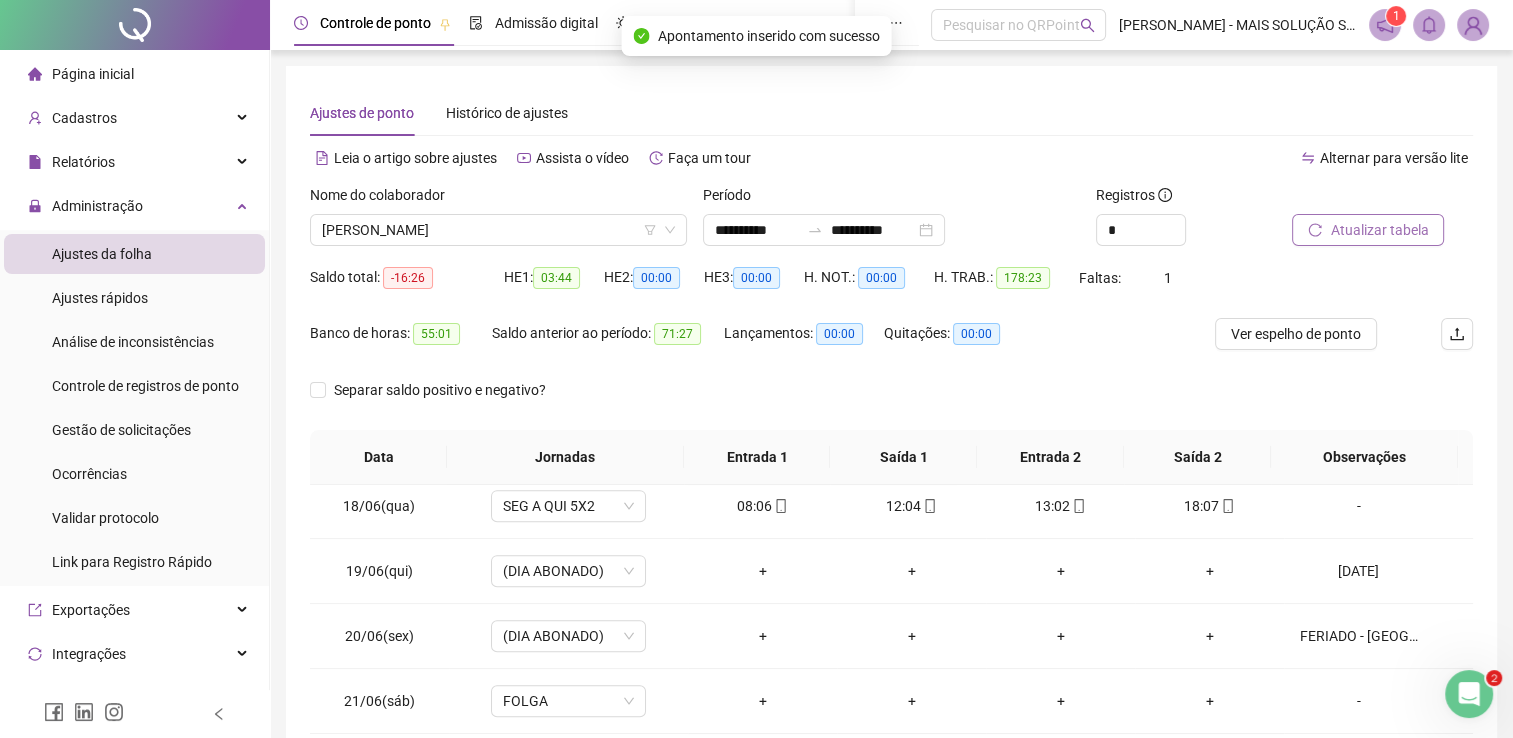 click on "Atualizar tabela" at bounding box center [1379, 230] 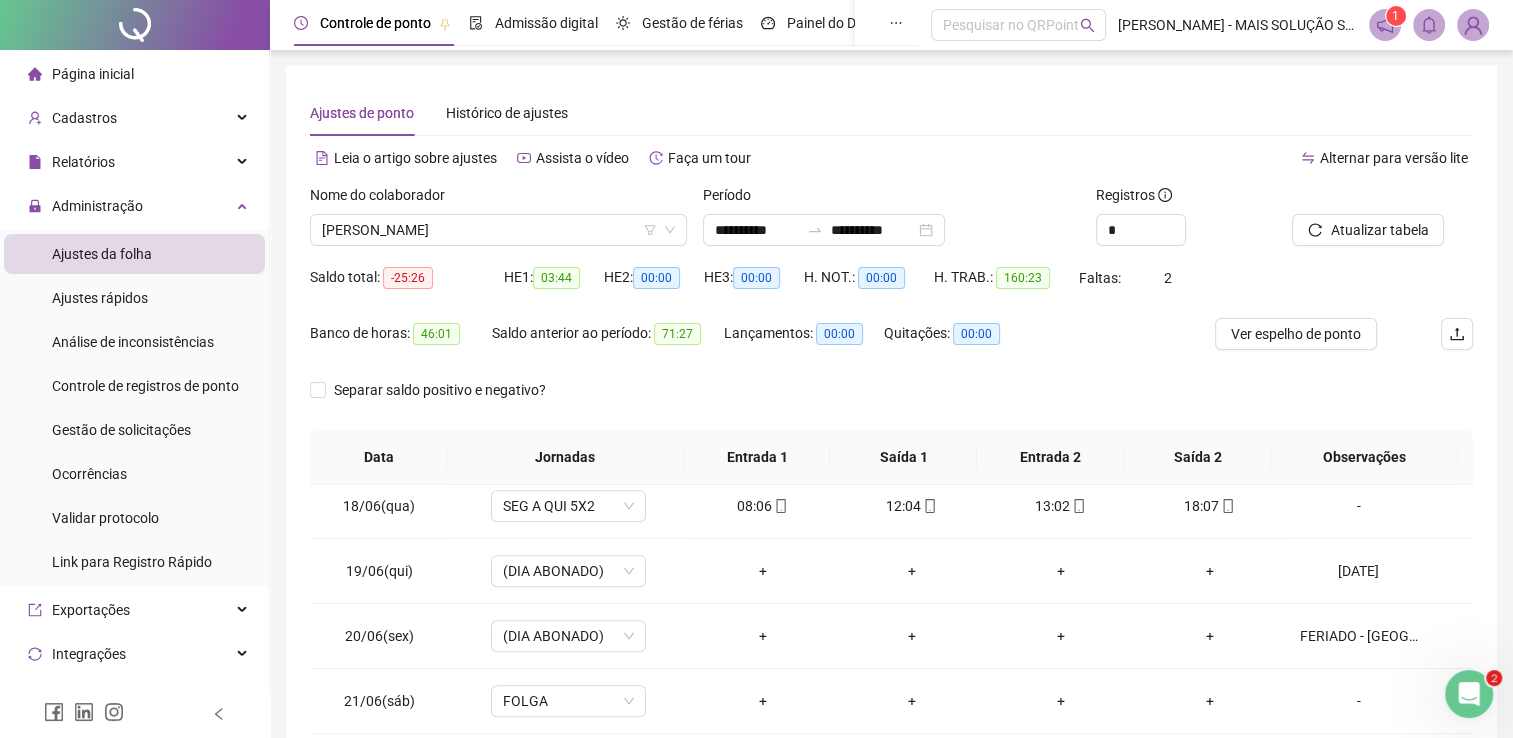 scroll, scrollTop: 283, scrollLeft: 0, axis: vertical 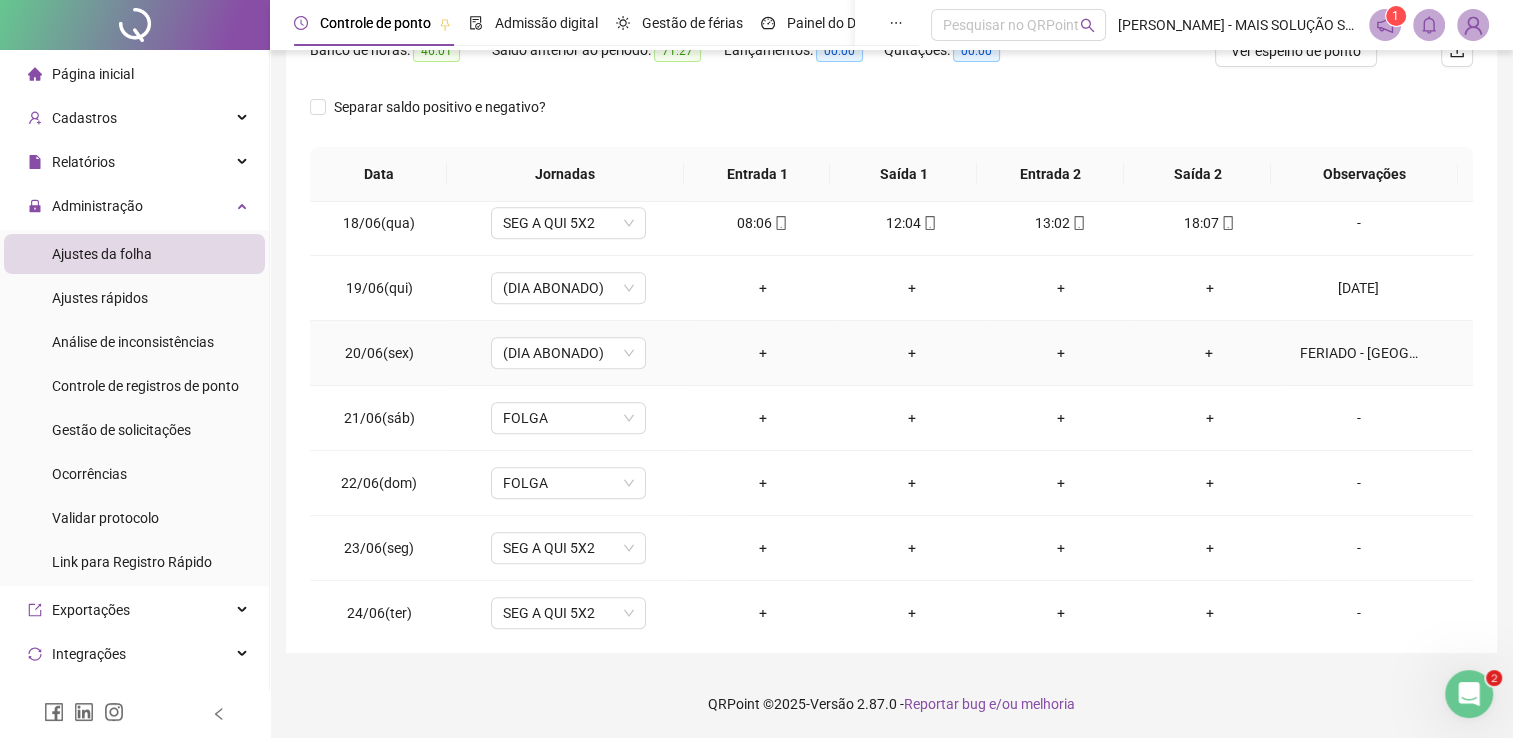 click on "FERIADO - [GEOGRAPHIC_DATA]" at bounding box center (1359, 353) 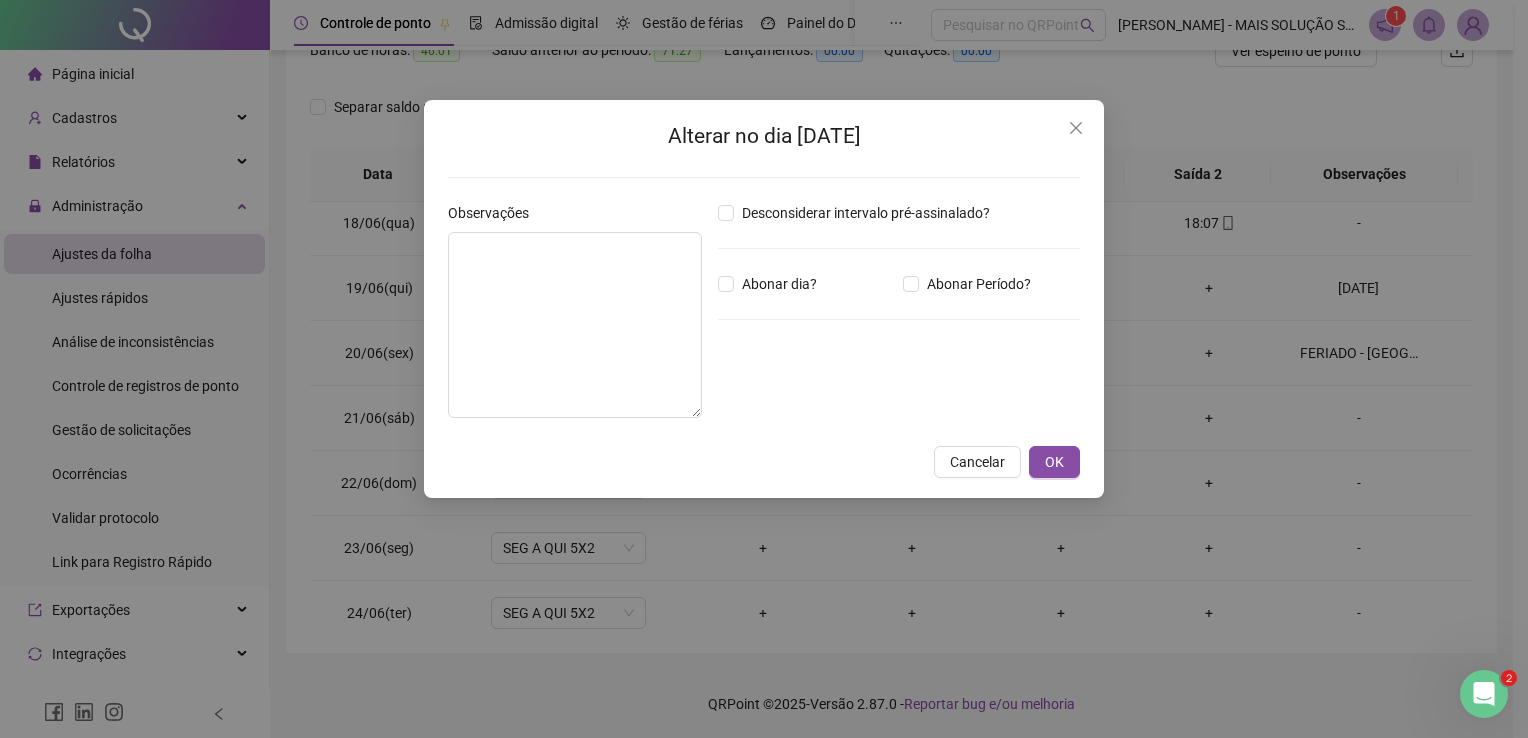 type on "**********" 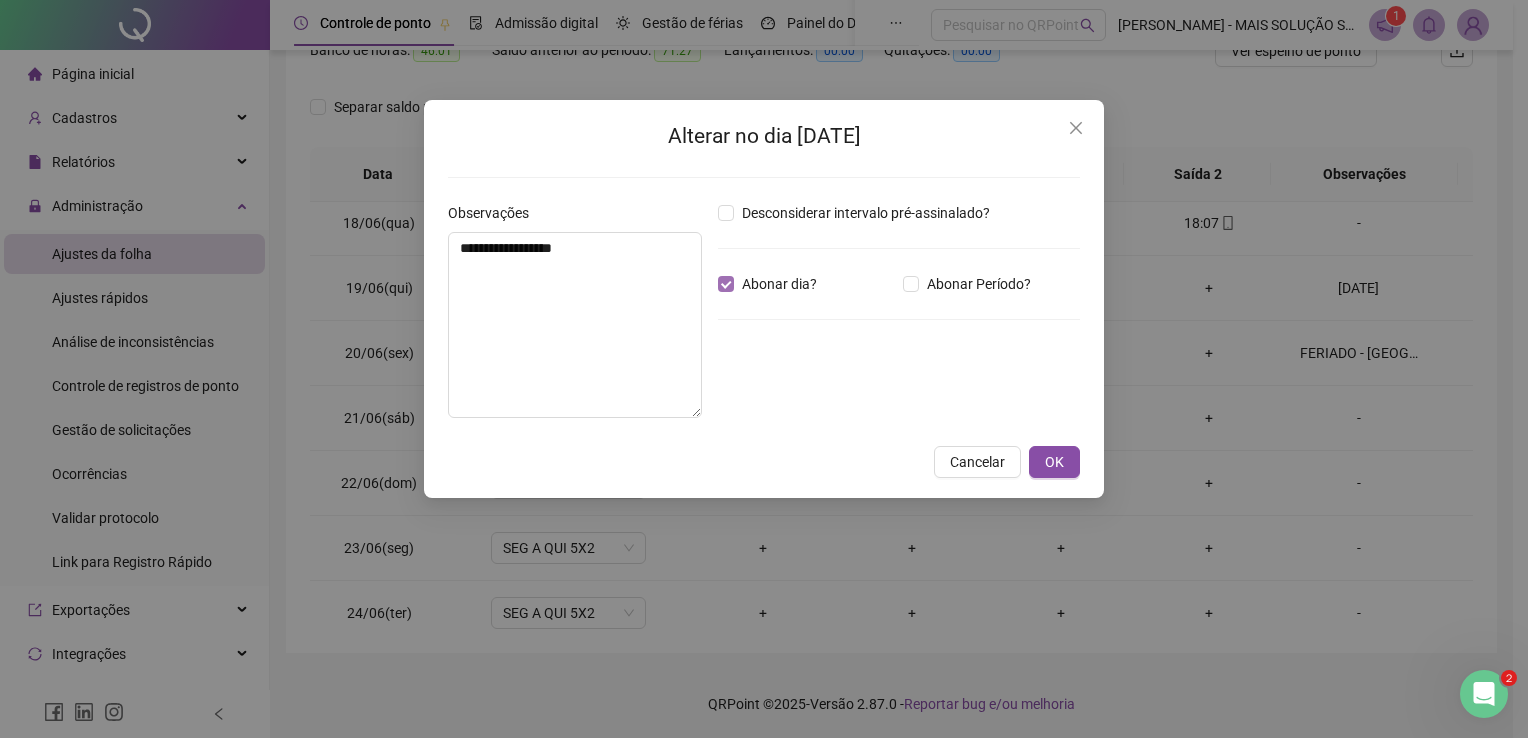 click on "Abonar dia?" at bounding box center [779, 284] 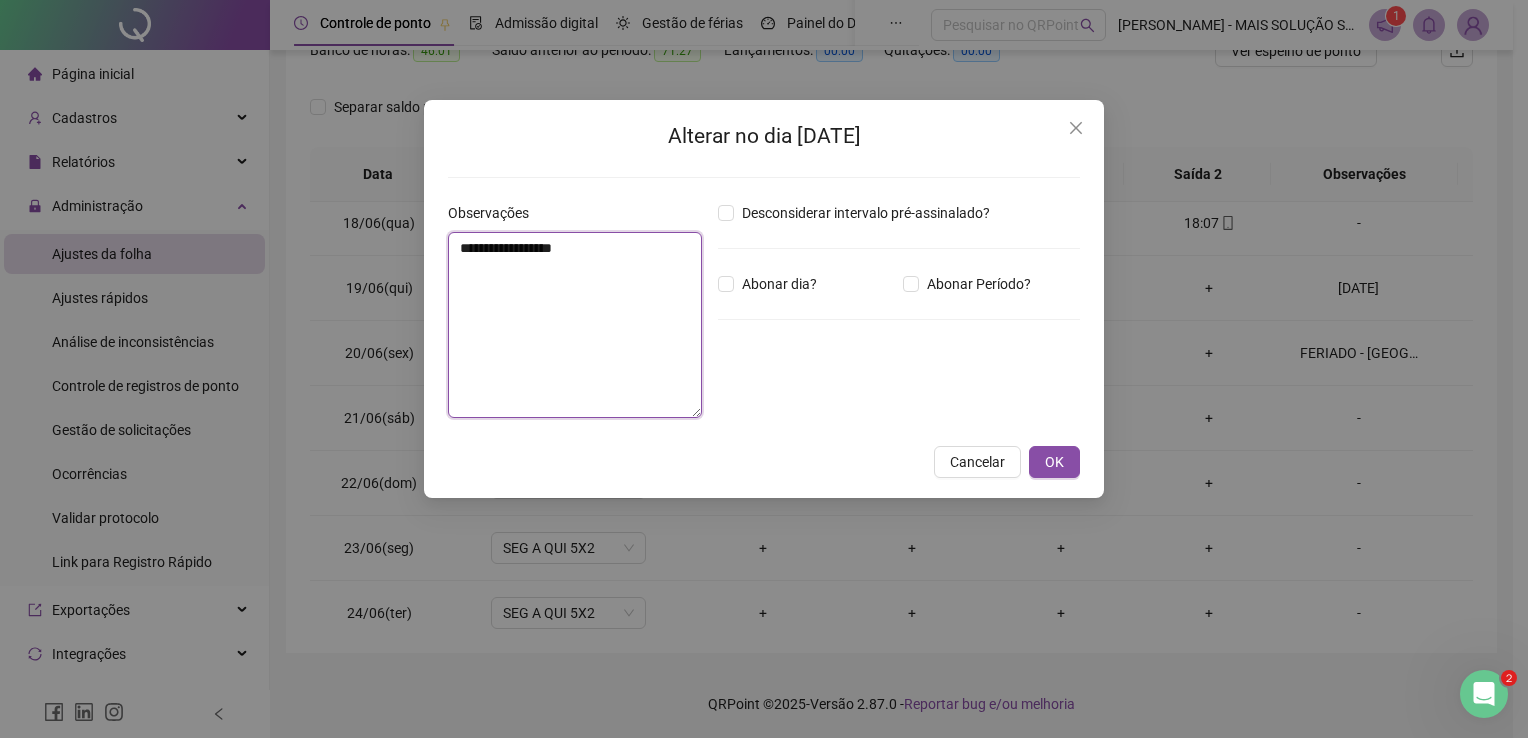 drag, startPoint x: 644, startPoint y: 274, endPoint x: 392, endPoint y: 270, distance: 252.03174 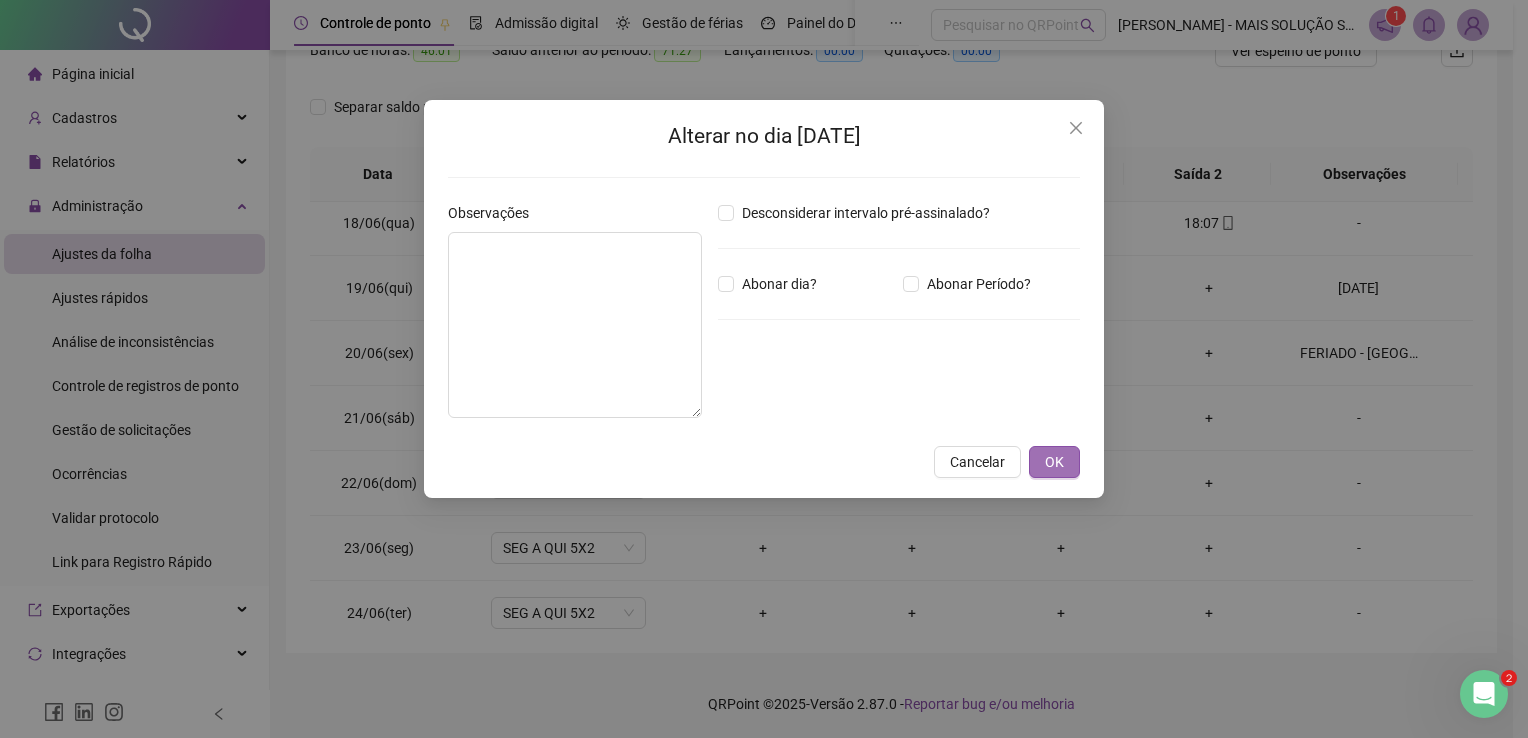 click on "OK" at bounding box center [1054, 462] 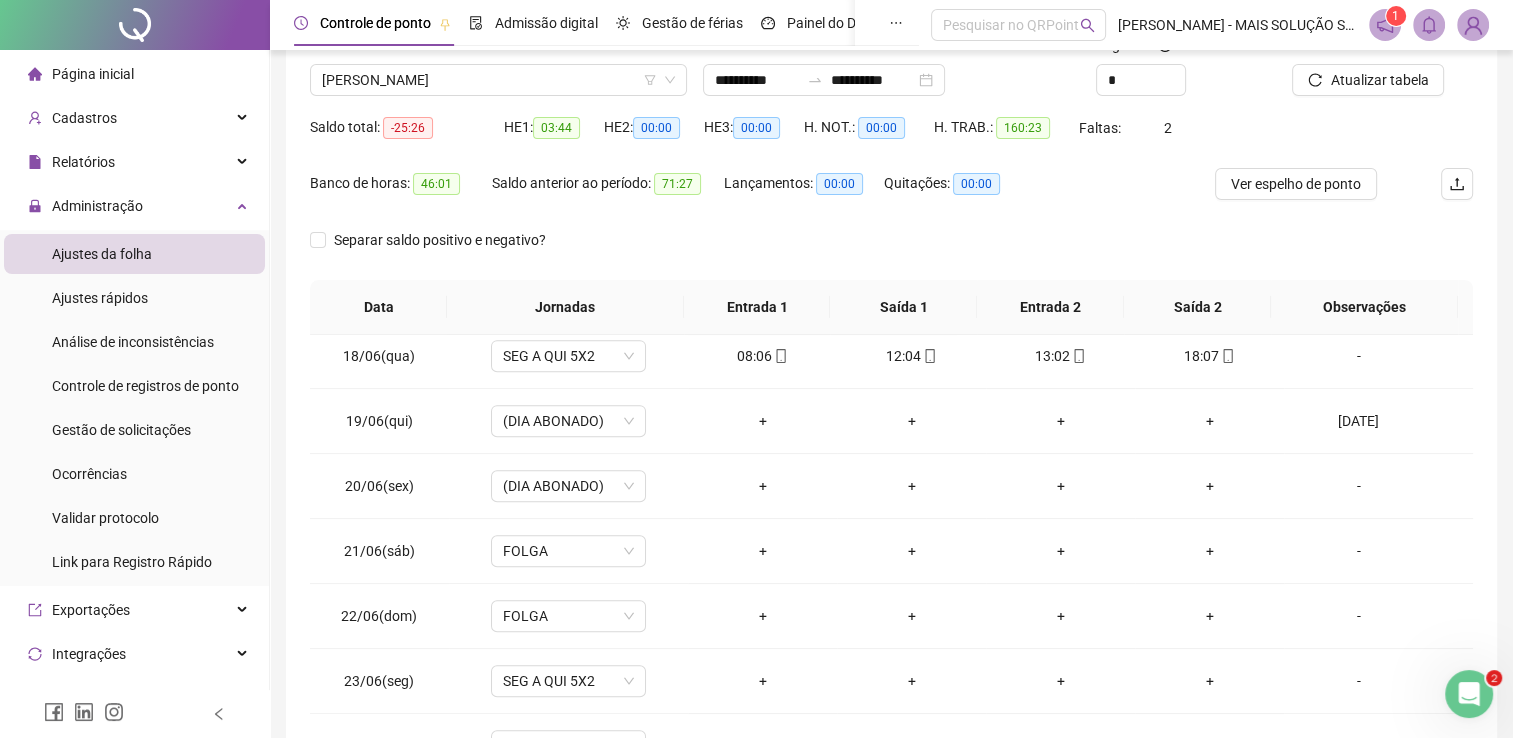 scroll, scrollTop: 83, scrollLeft: 0, axis: vertical 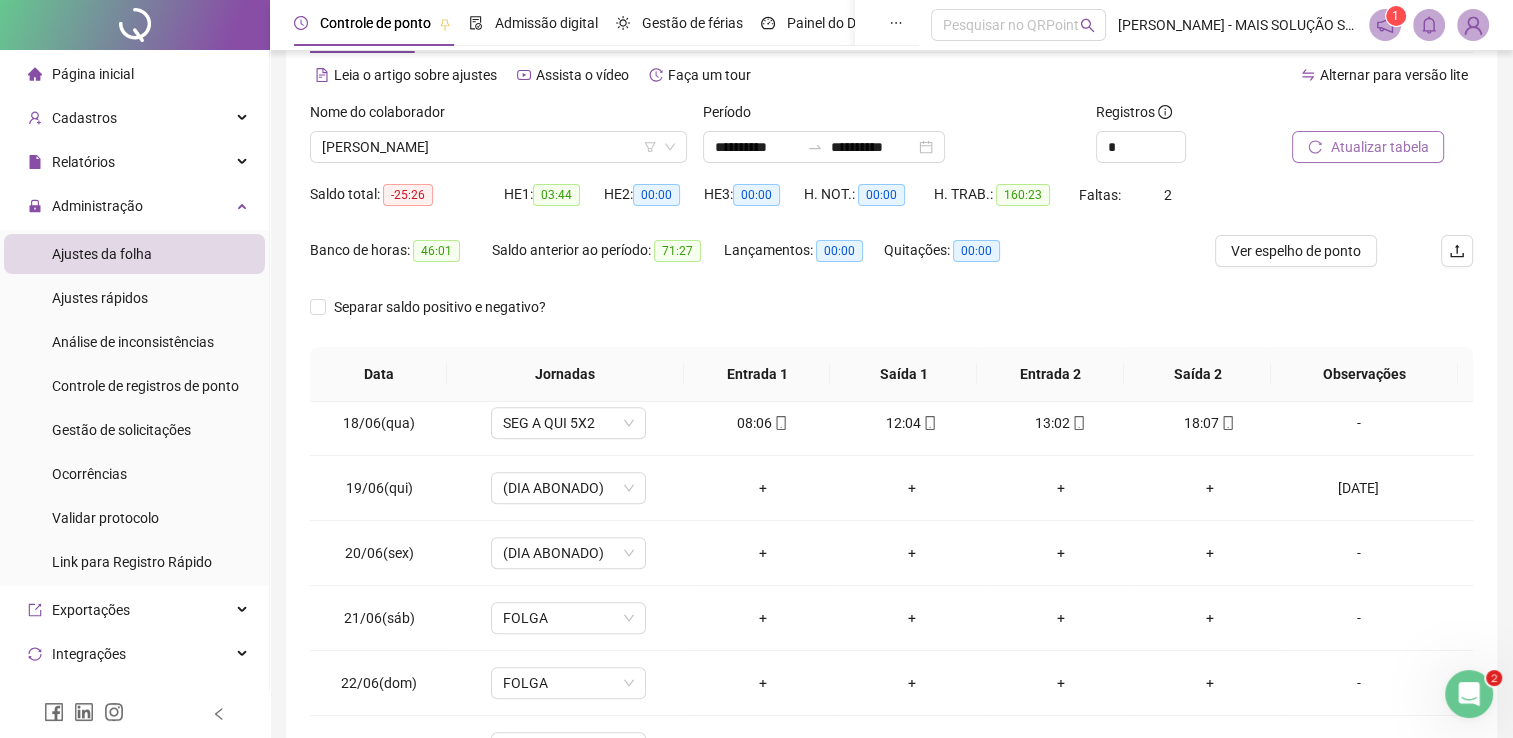 click 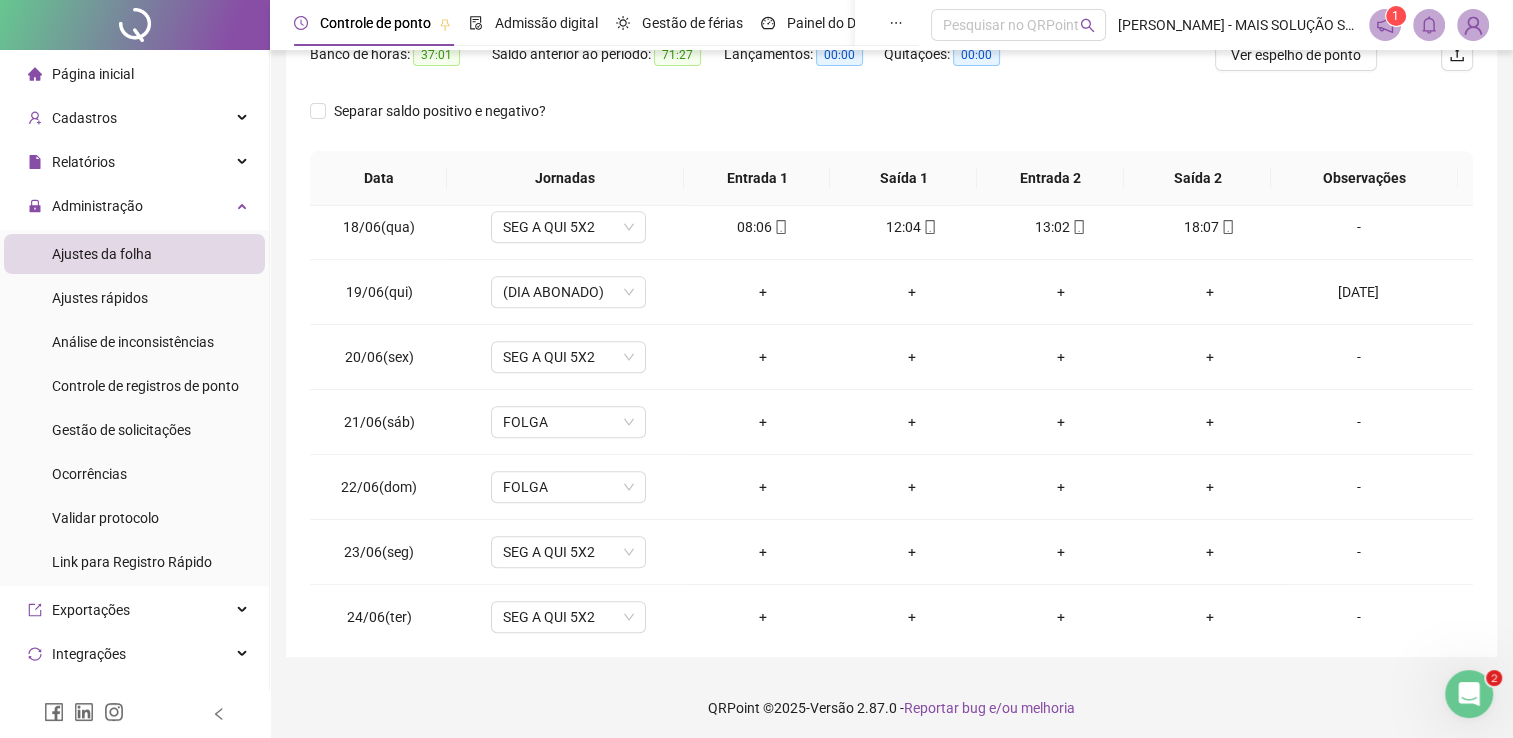 scroll, scrollTop: 283, scrollLeft: 0, axis: vertical 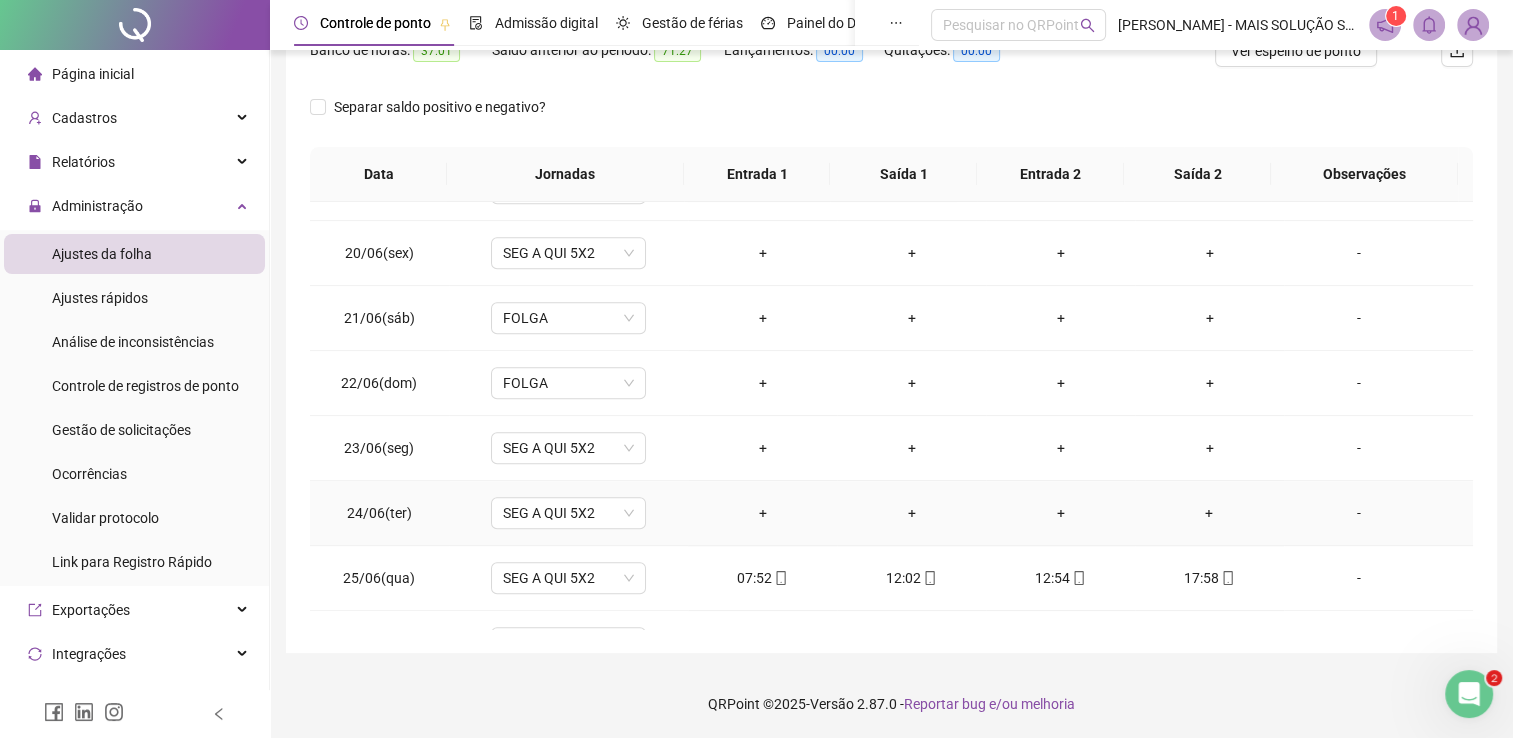click on "-" at bounding box center [1359, 513] 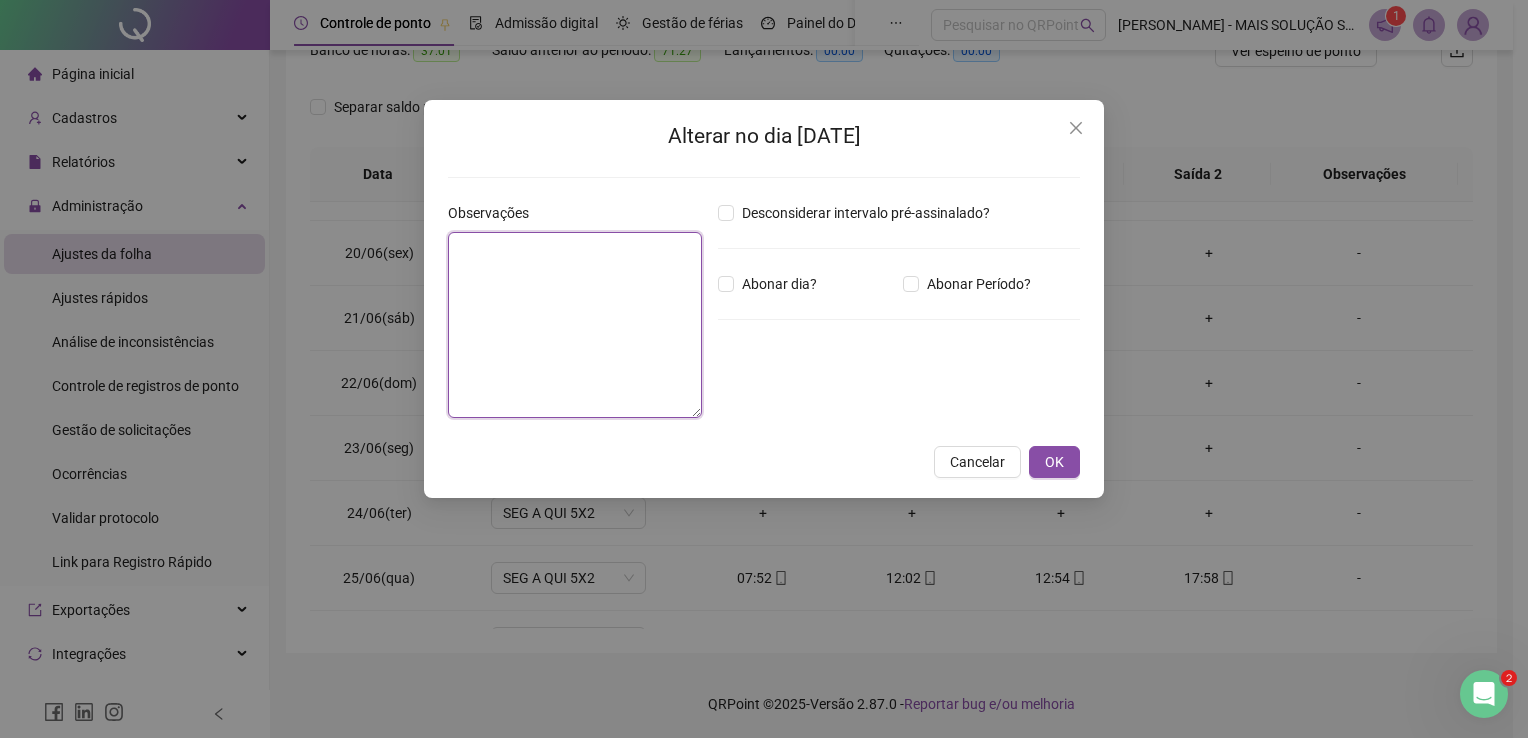 click at bounding box center (575, 325) 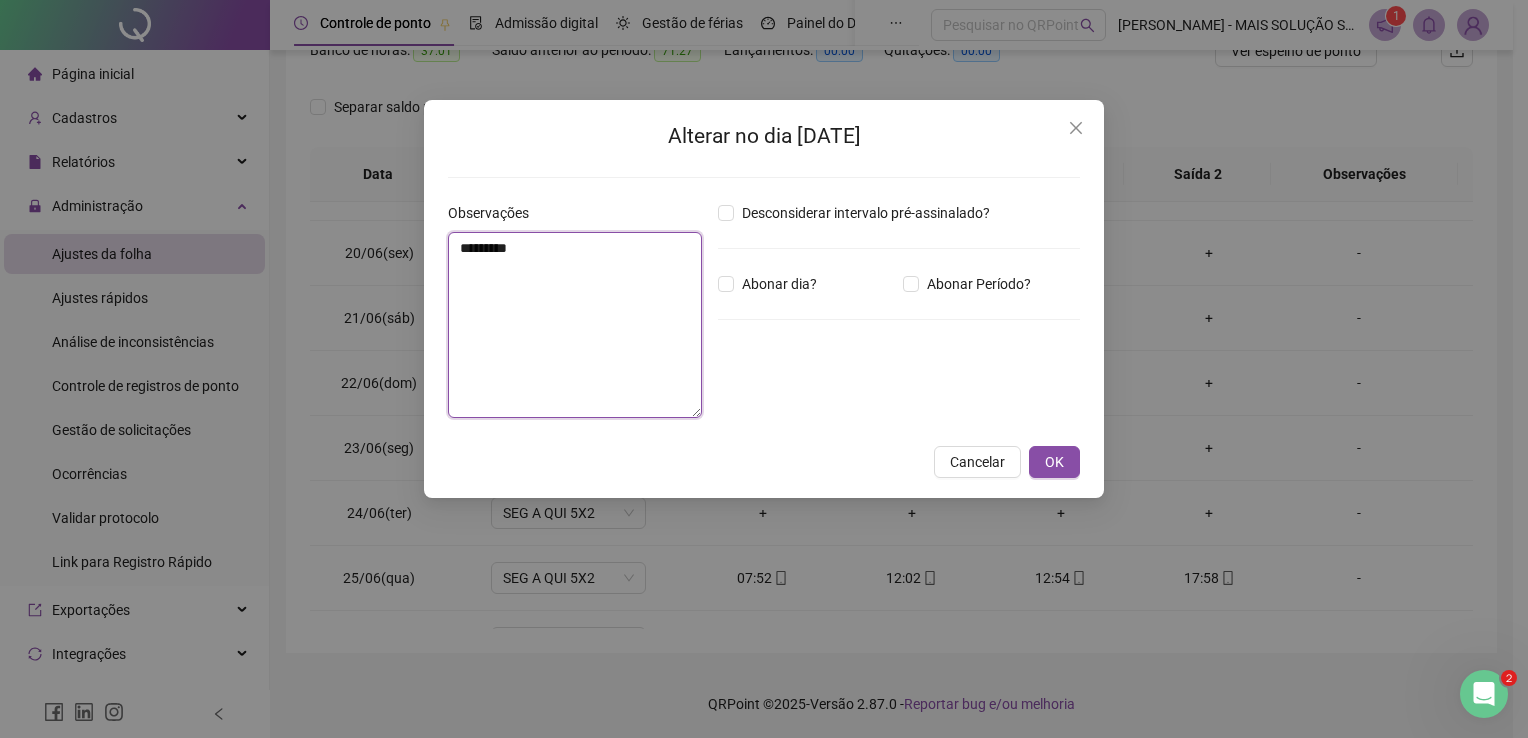 type on "*********" 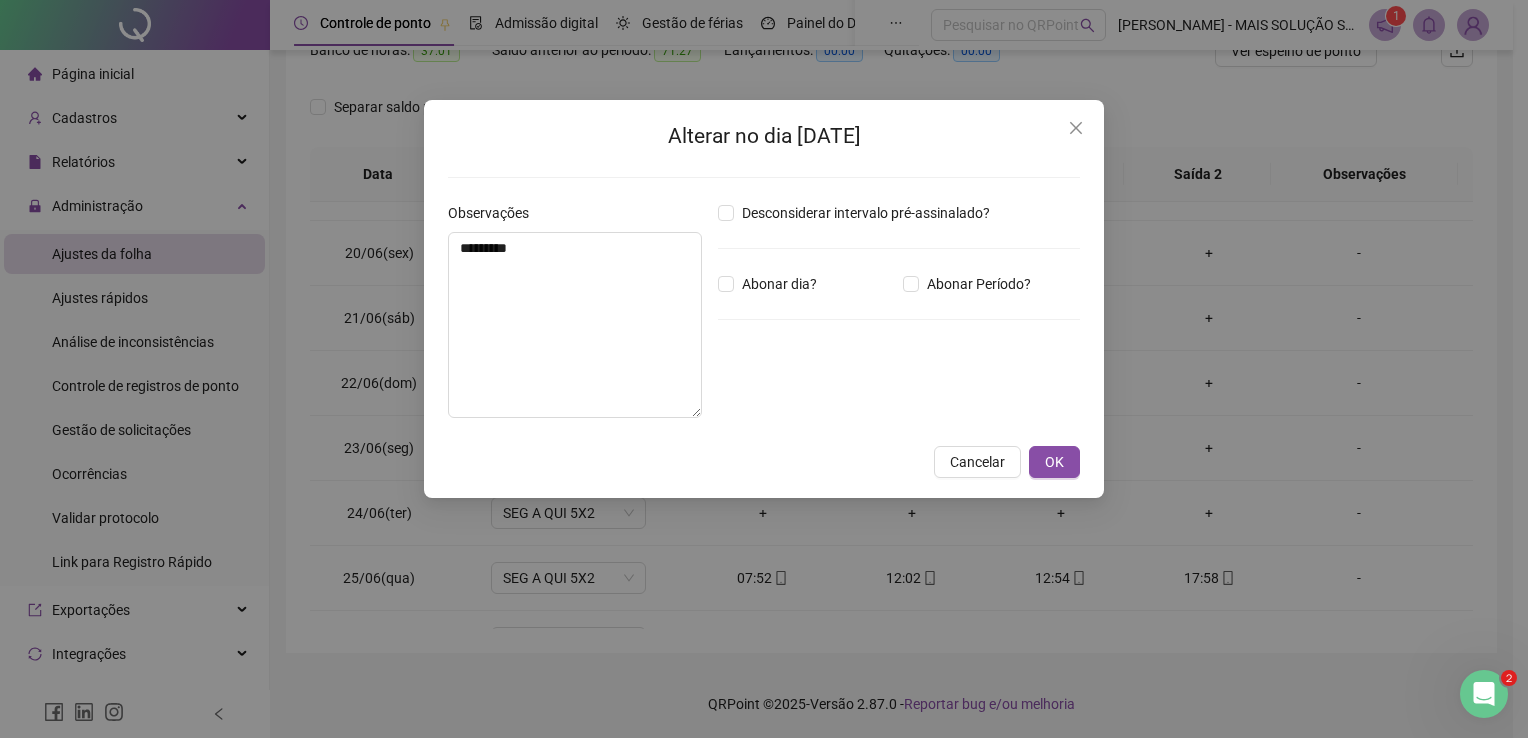 click on "Desconsiderar intervalo pré-assinalado? Abonar dia? Abonar Período? Horas a abonar ***** Aplicar regime de compensação" at bounding box center (899, 318) 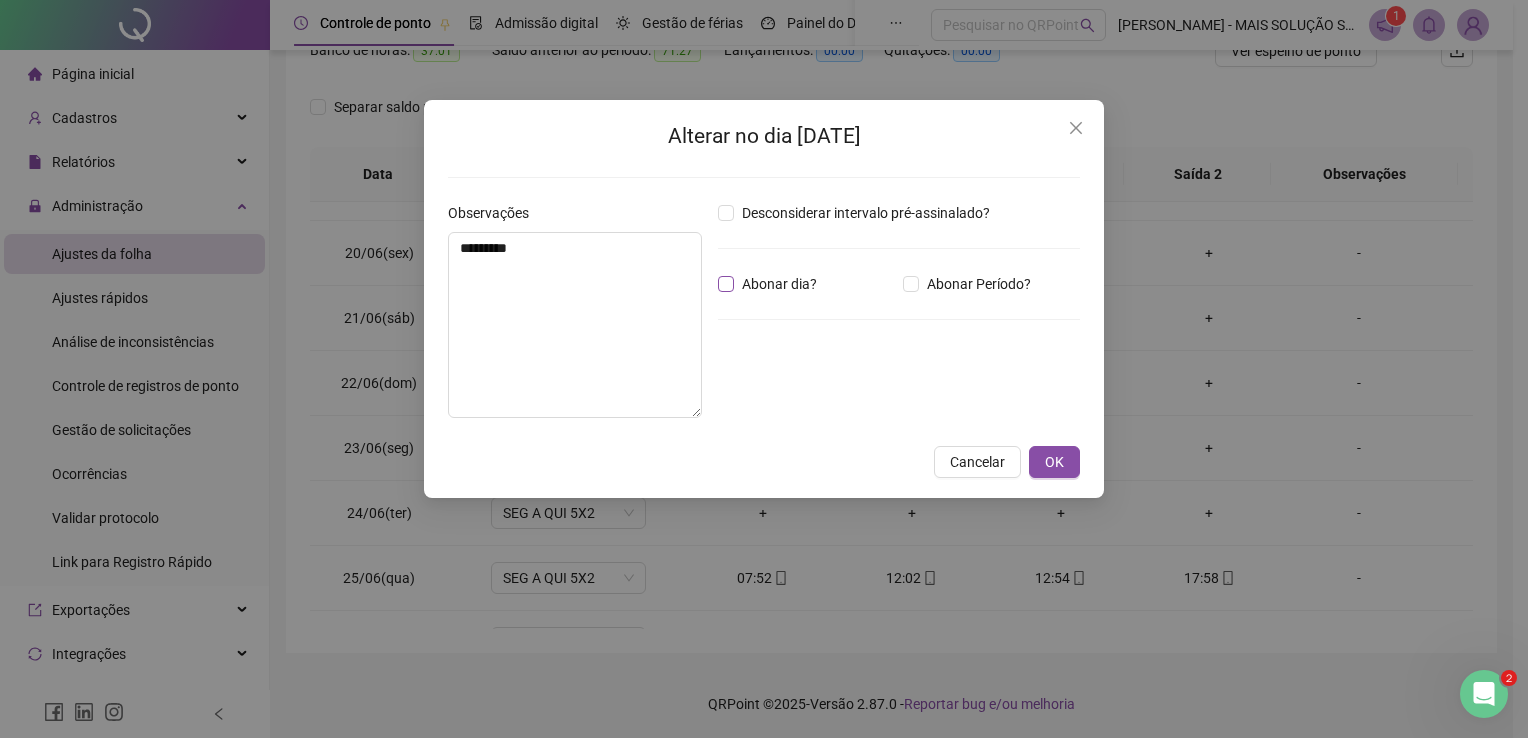 click on "Abonar dia?" at bounding box center [779, 284] 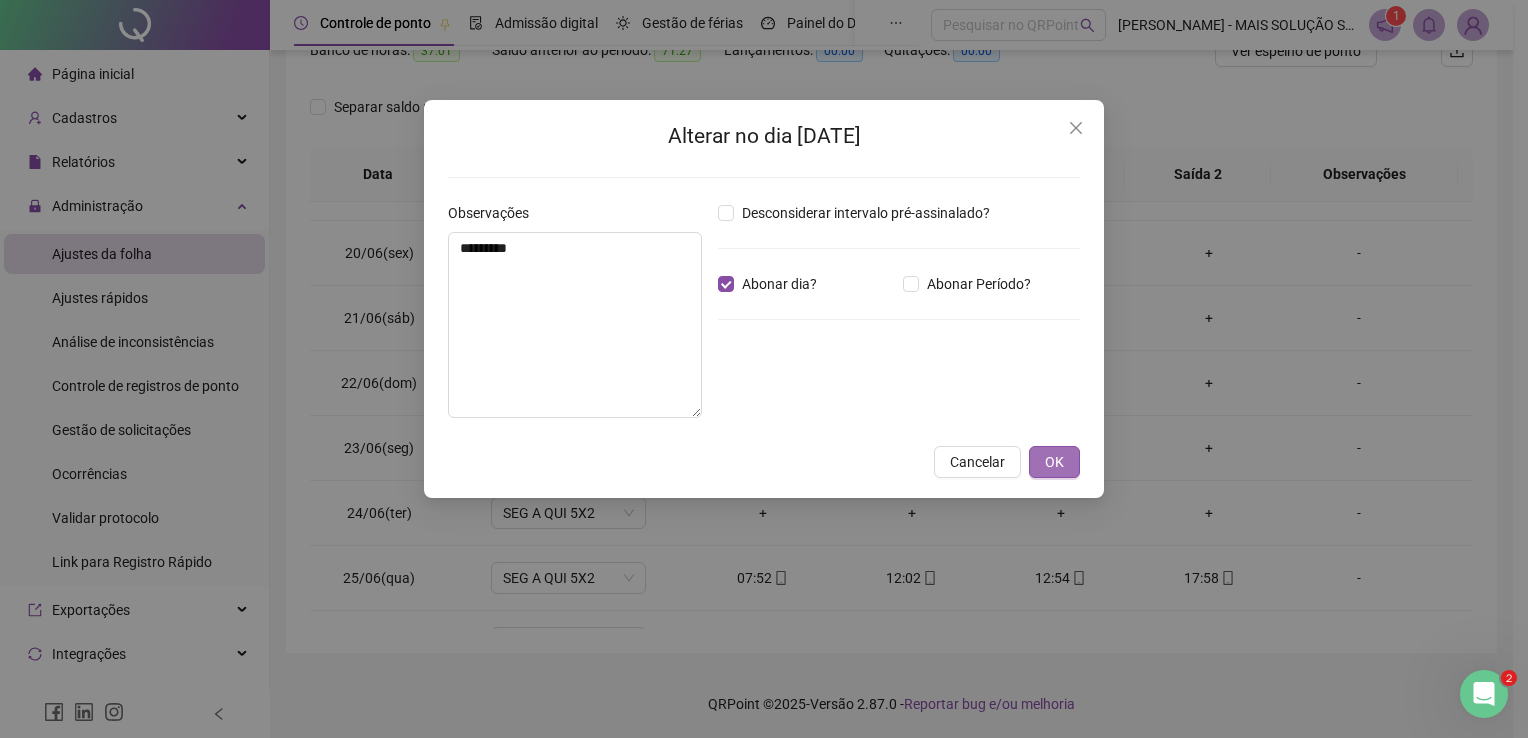 click on "OK" at bounding box center (1054, 462) 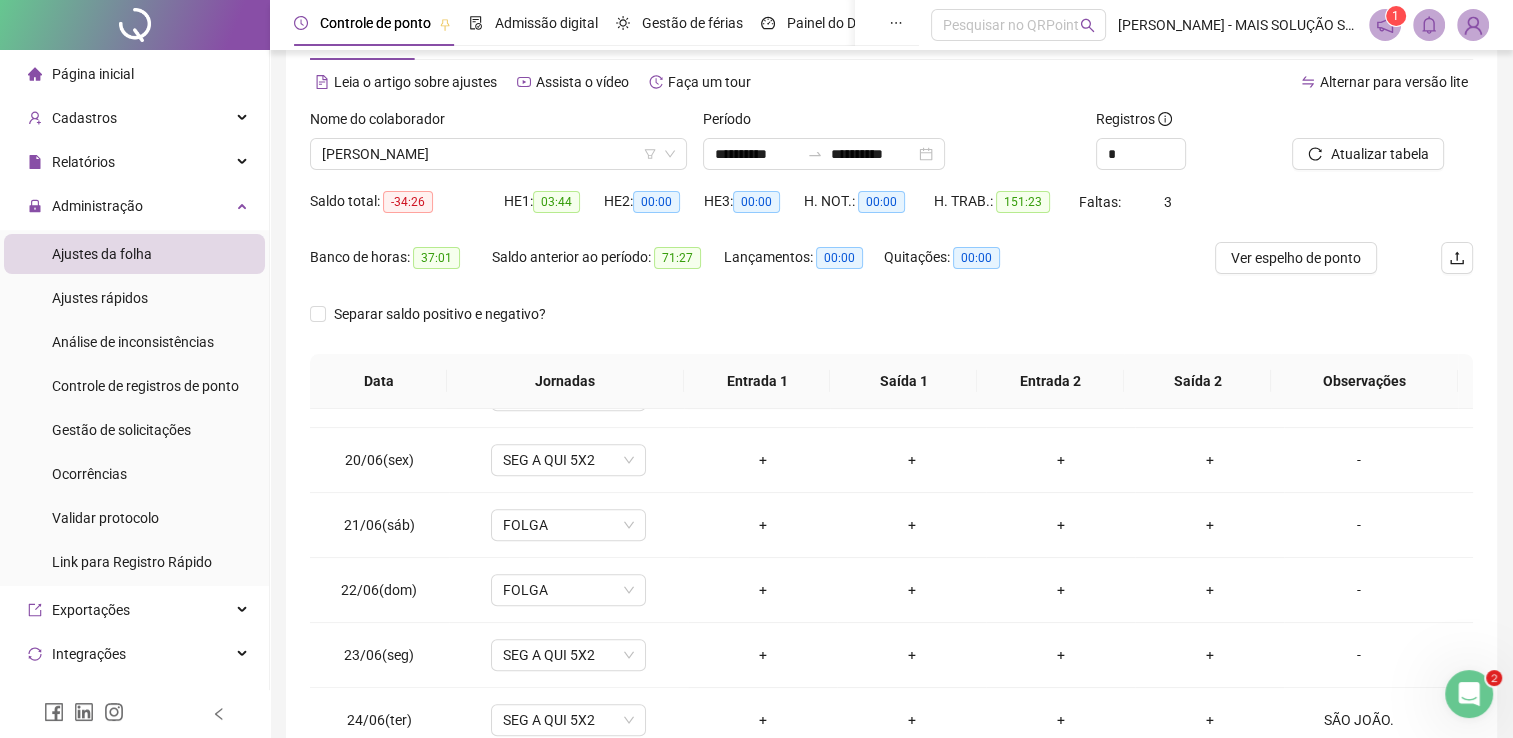scroll, scrollTop: 0, scrollLeft: 0, axis: both 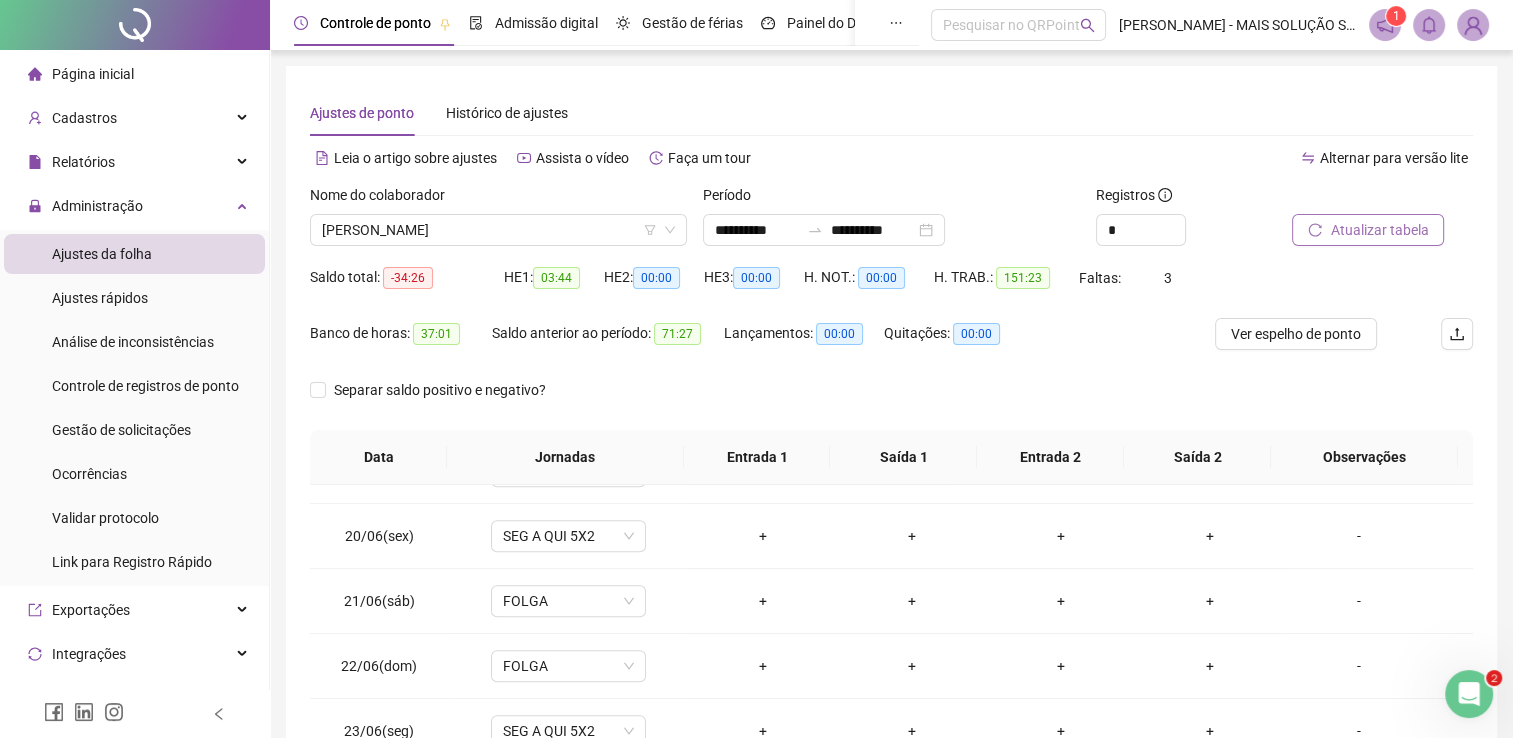 click on "Atualizar tabela" at bounding box center [1379, 230] 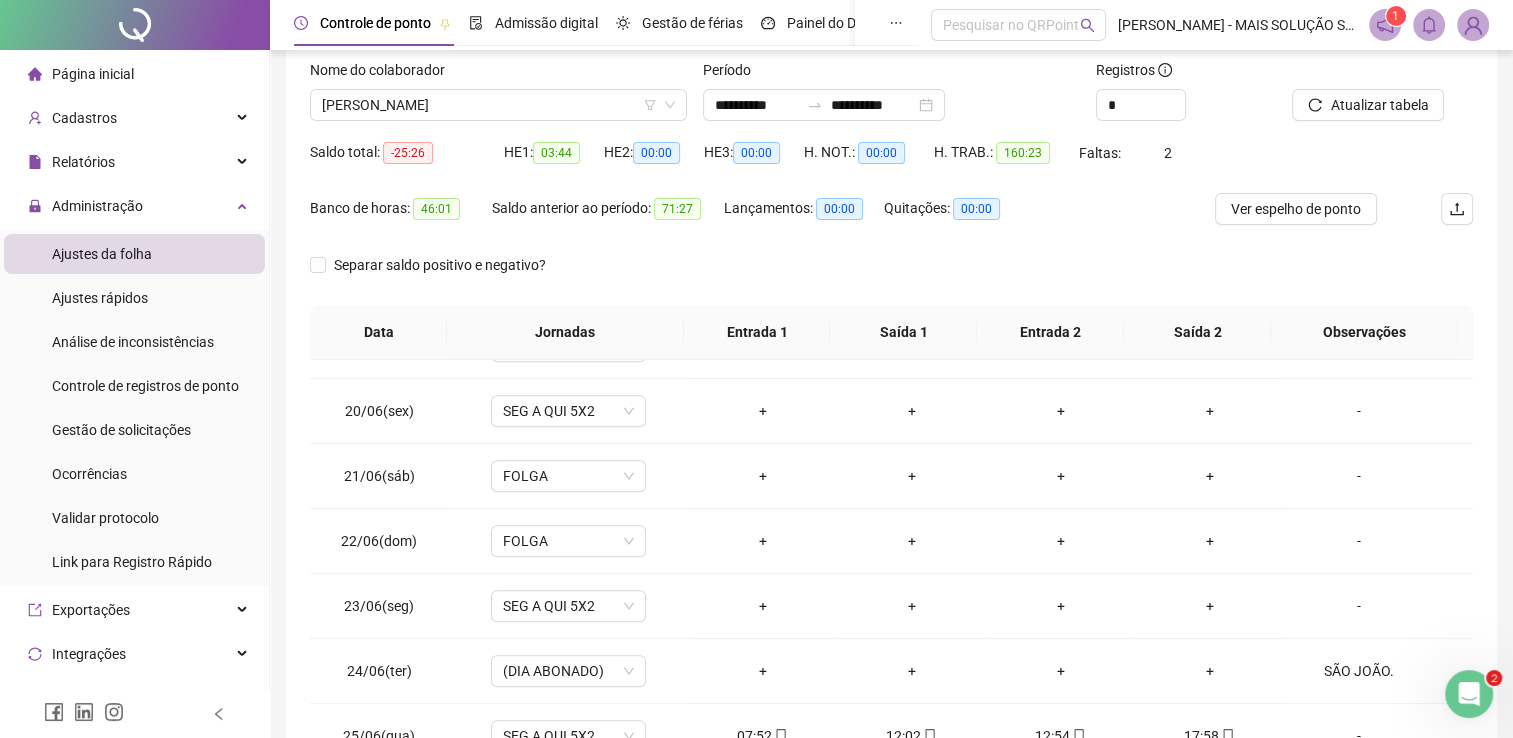 scroll, scrollTop: 283, scrollLeft: 0, axis: vertical 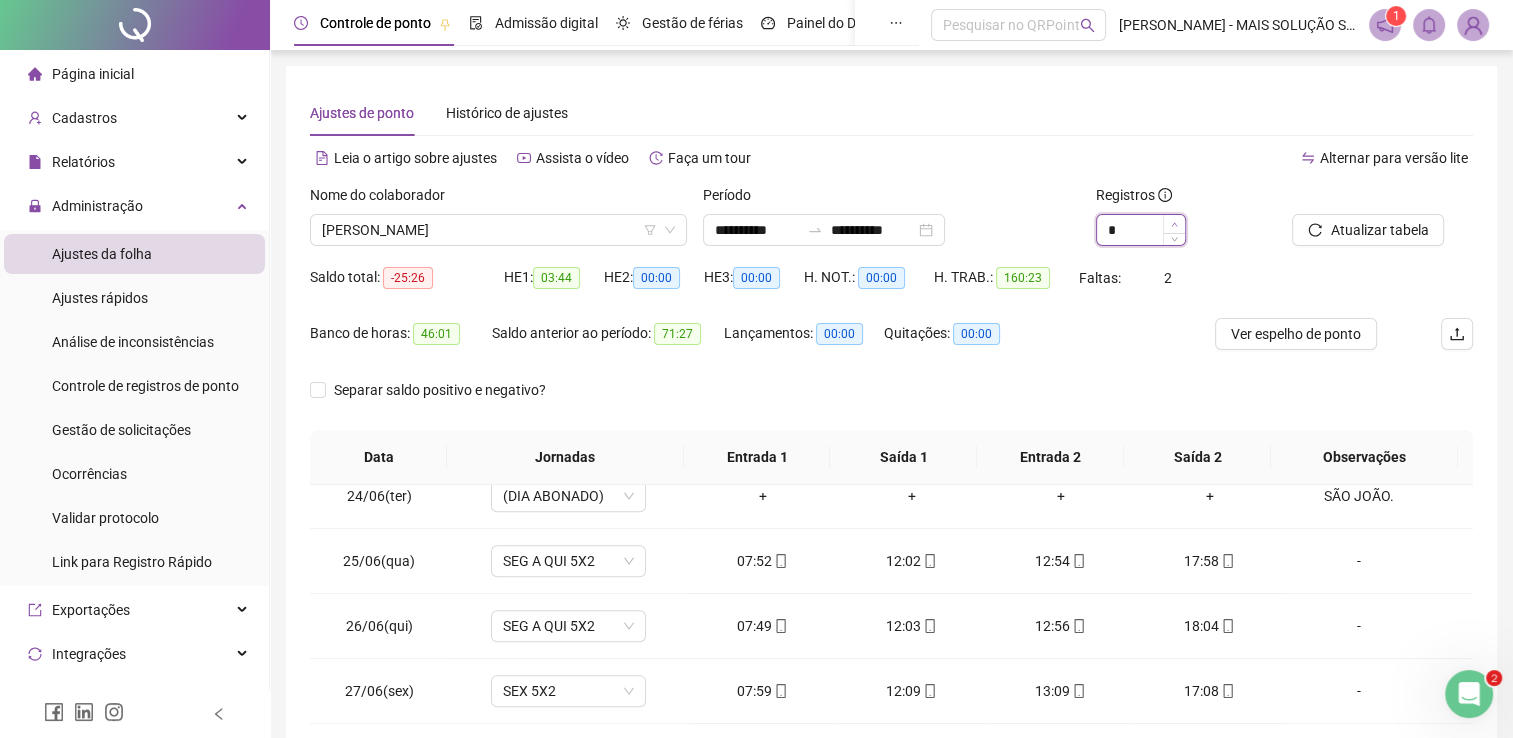 click at bounding box center (1174, 224) 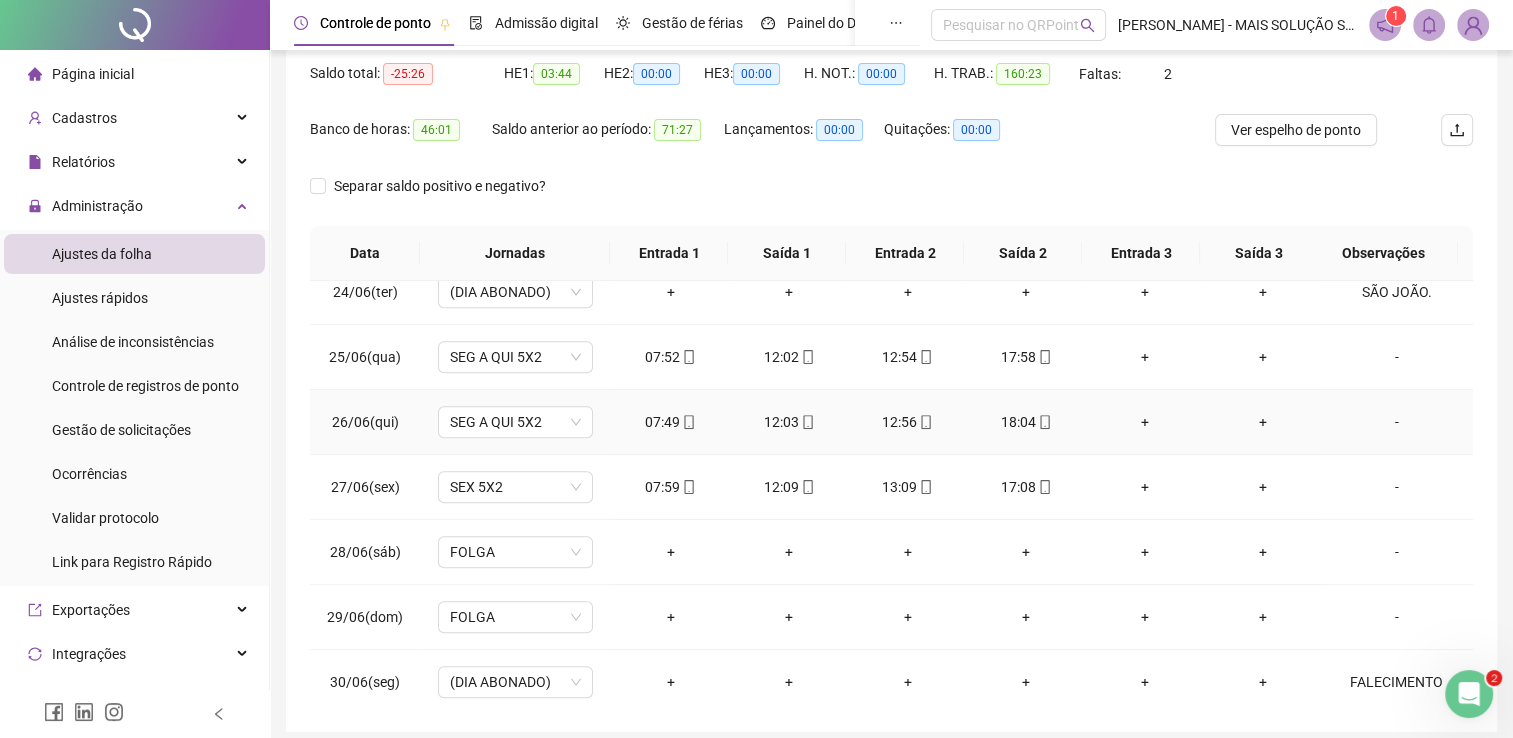 scroll, scrollTop: 283, scrollLeft: 0, axis: vertical 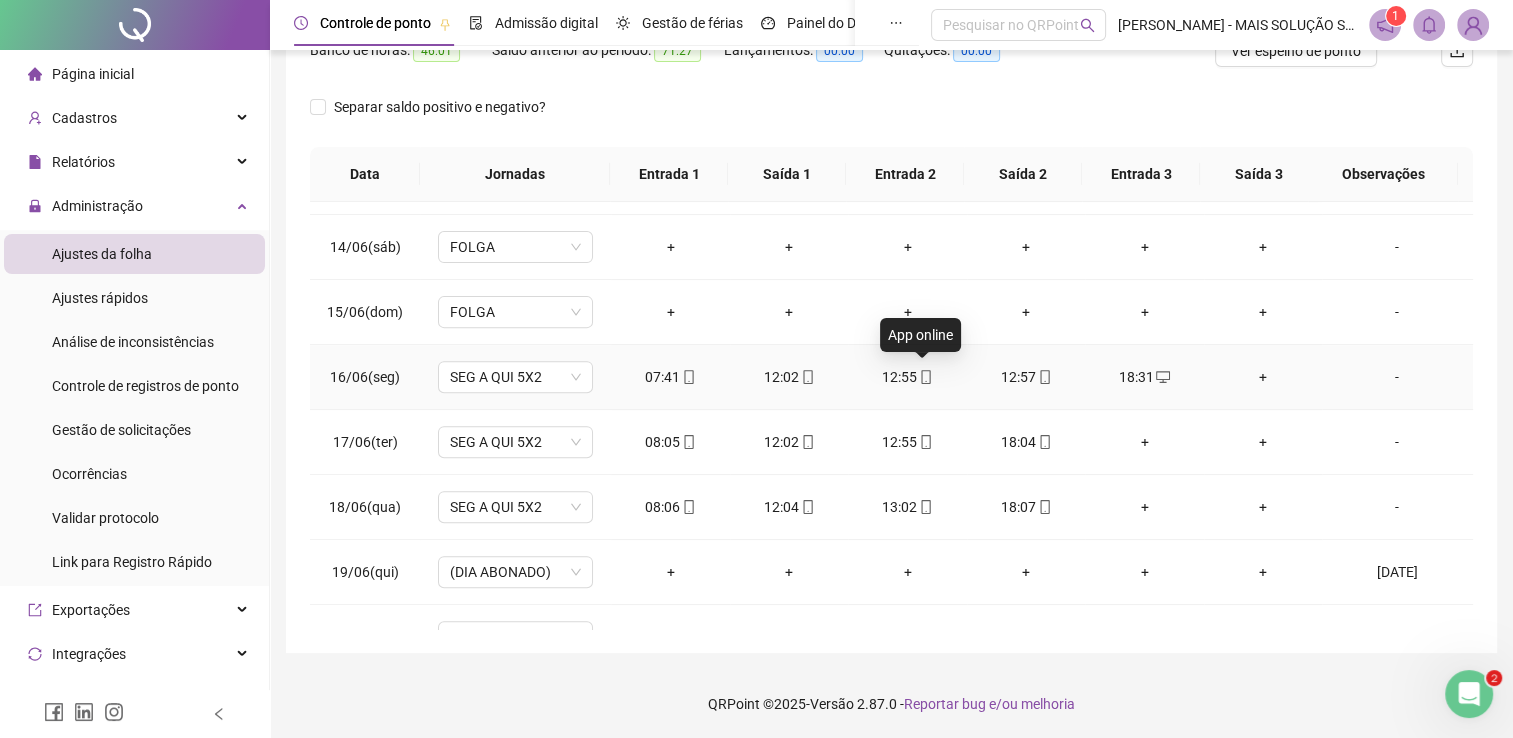 click 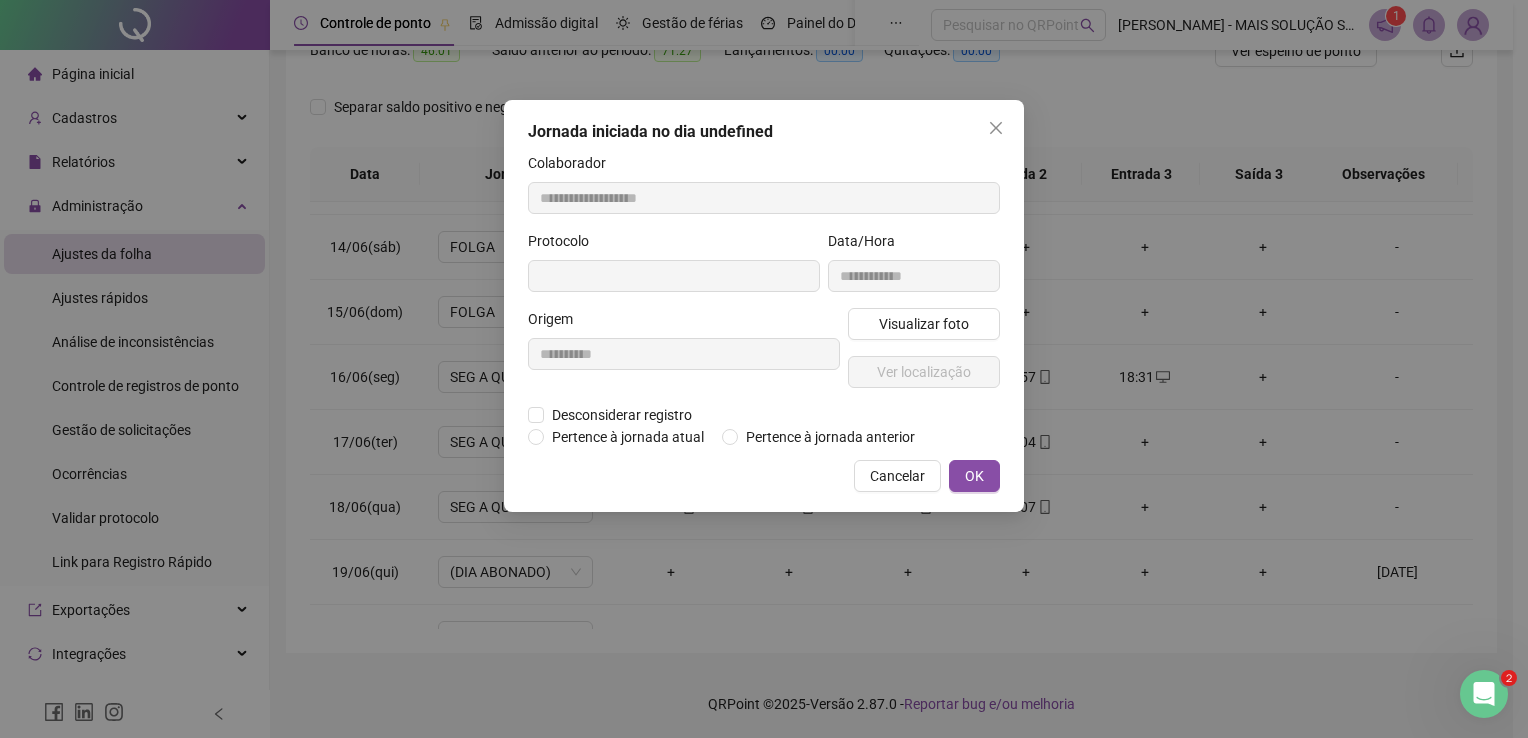 type on "**********" 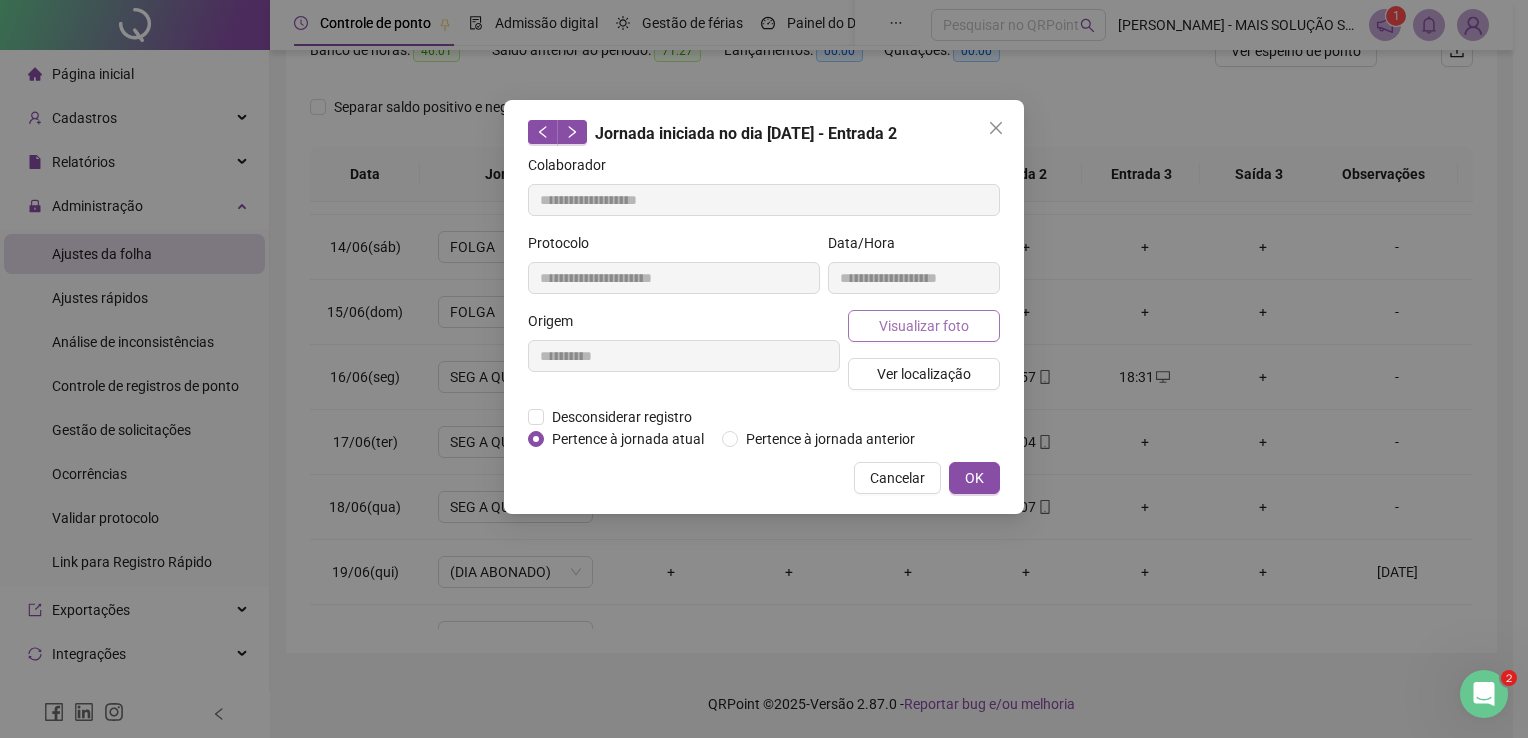 click on "Visualizar foto" at bounding box center (924, 326) 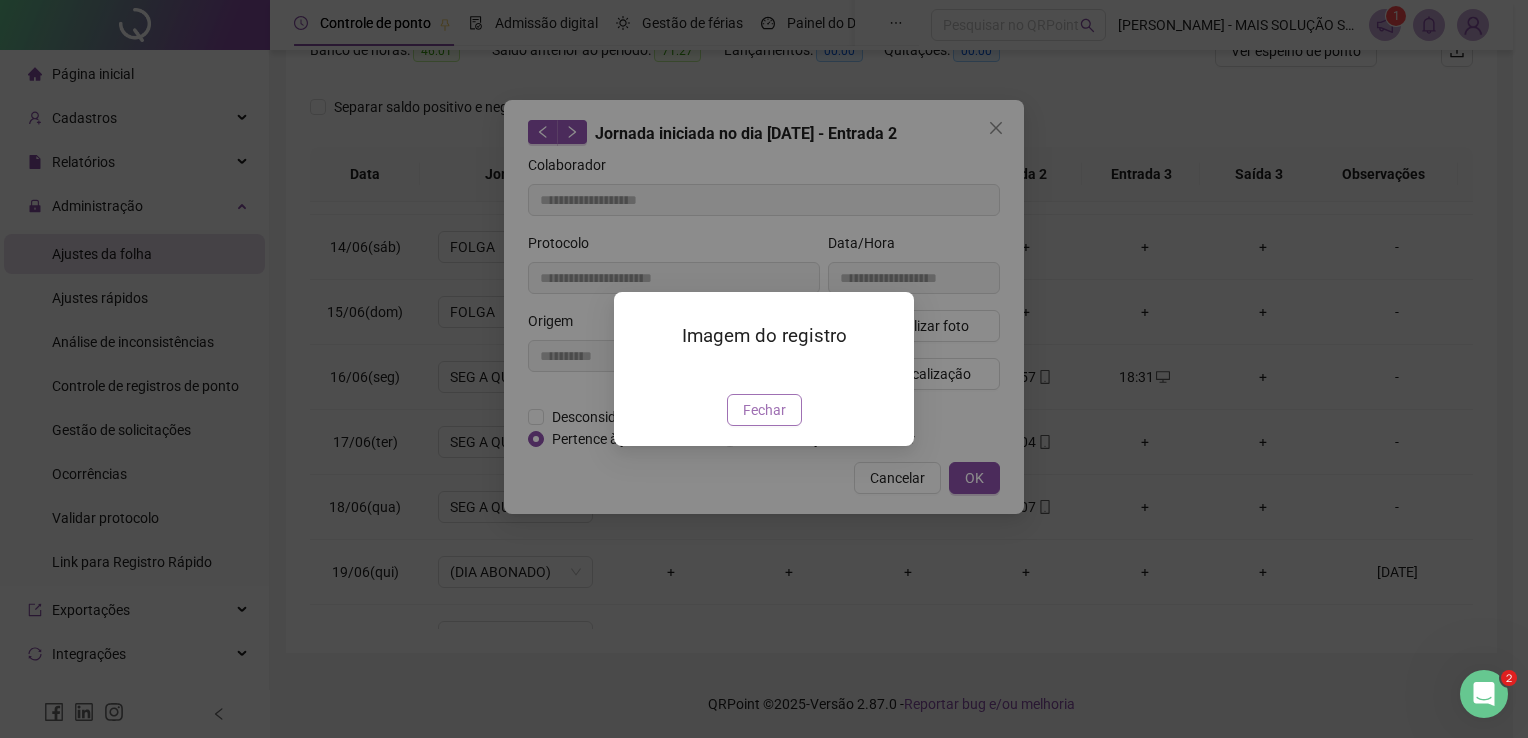 click on "Fechar" at bounding box center (764, 410) 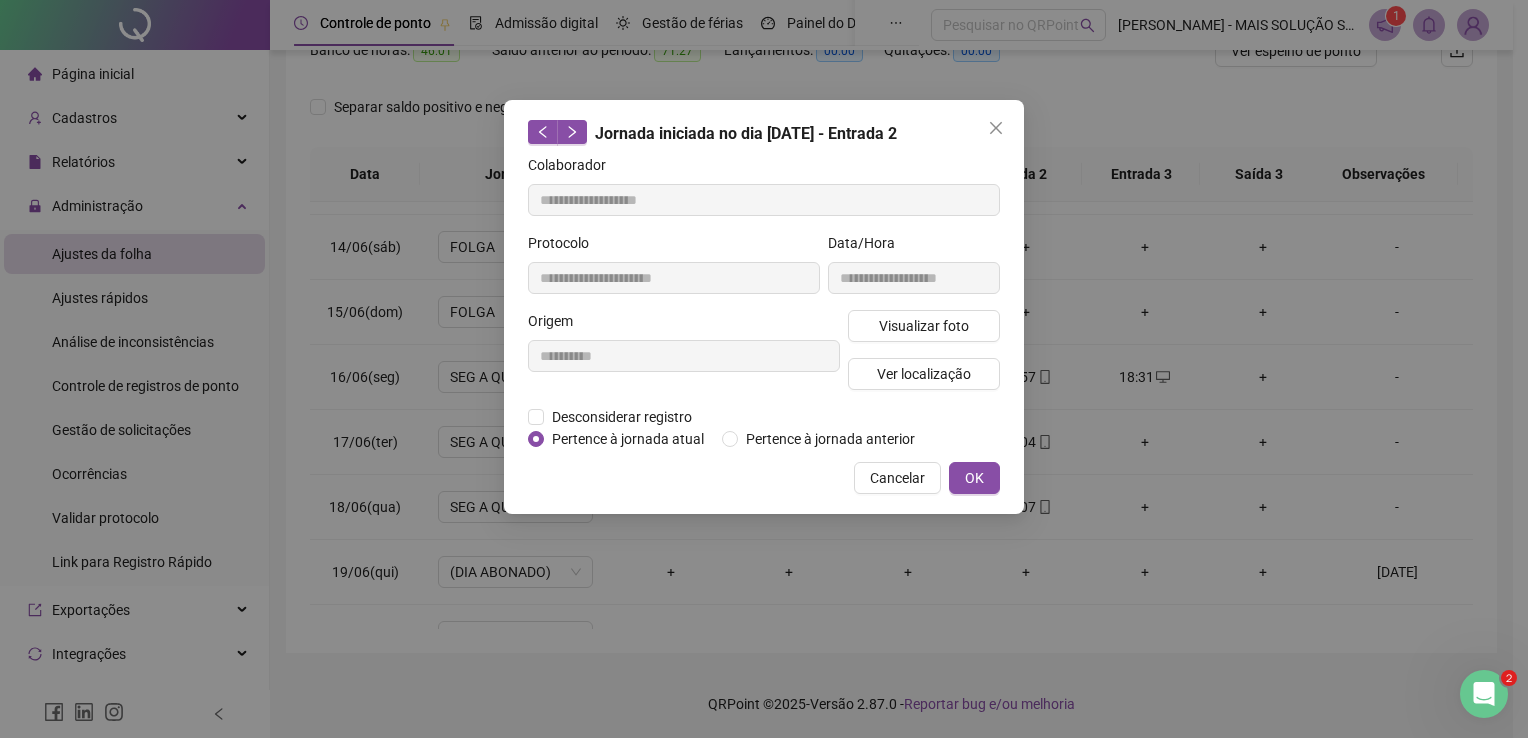 click on "Cancelar" at bounding box center (897, 478) 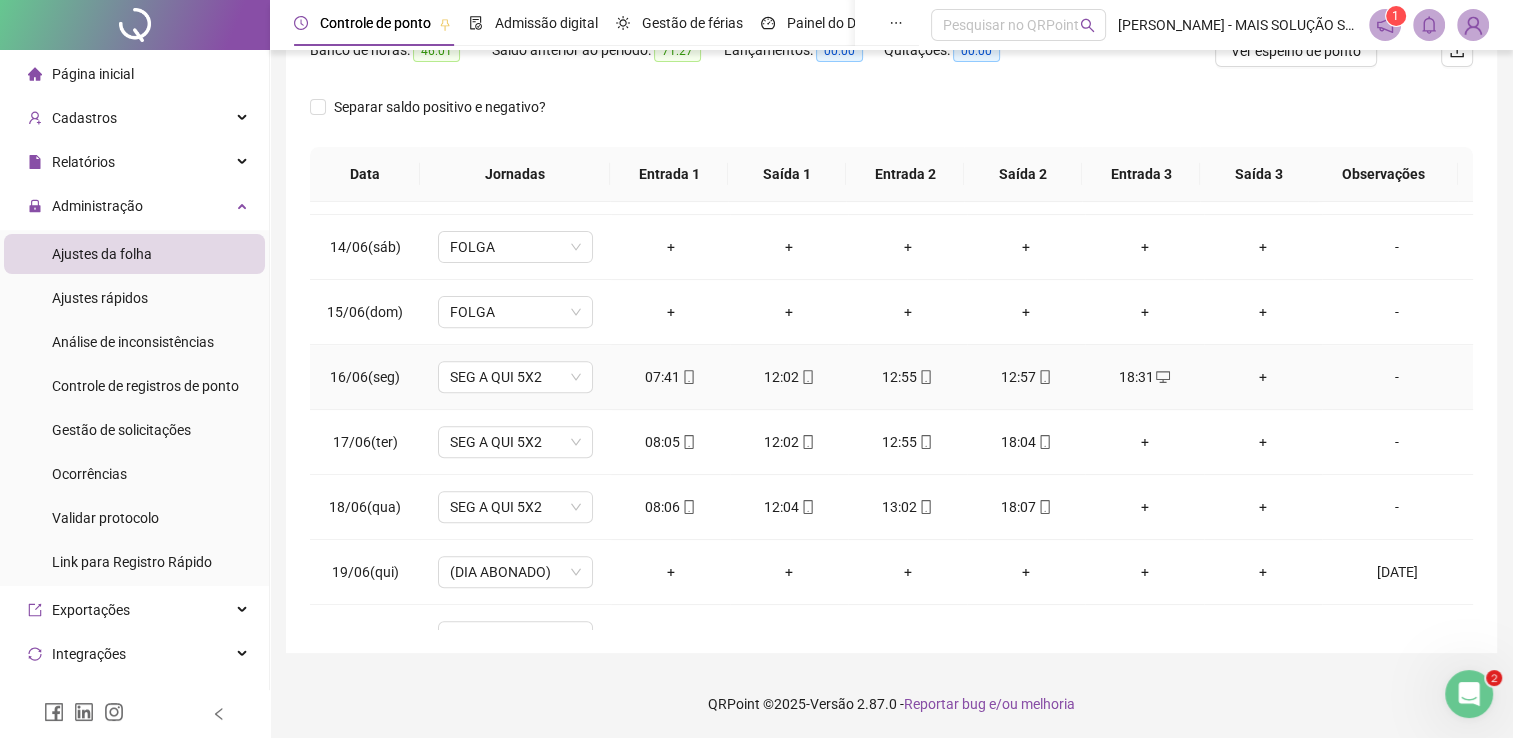 click 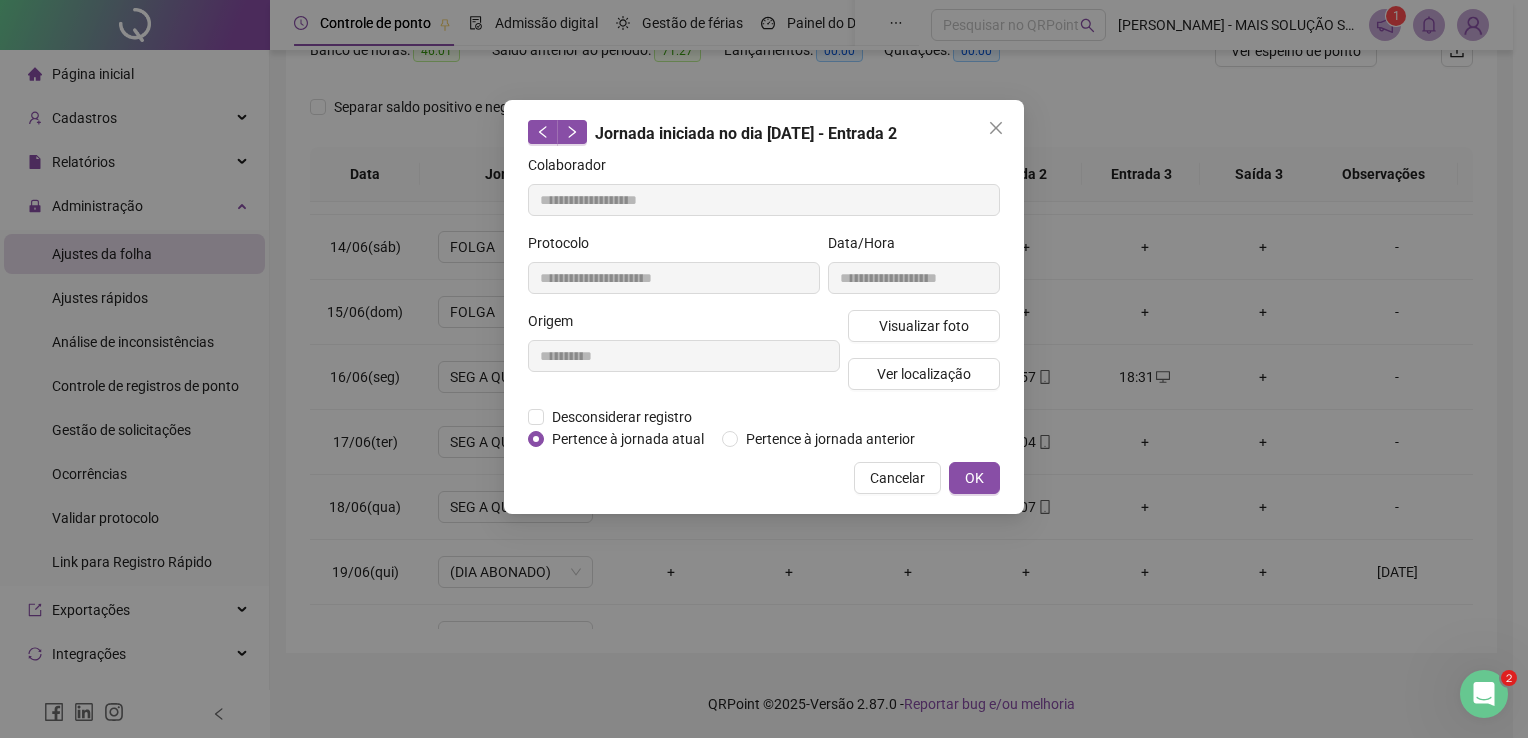 type on "**********" 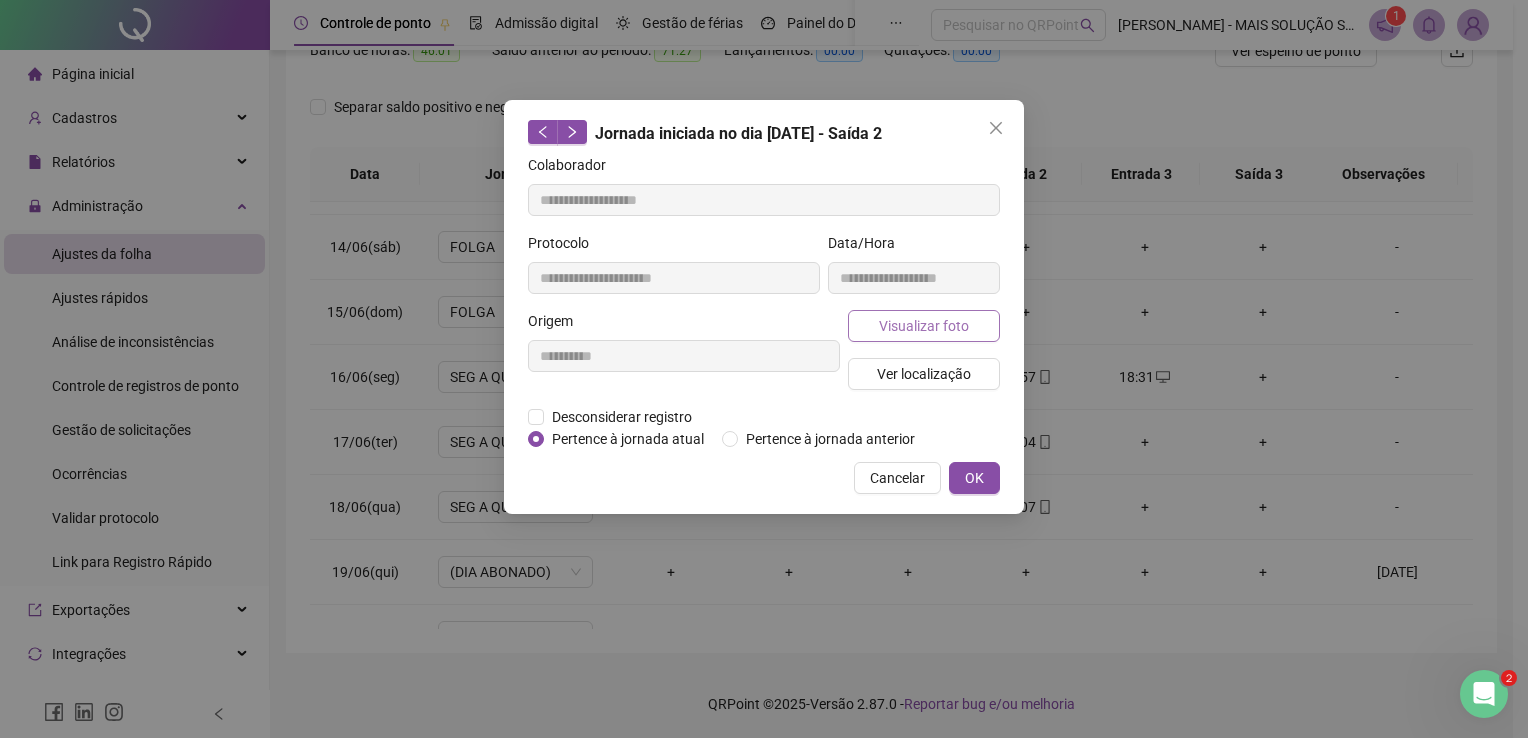 click on "Visualizar foto" at bounding box center [924, 326] 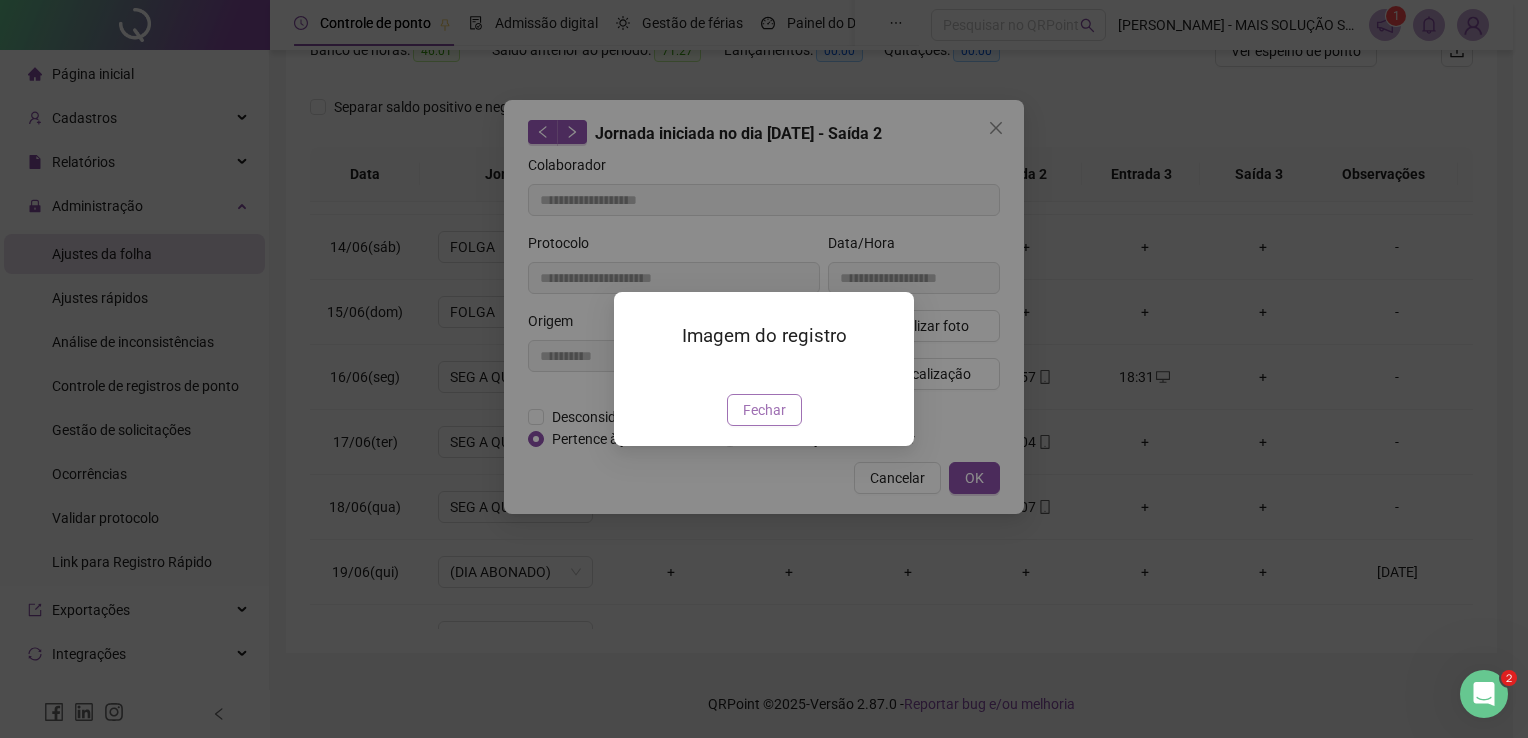 click on "Fechar" at bounding box center [764, 410] 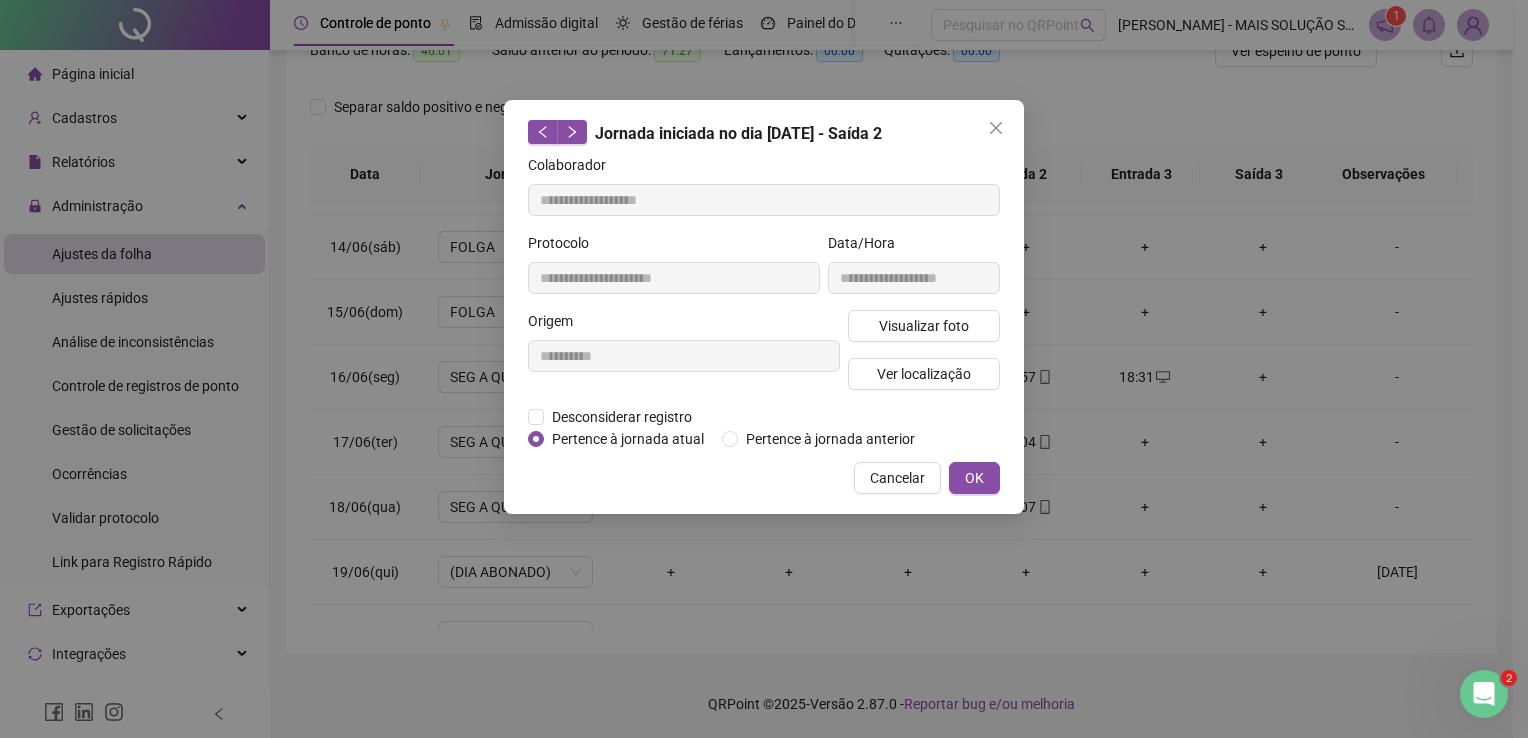 click on "Cancelar" at bounding box center (897, 478) 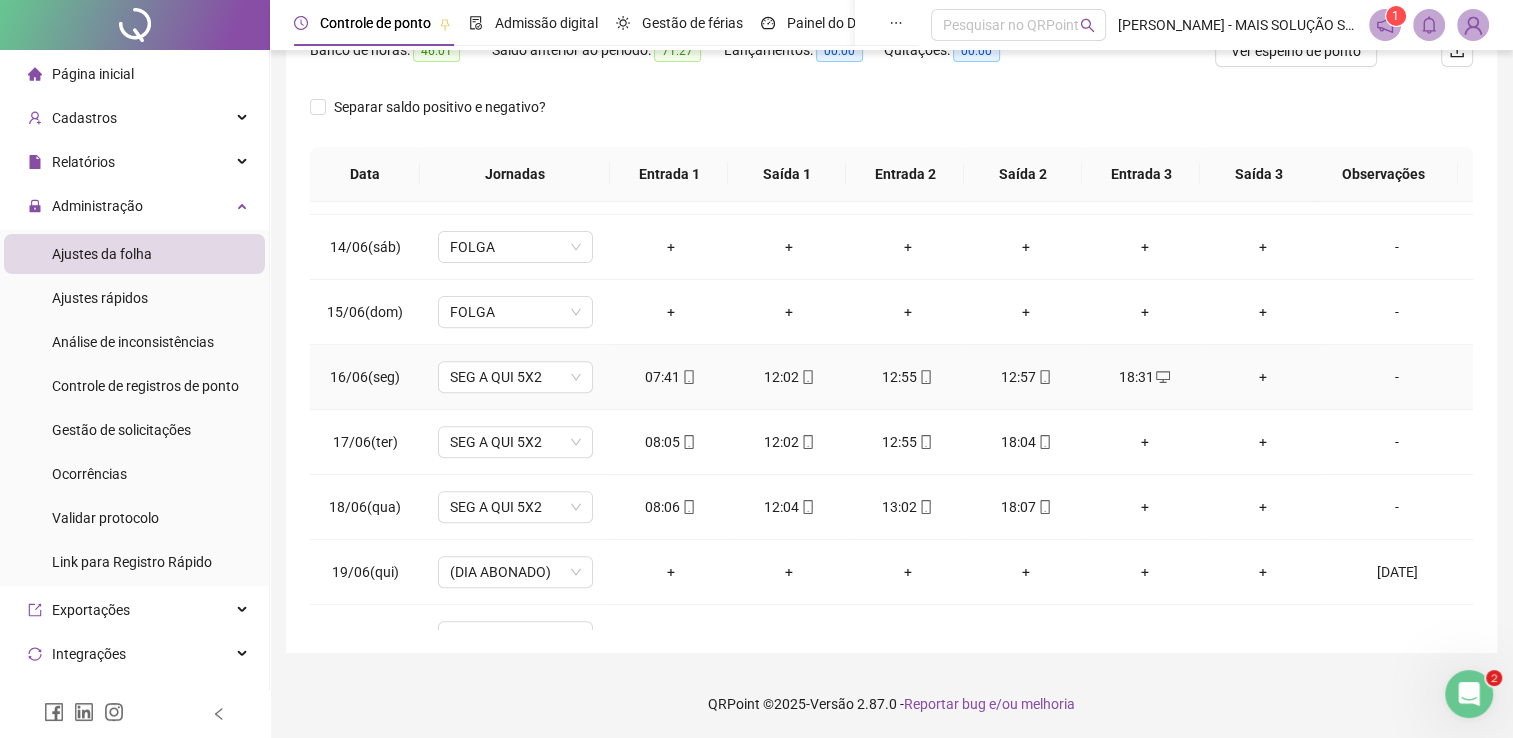 click on "12:55" at bounding box center [907, 377] 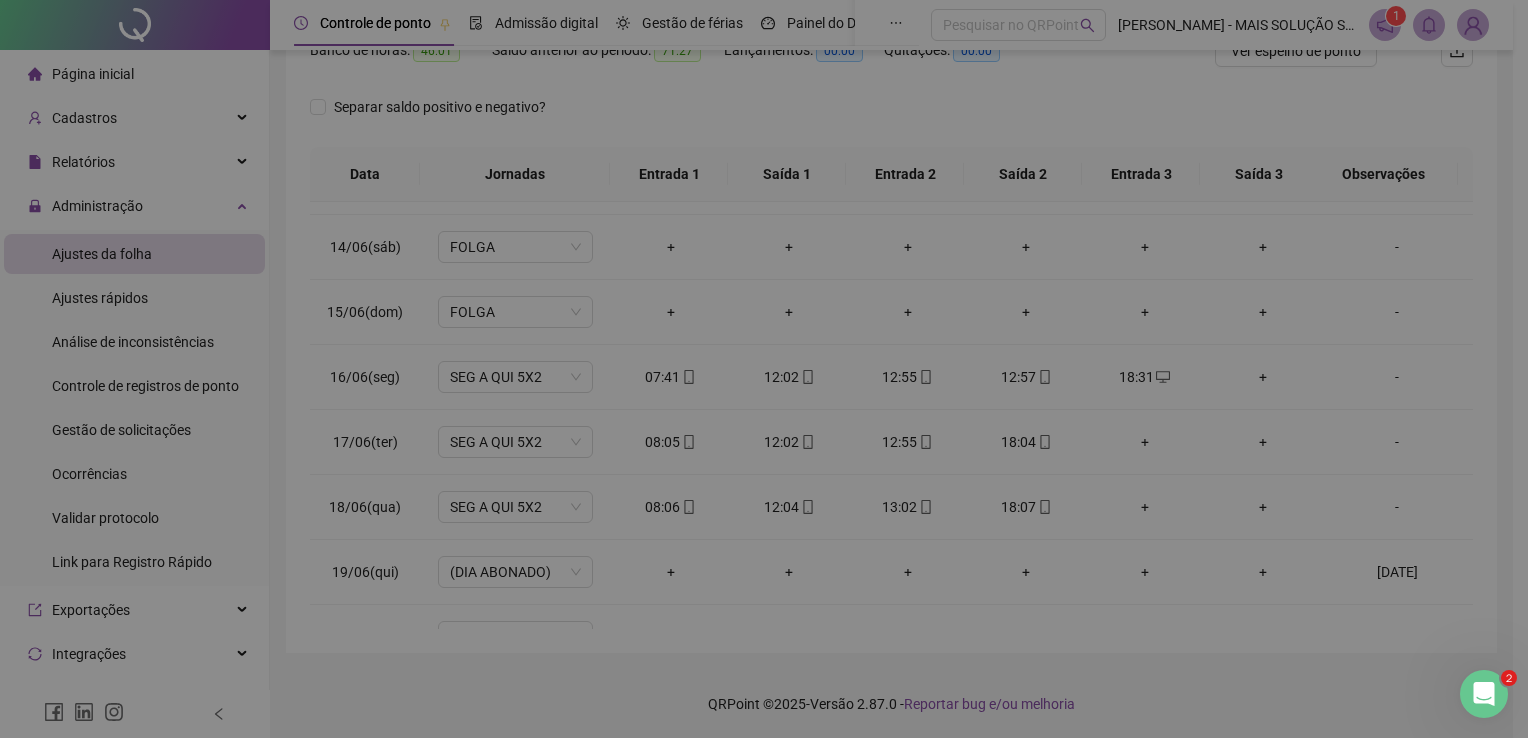 type on "**********" 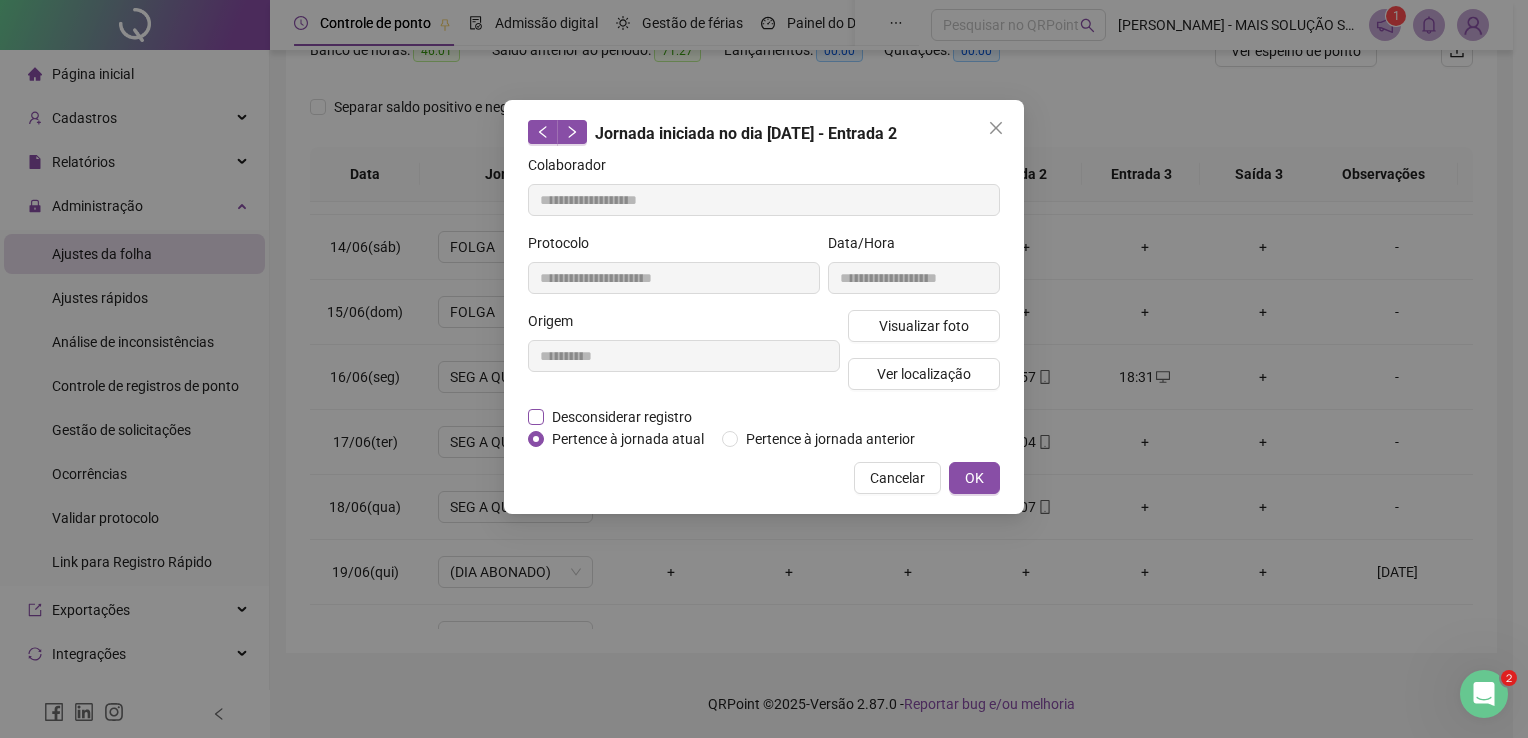 click on "Desconsiderar registro" at bounding box center (622, 417) 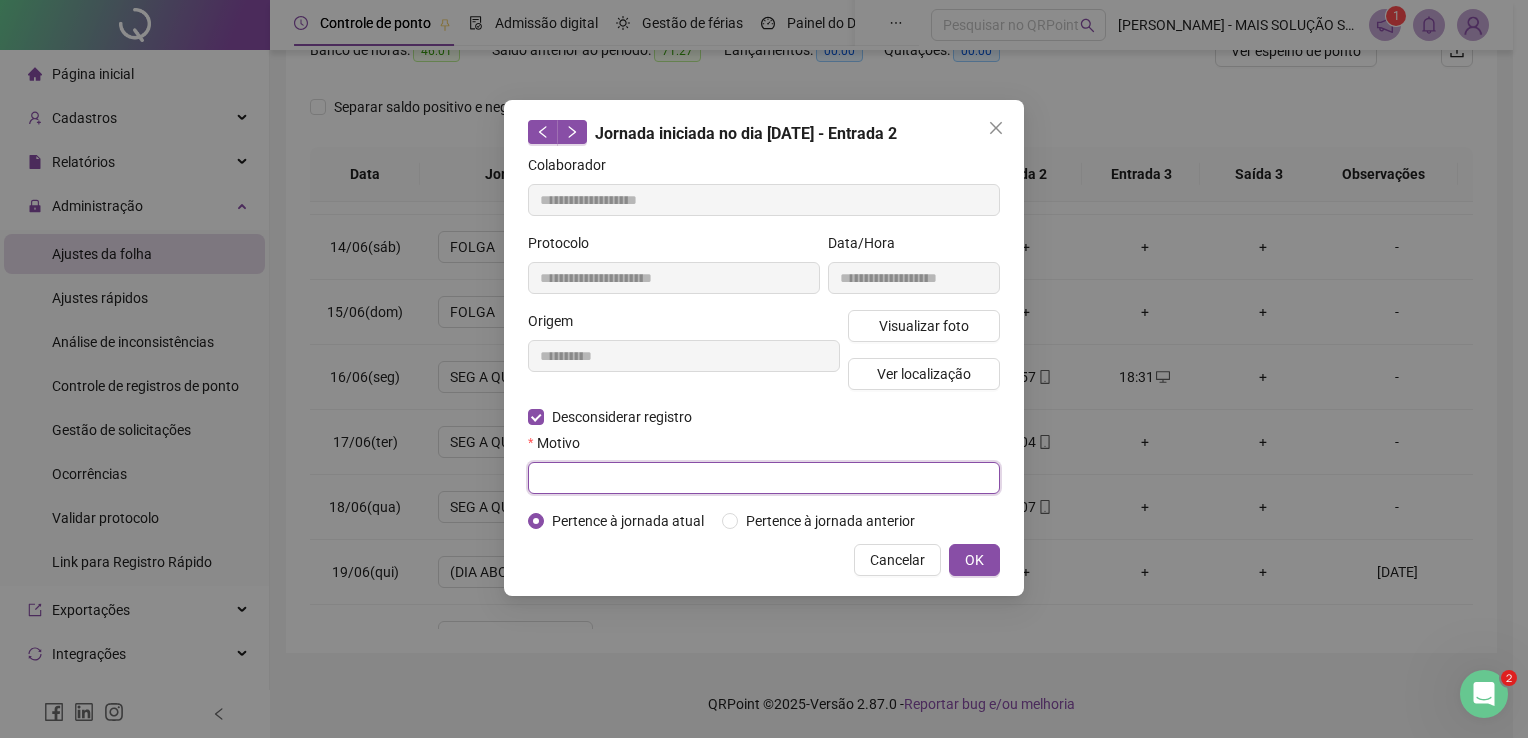click at bounding box center [764, 478] 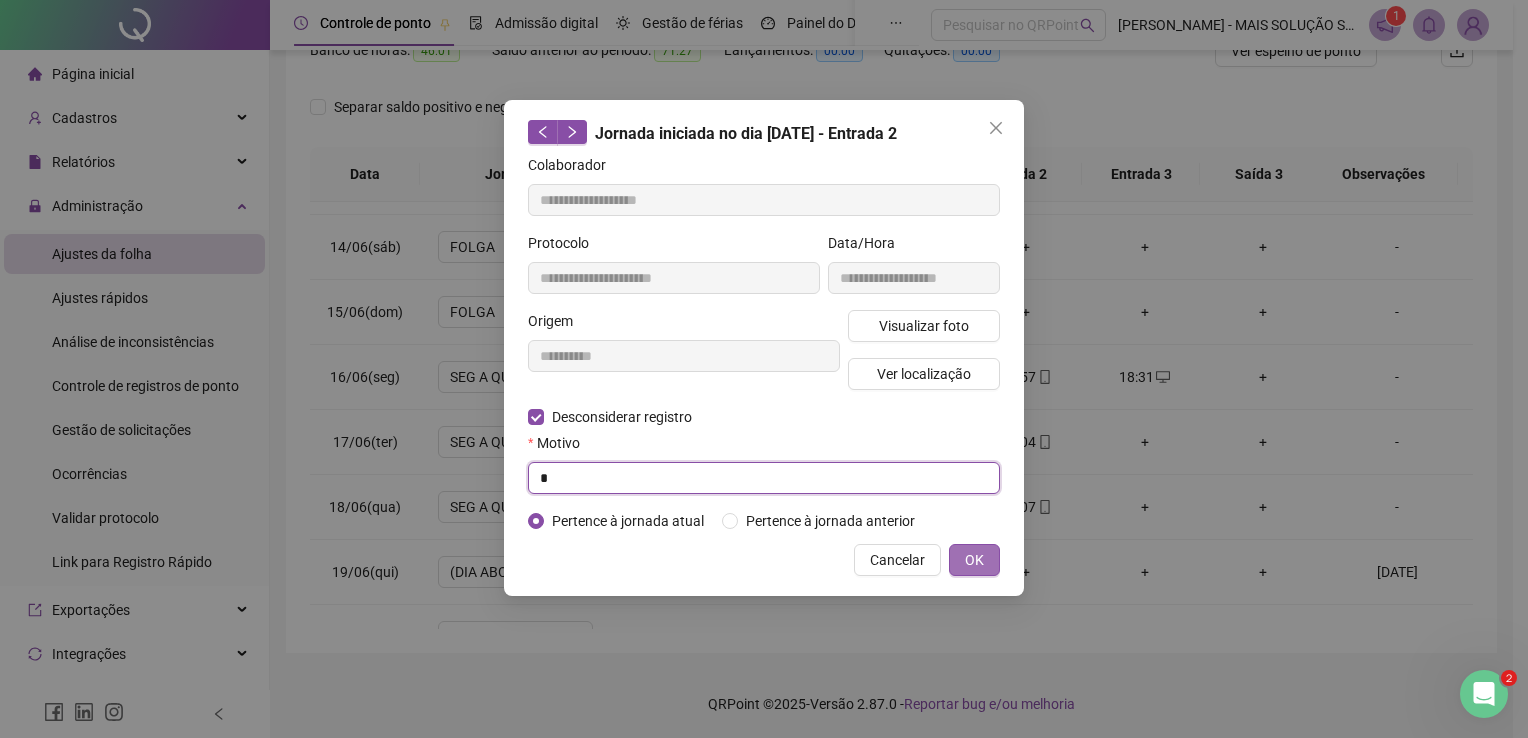 type on "*" 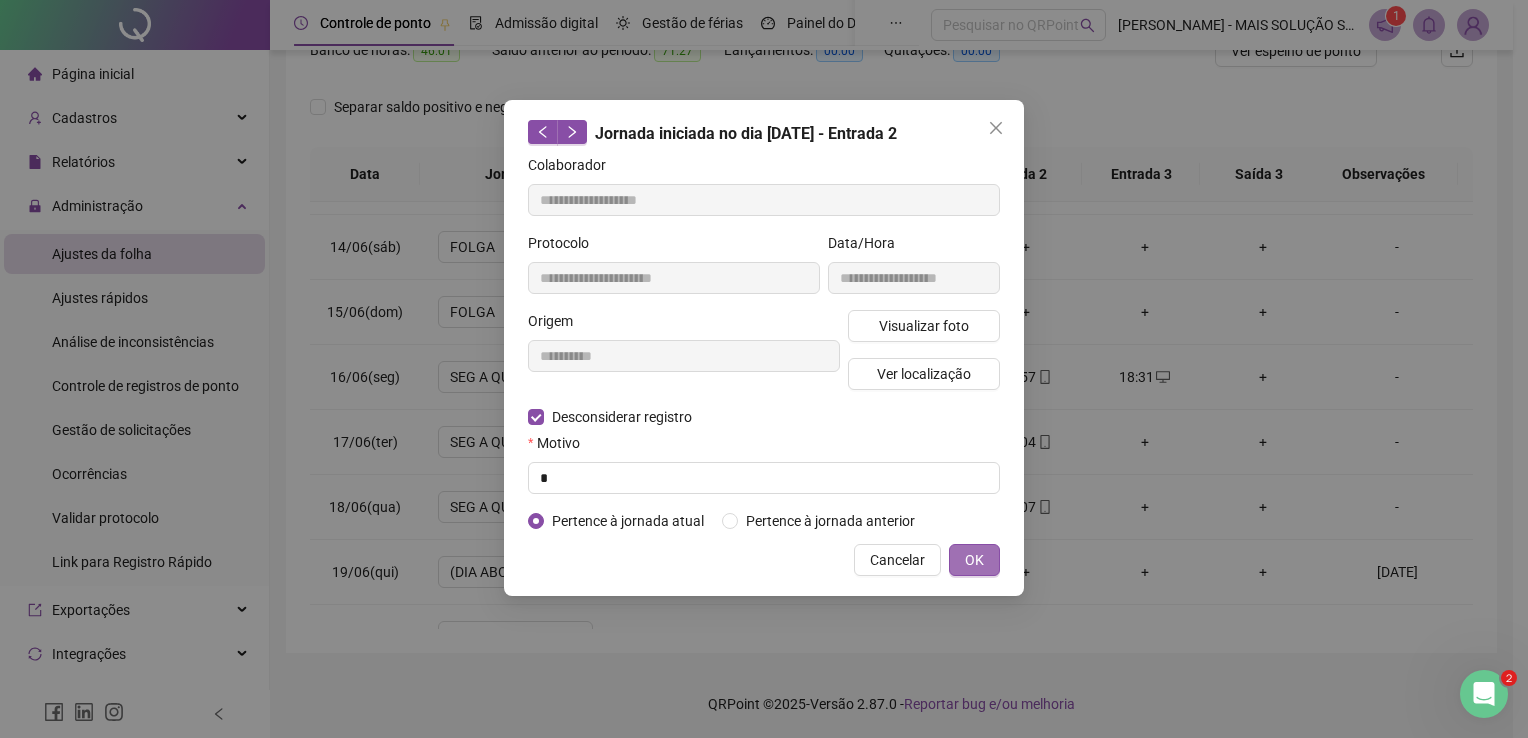 click on "OK" at bounding box center [974, 560] 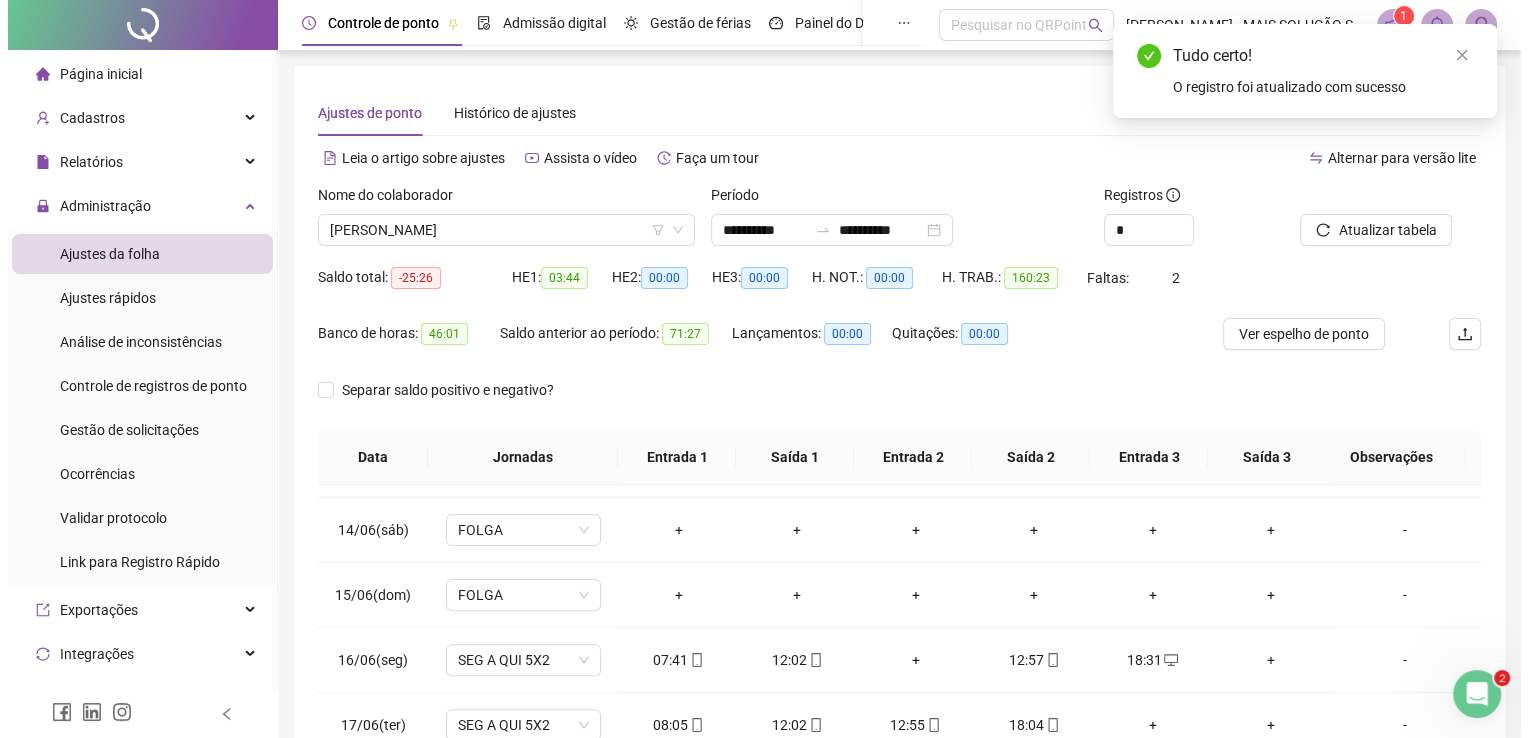scroll, scrollTop: 0, scrollLeft: 0, axis: both 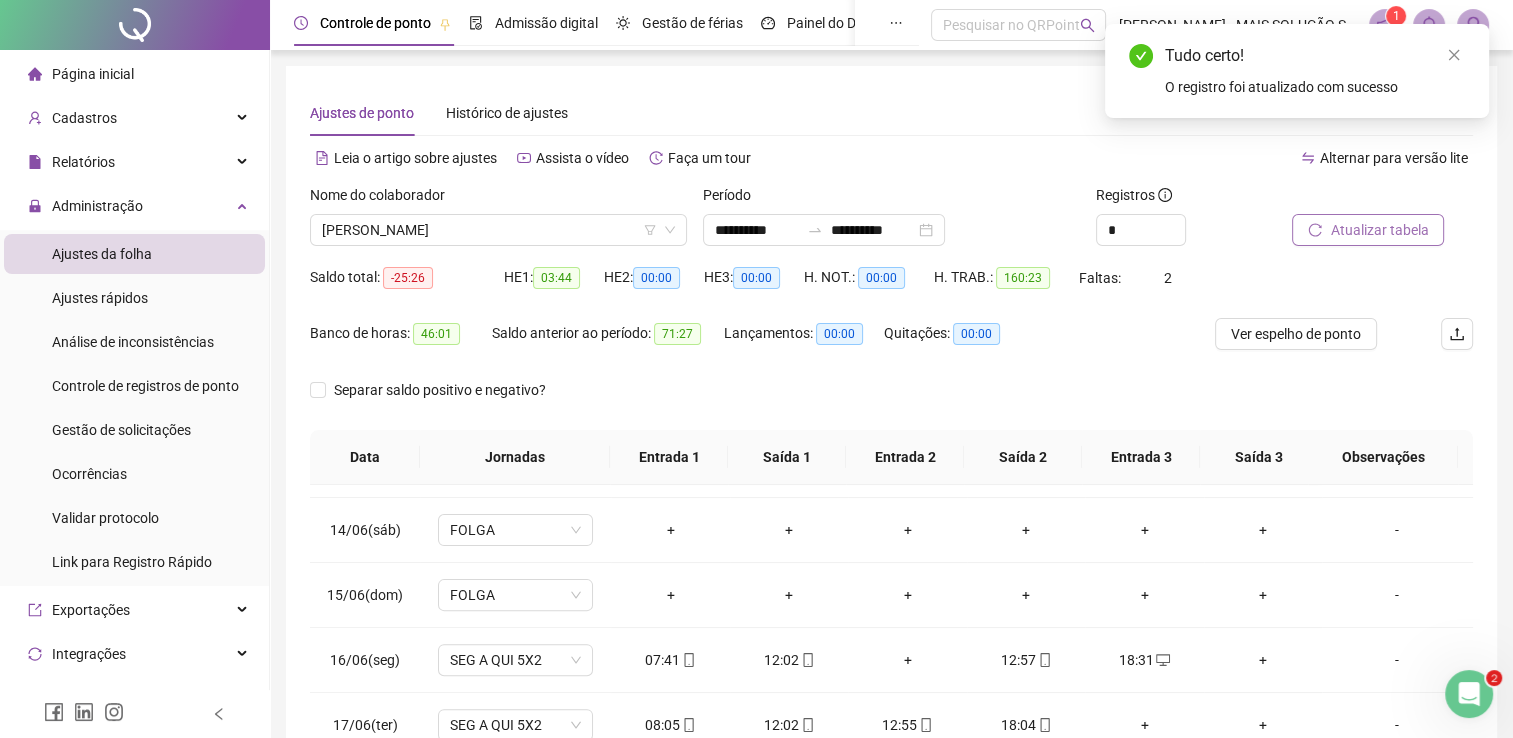 click on "Atualizar tabela" at bounding box center (1368, 230) 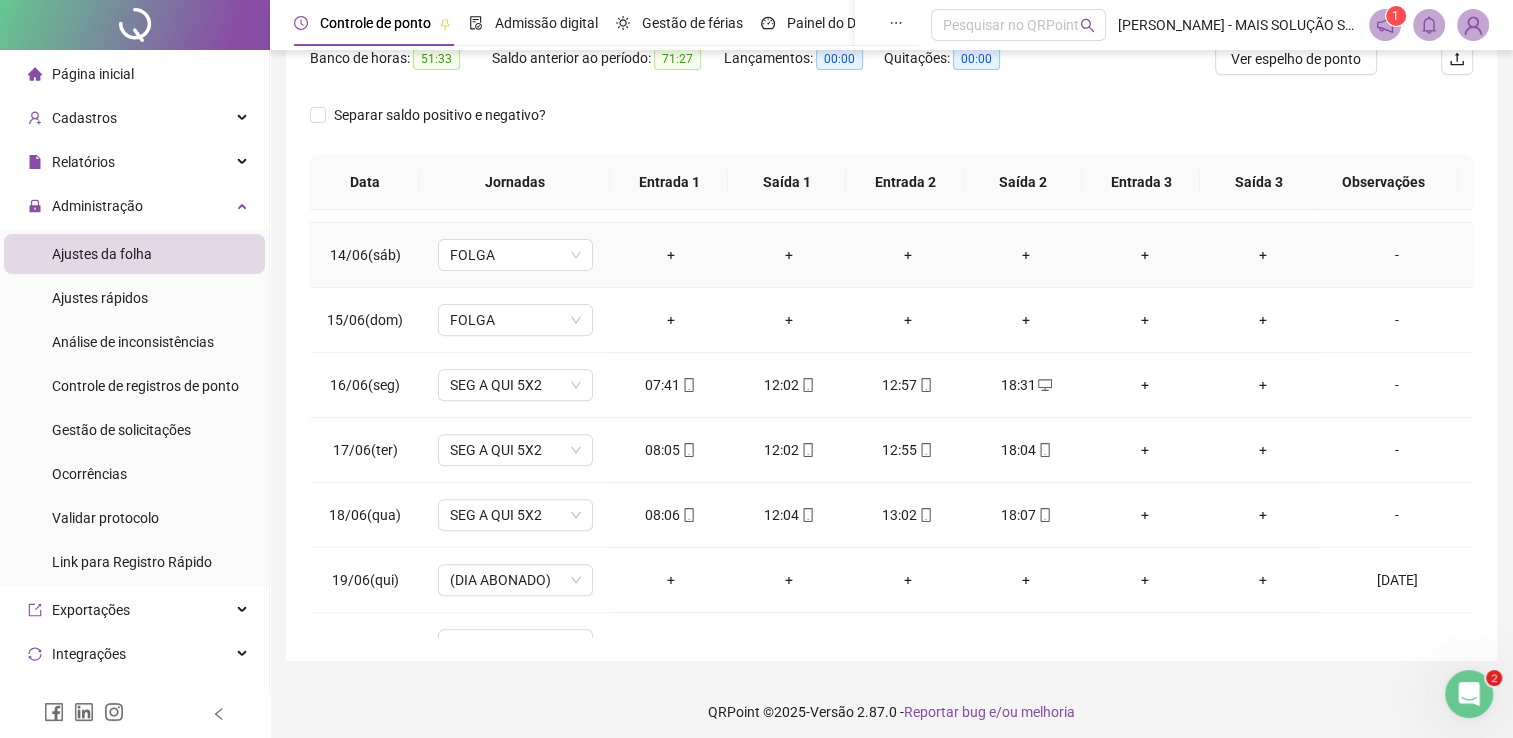 scroll, scrollTop: 283, scrollLeft: 0, axis: vertical 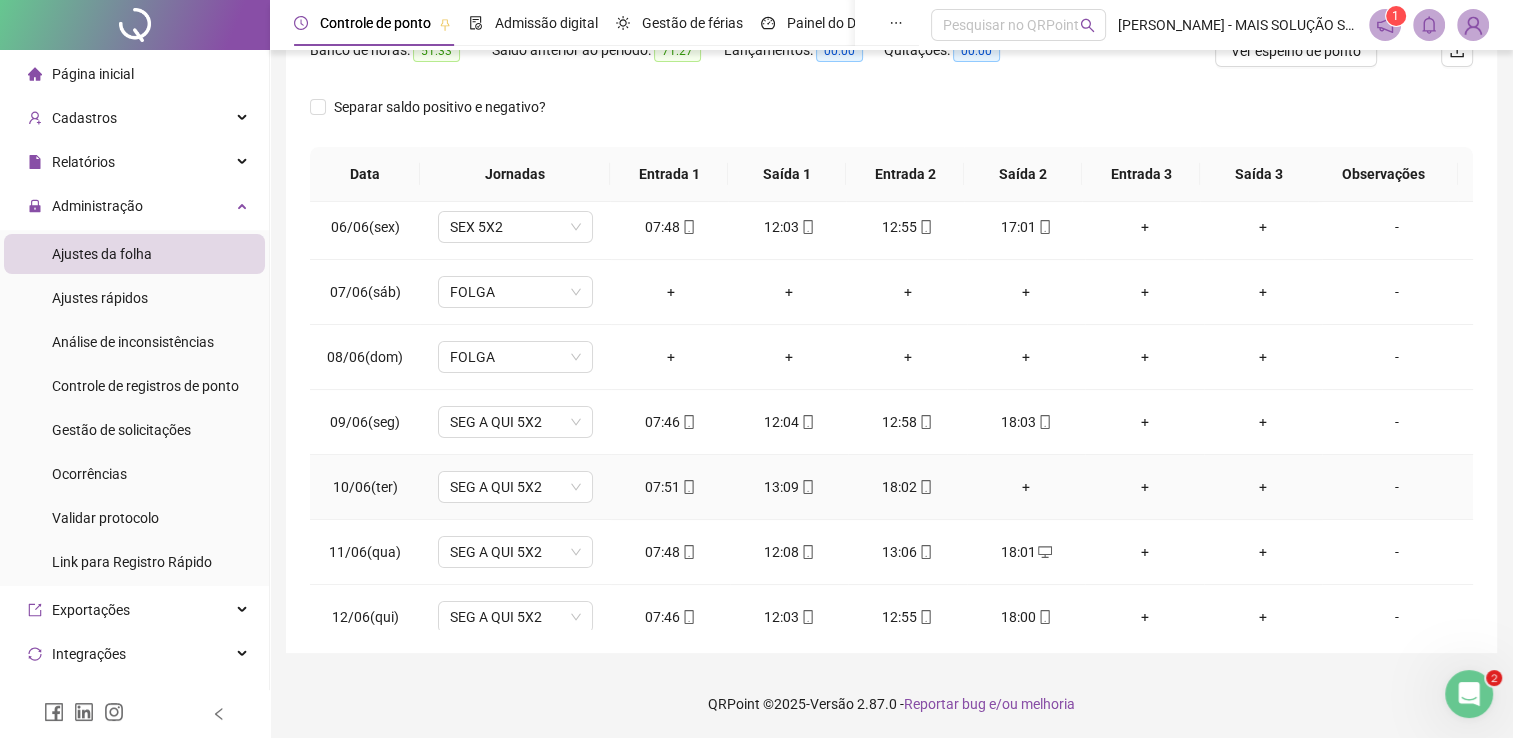 click on "+" at bounding box center (1026, 487) 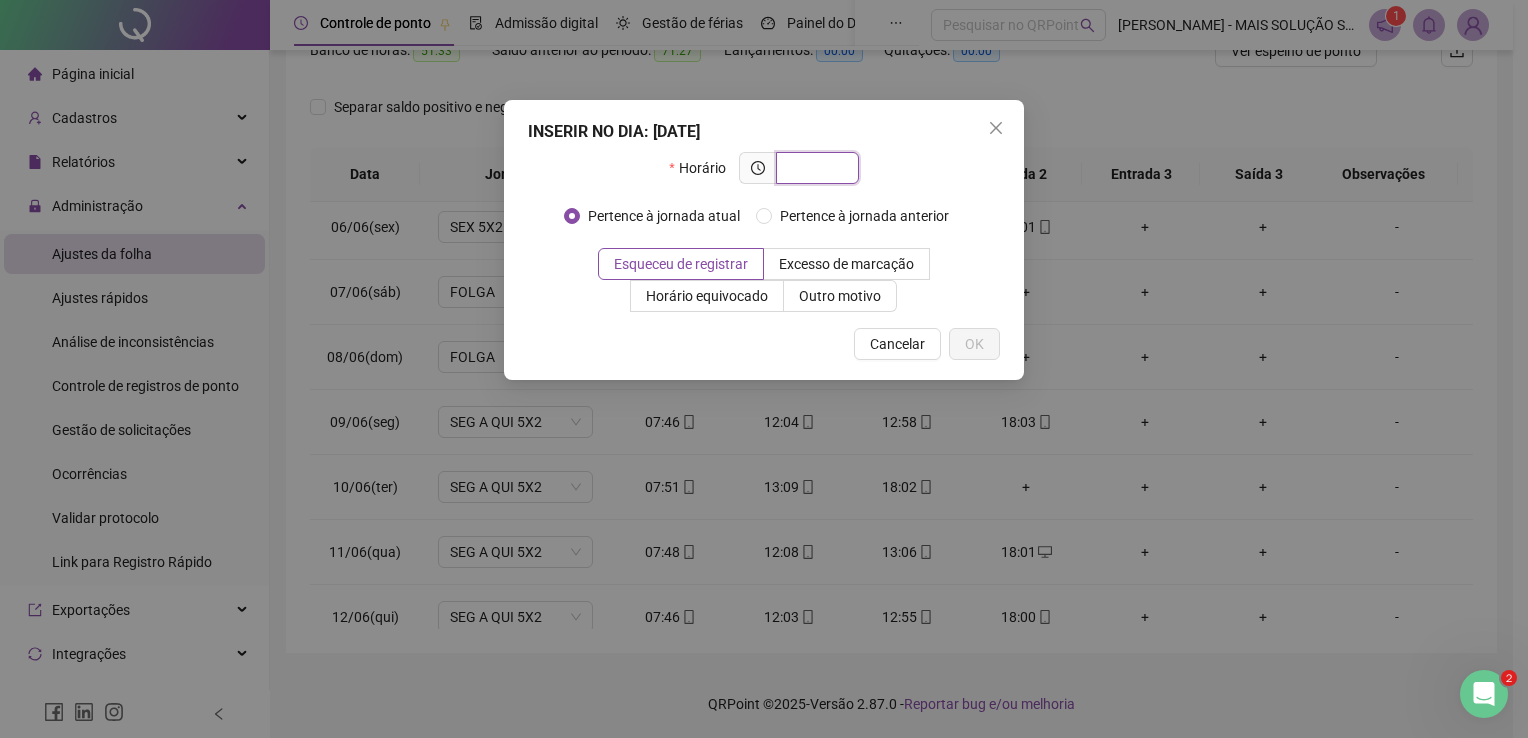 click at bounding box center [815, 168] 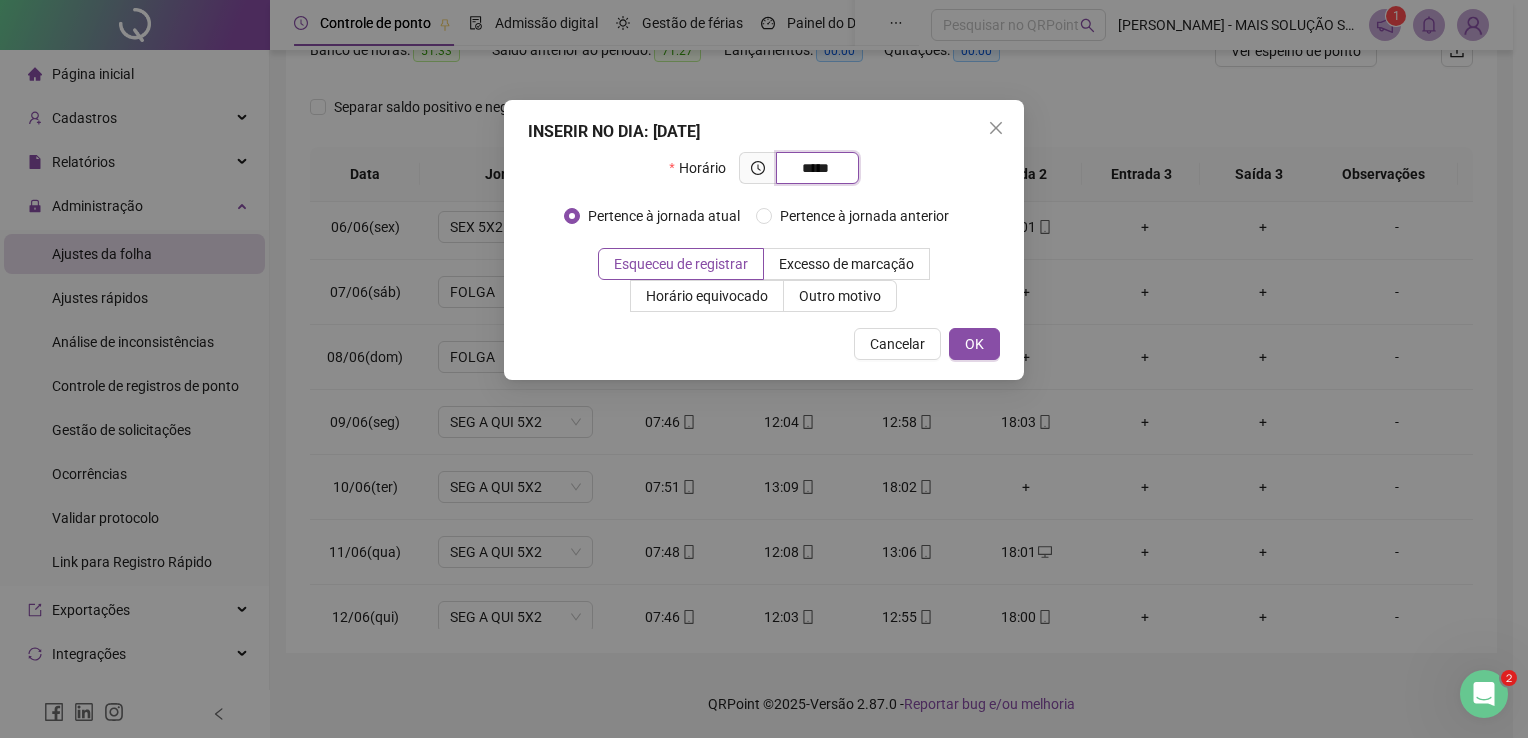 type on "*****" 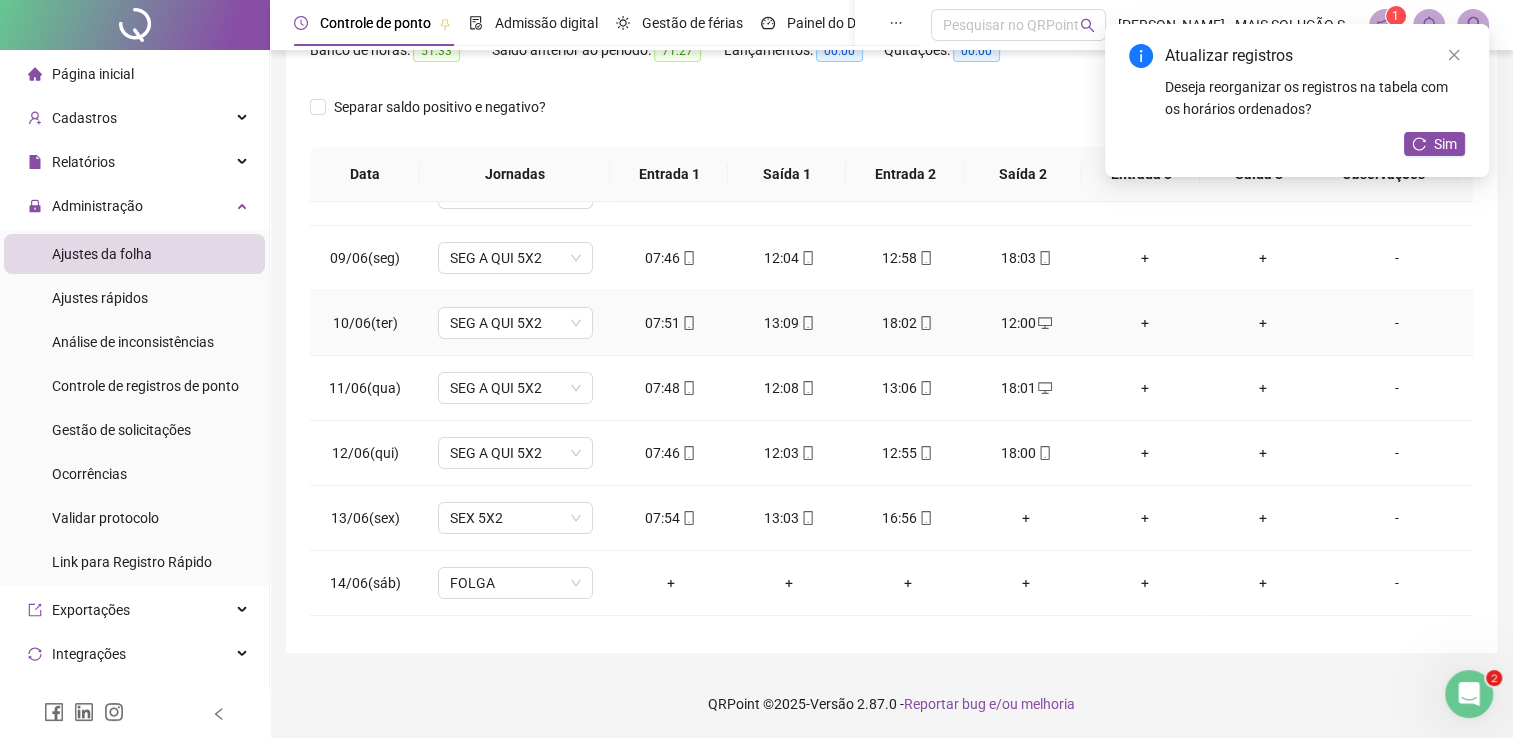scroll, scrollTop: 532, scrollLeft: 0, axis: vertical 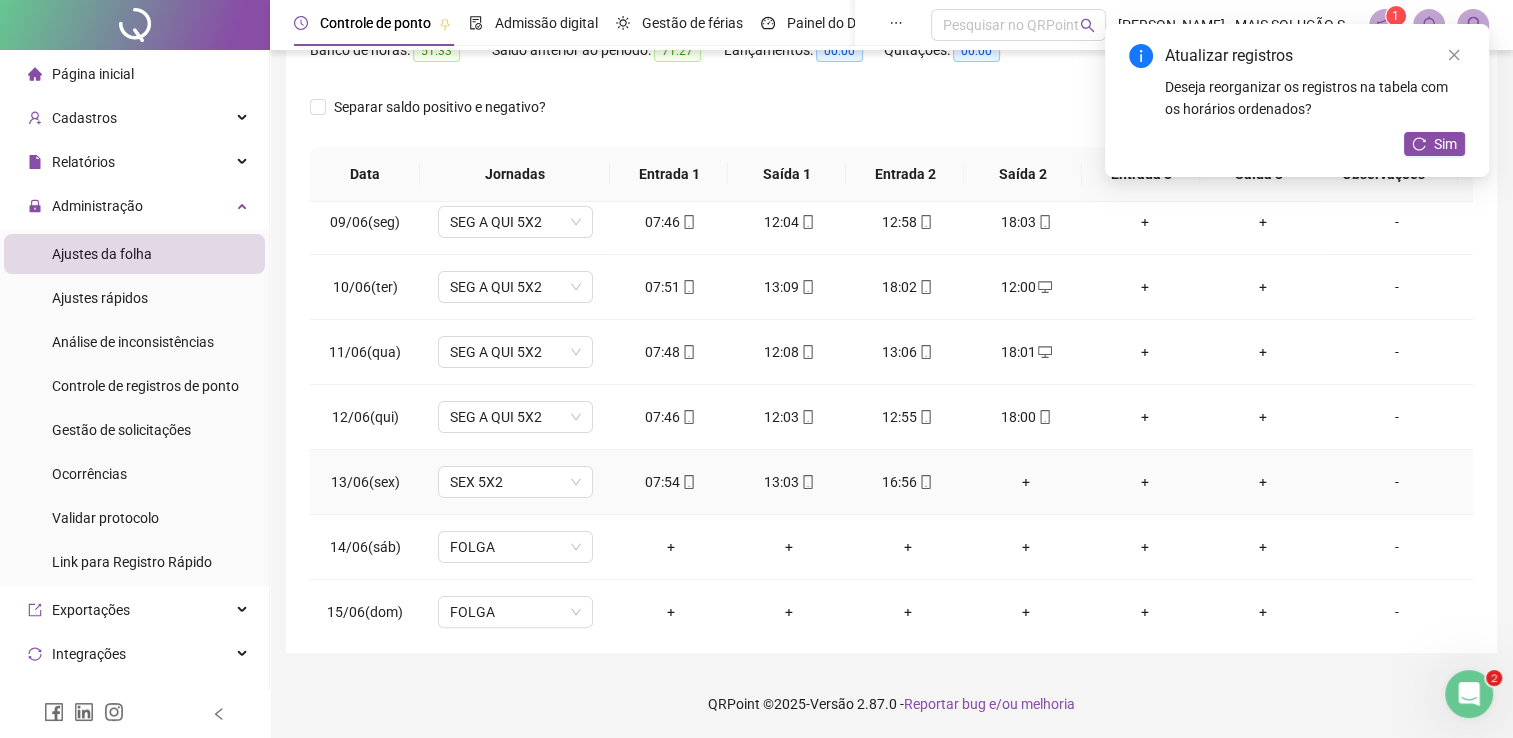 click on "+" at bounding box center (1026, 482) 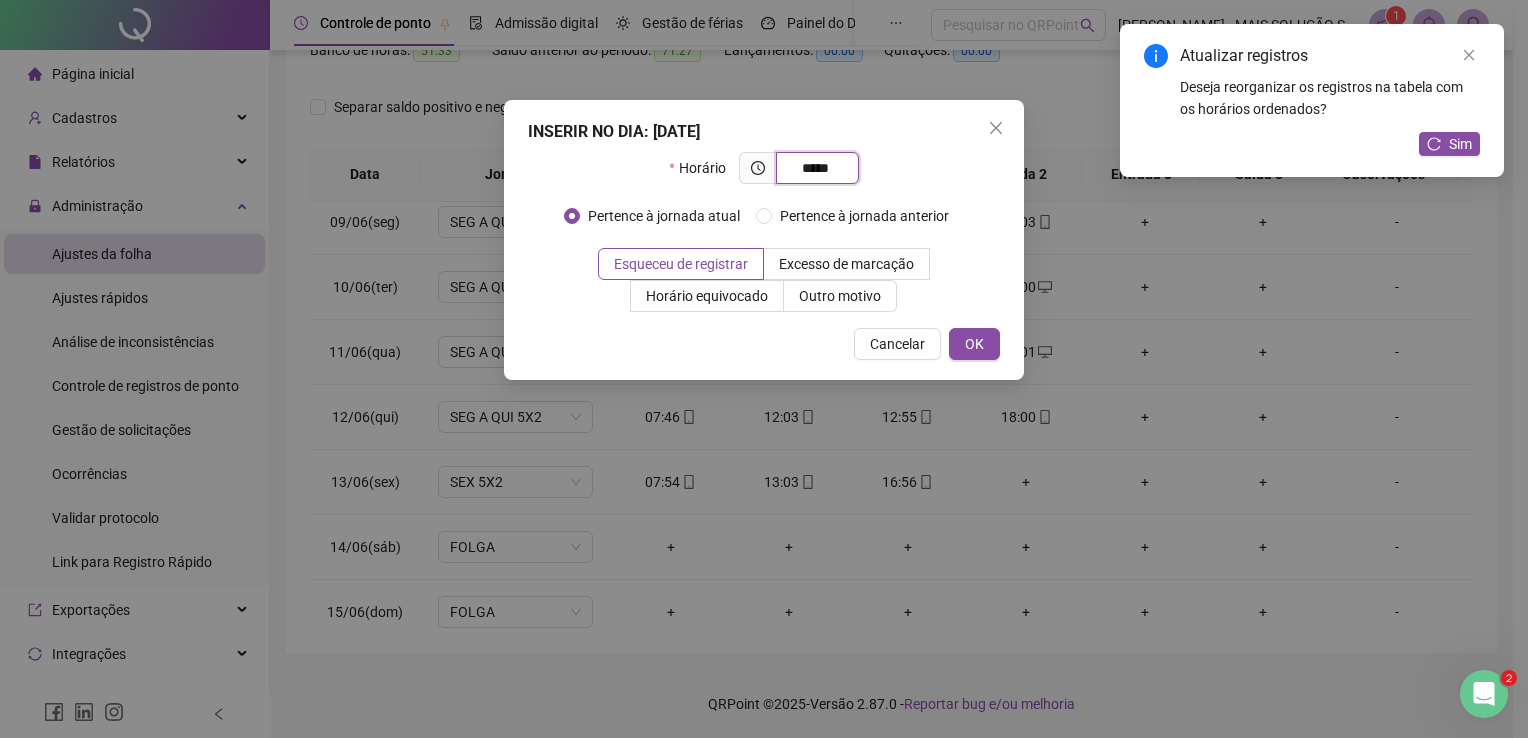 type on "*****" 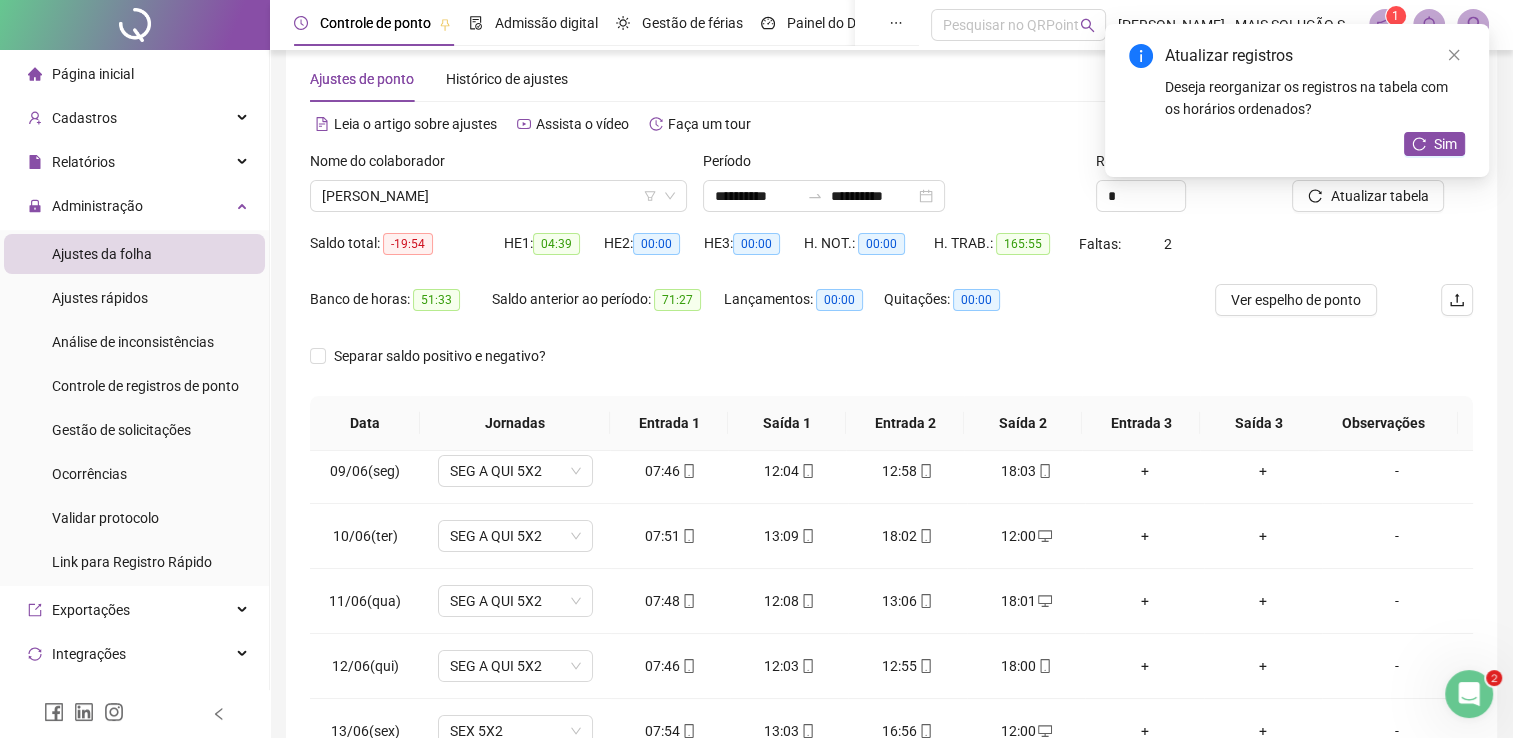 scroll, scrollTop: 0, scrollLeft: 0, axis: both 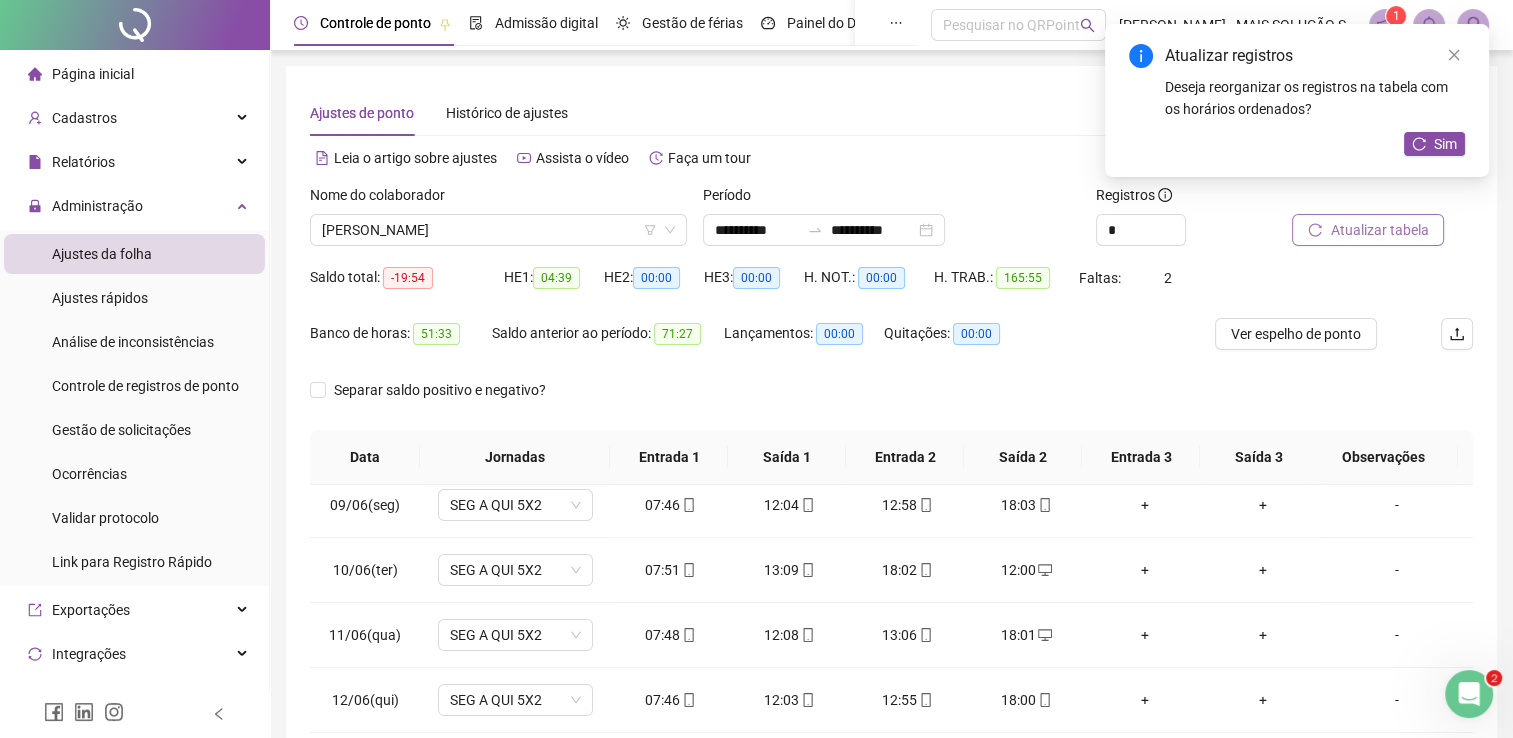 click on "Atualizar tabela" at bounding box center [1379, 230] 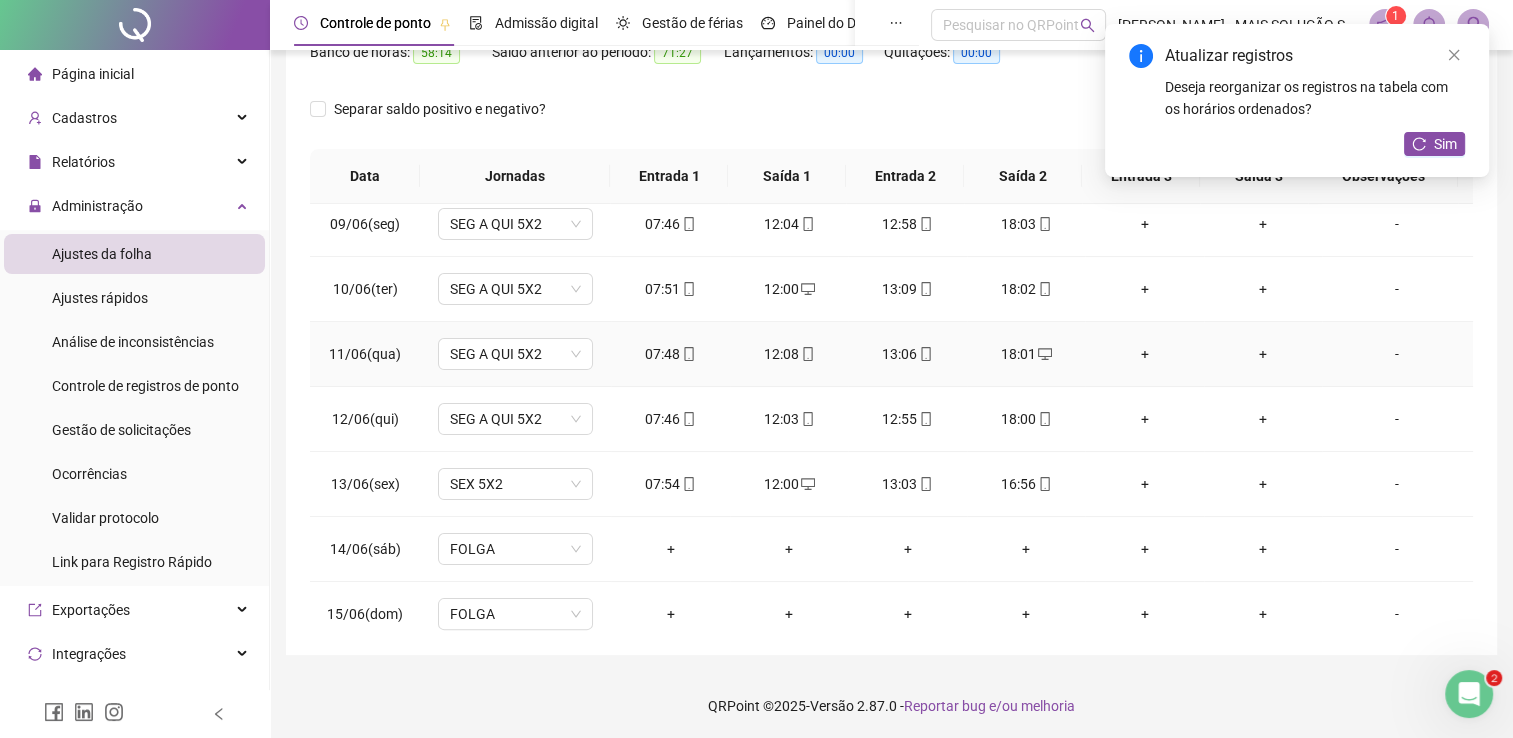 scroll, scrollTop: 283, scrollLeft: 0, axis: vertical 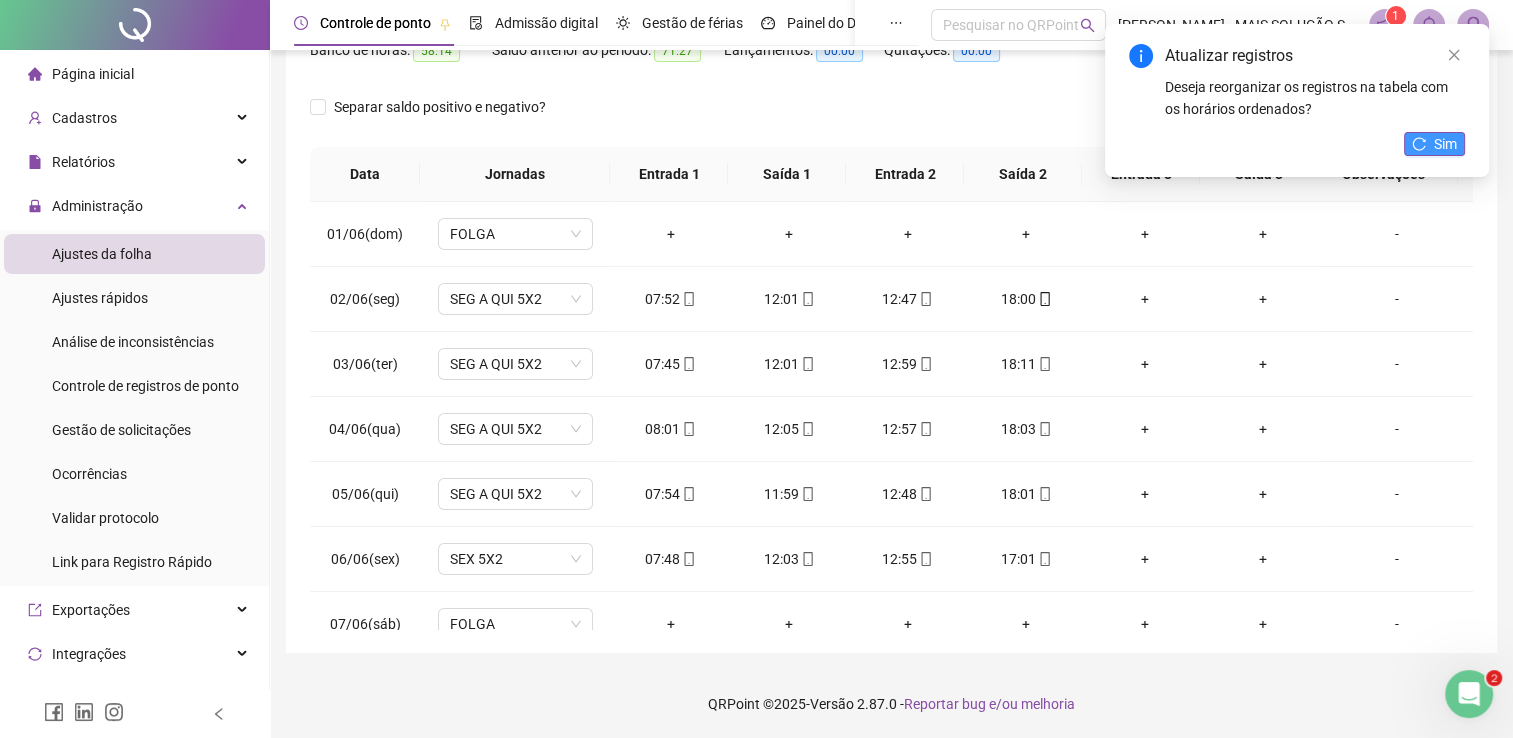 click 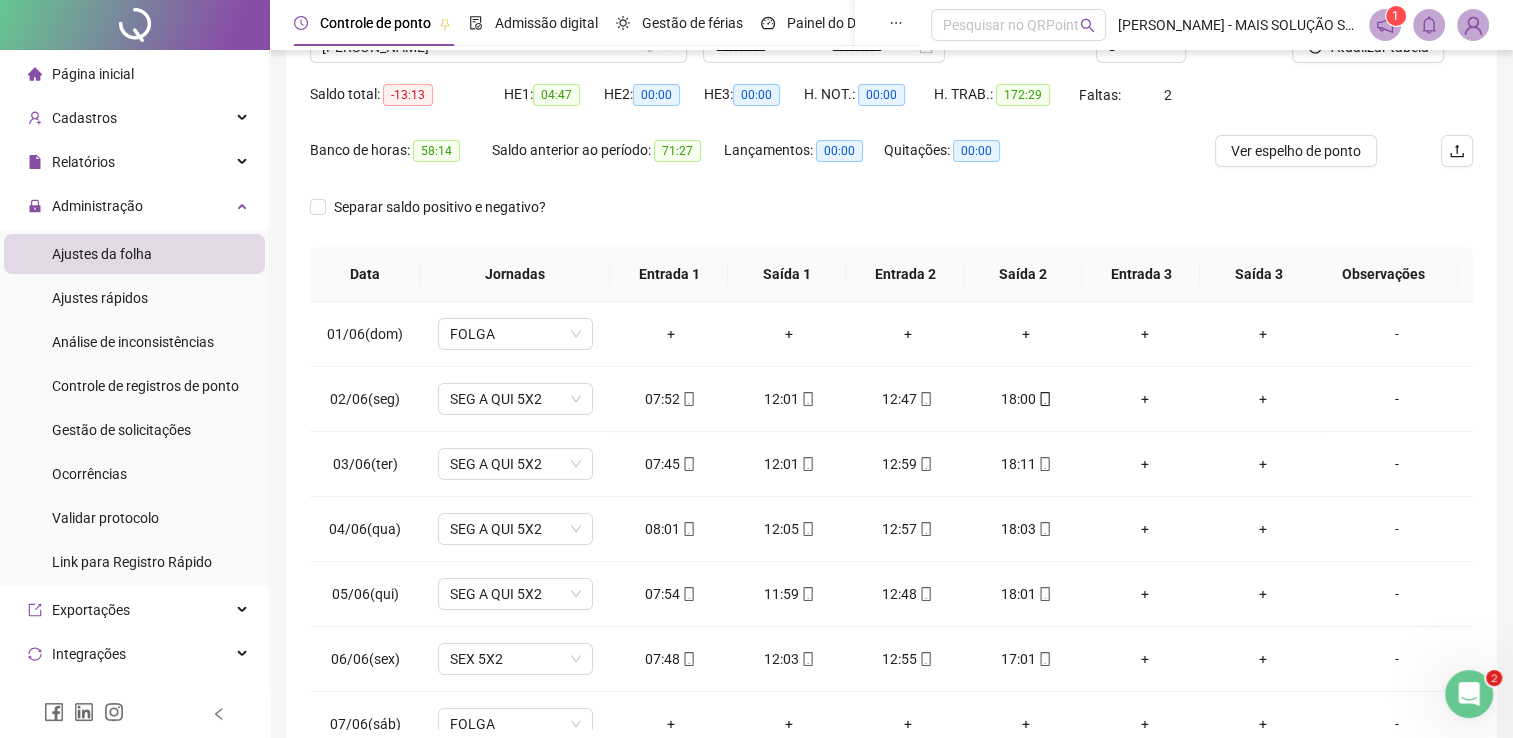 scroll, scrollTop: 283, scrollLeft: 0, axis: vertical 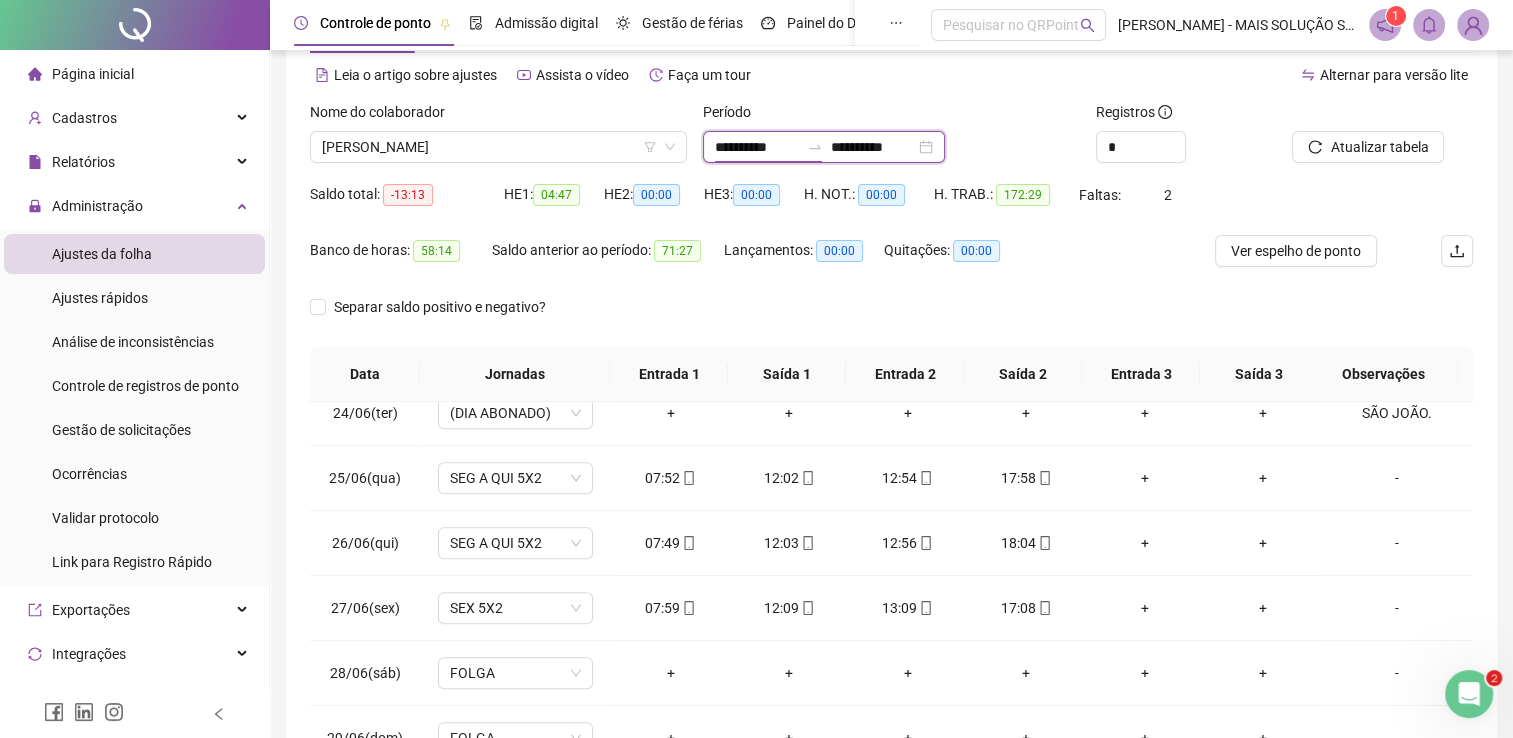 click on "**********" at bounding box center (757, 147) 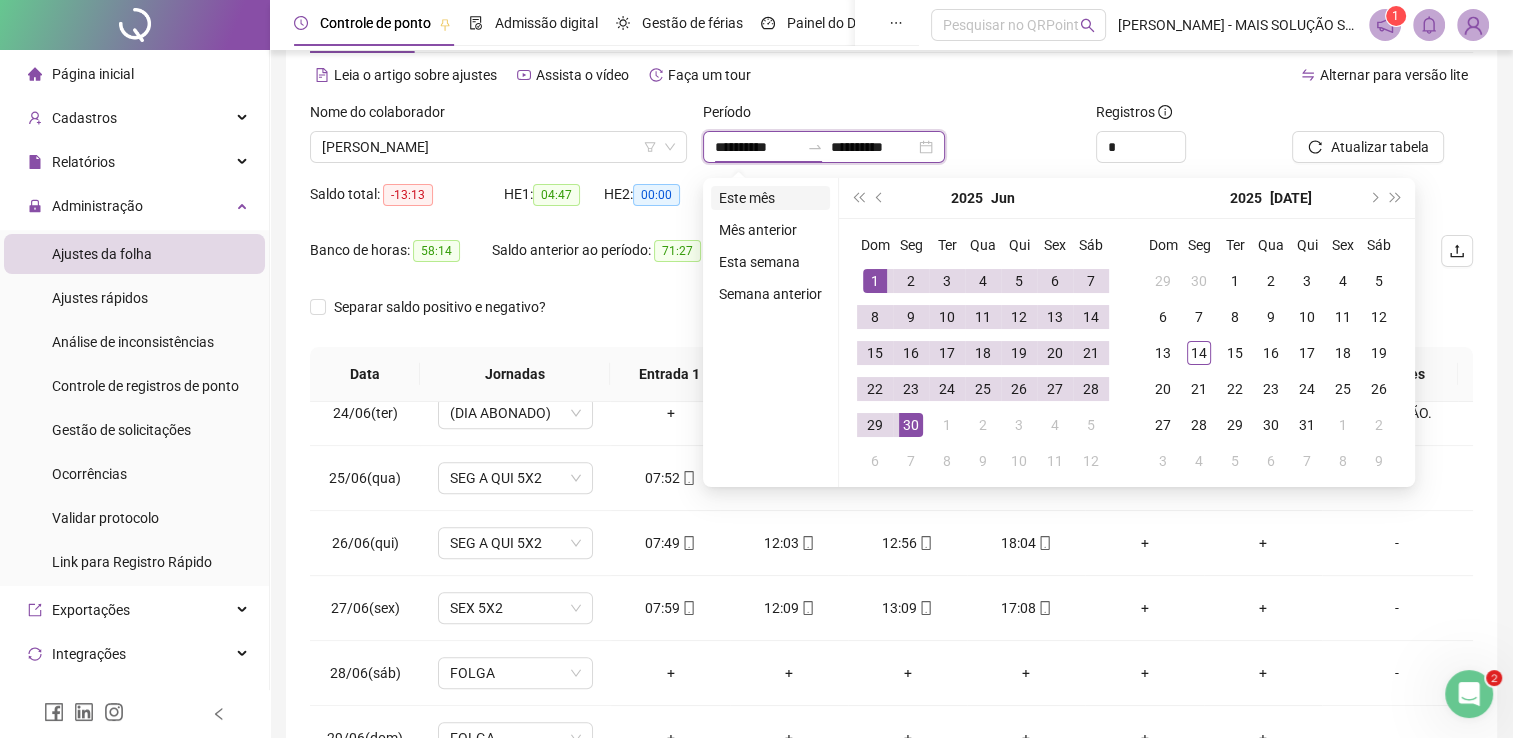 type on "**********" 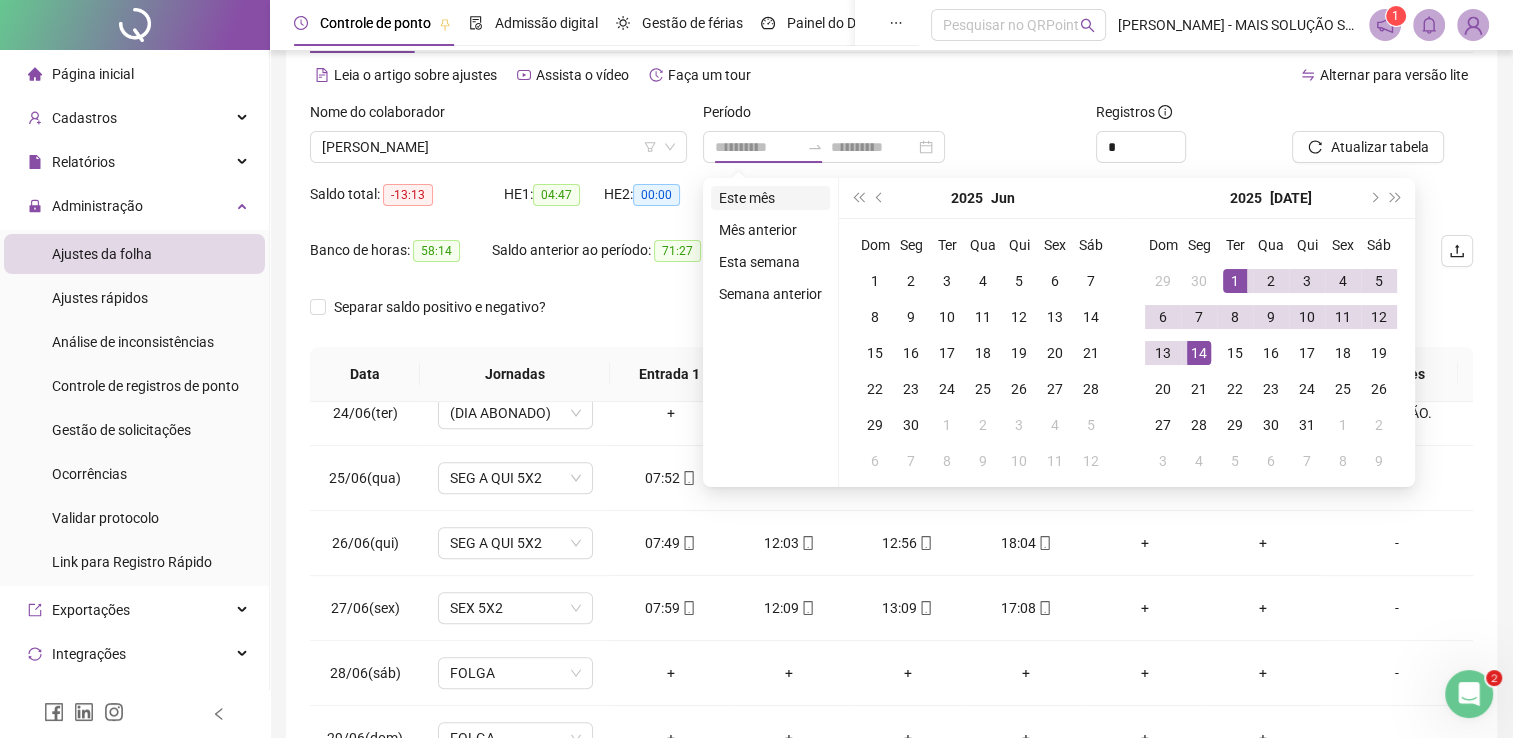 click on "Este mês" at bounding box center [770, 198] 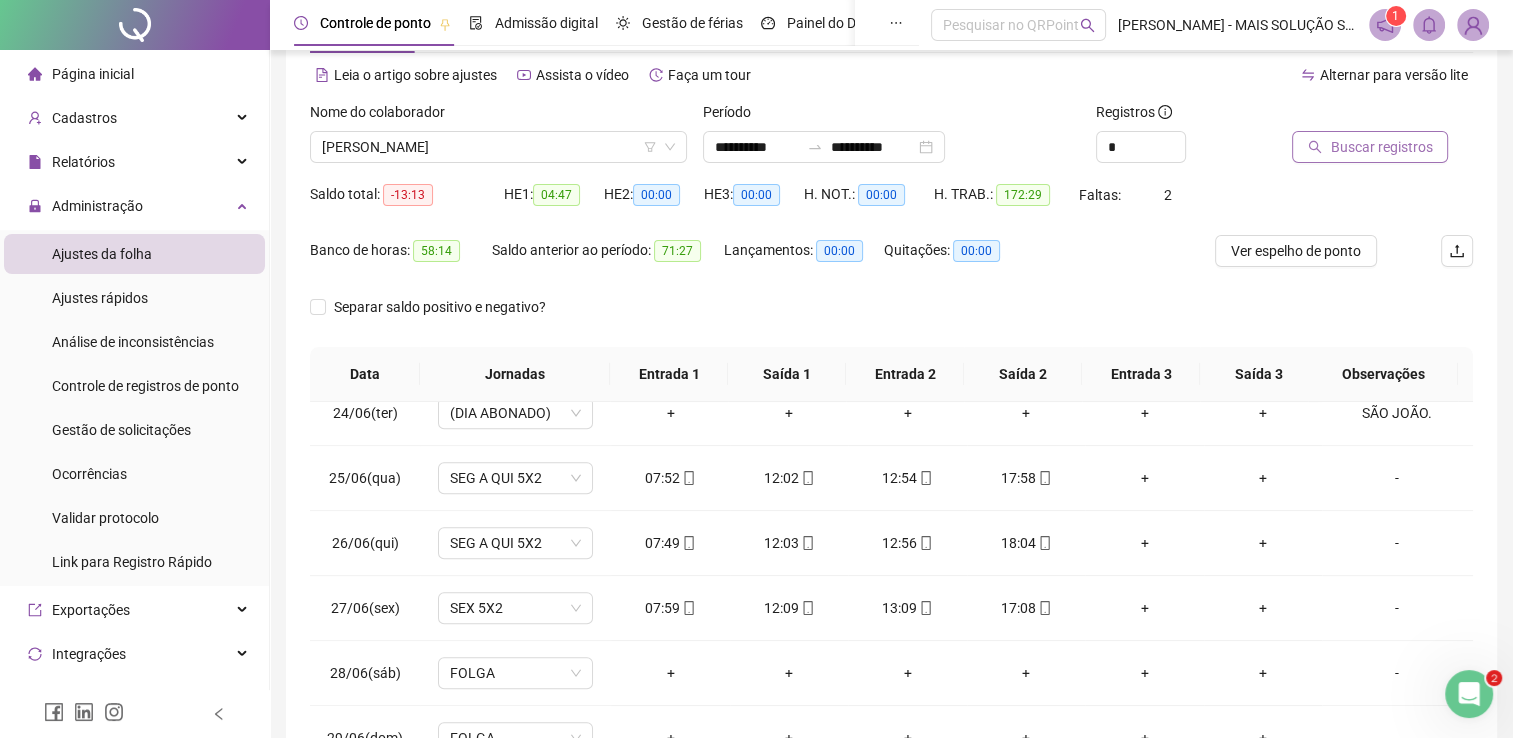click 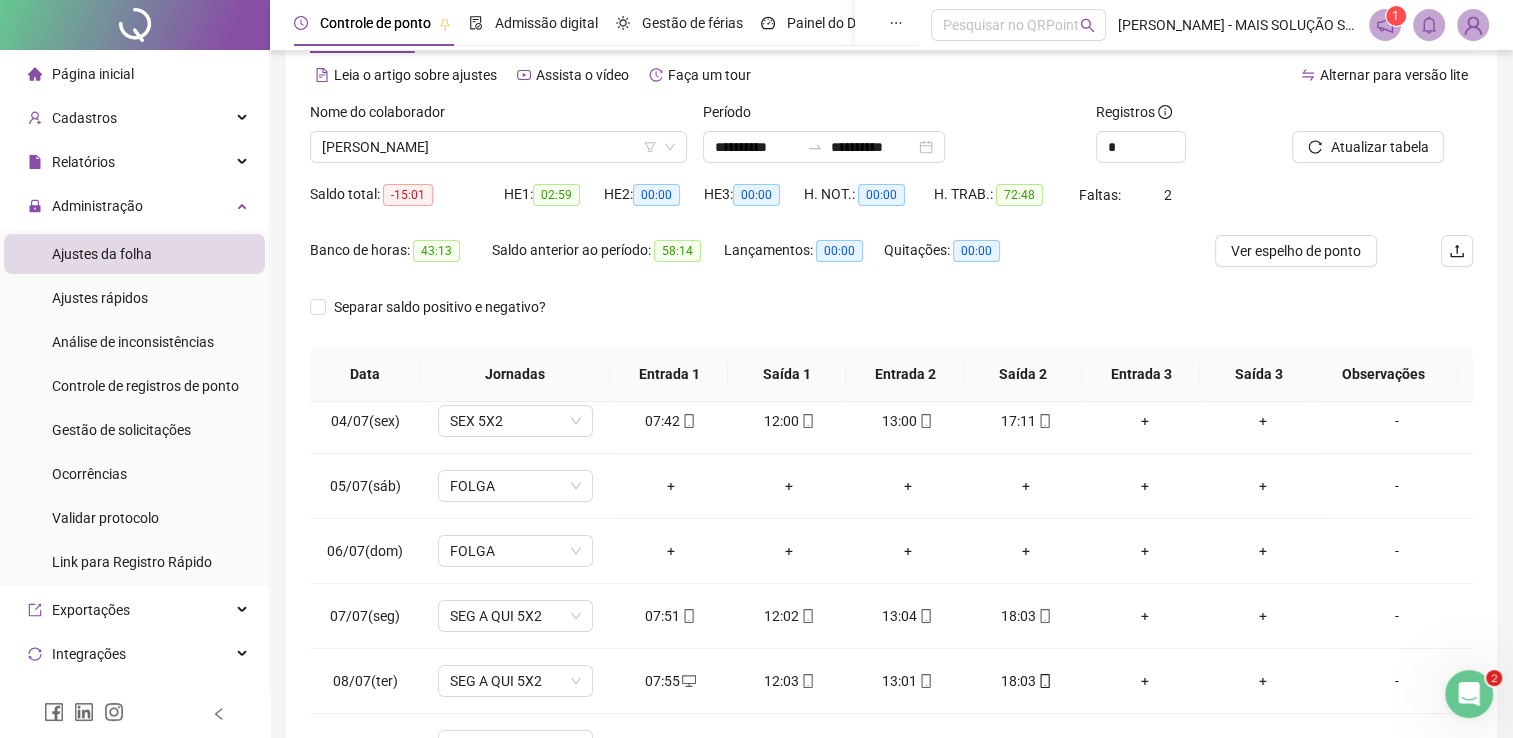 scroll, scrollTop: 0, scrollLeft: 0, axis: both 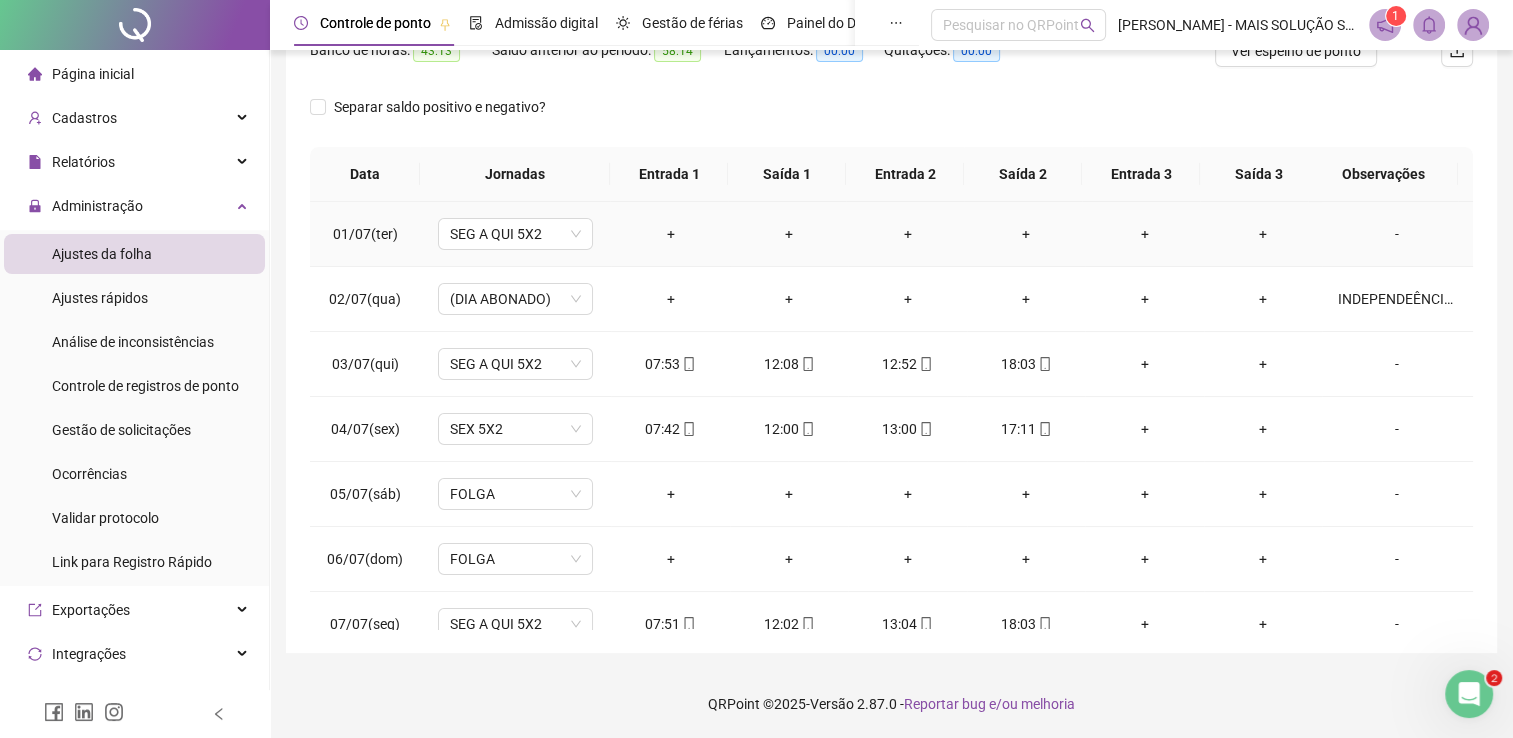 click on "-" at bounding box center [1397, 234] 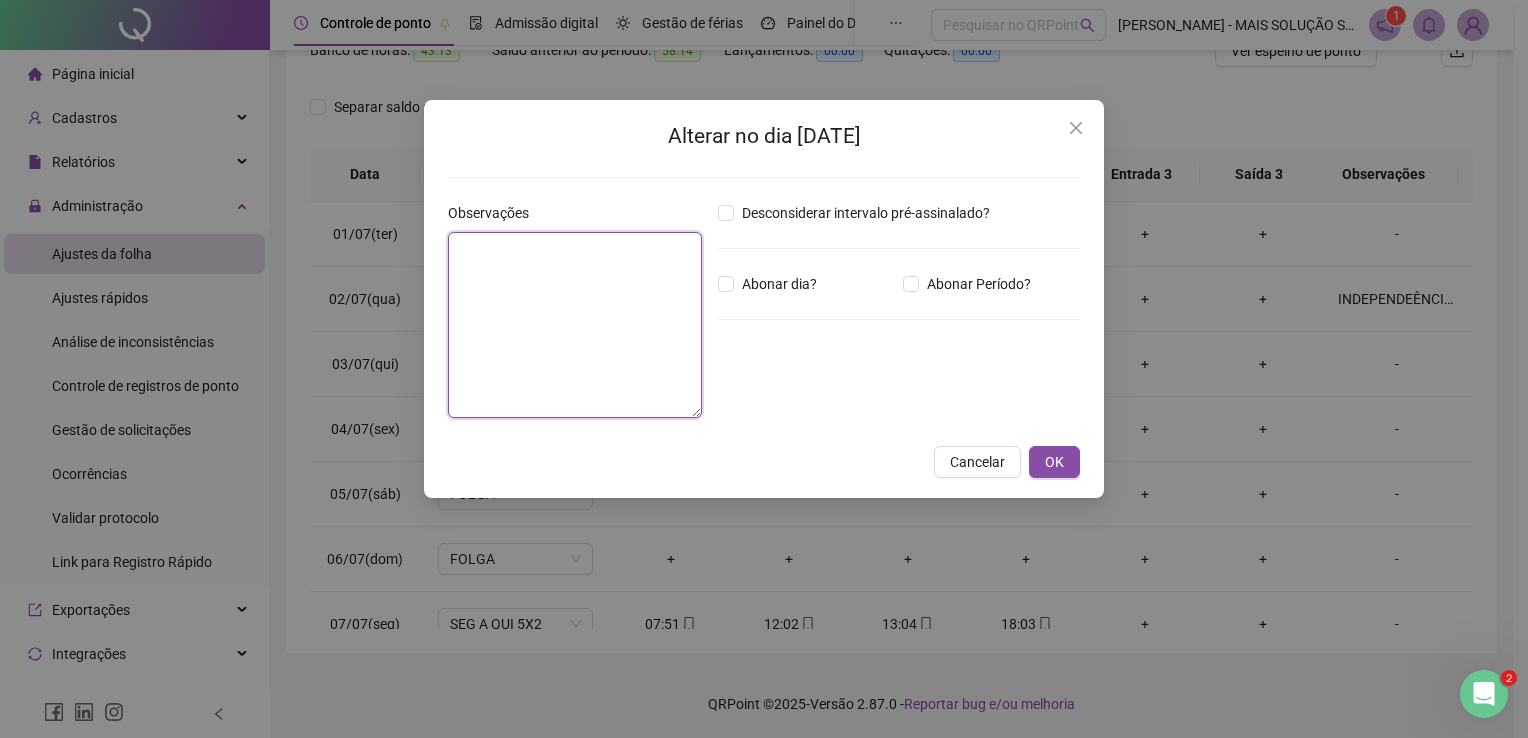 click at bounding box center [575, 325] 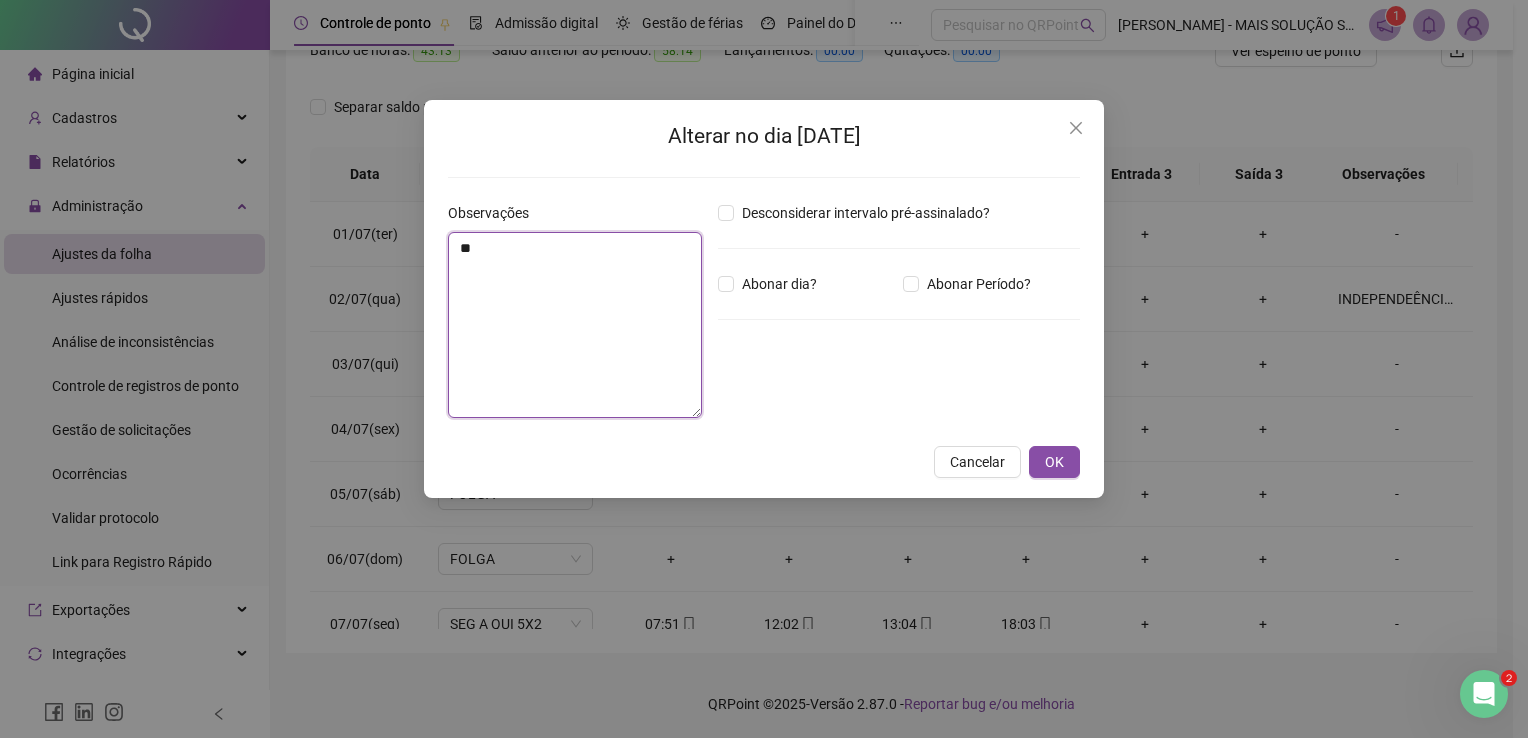type on "*" 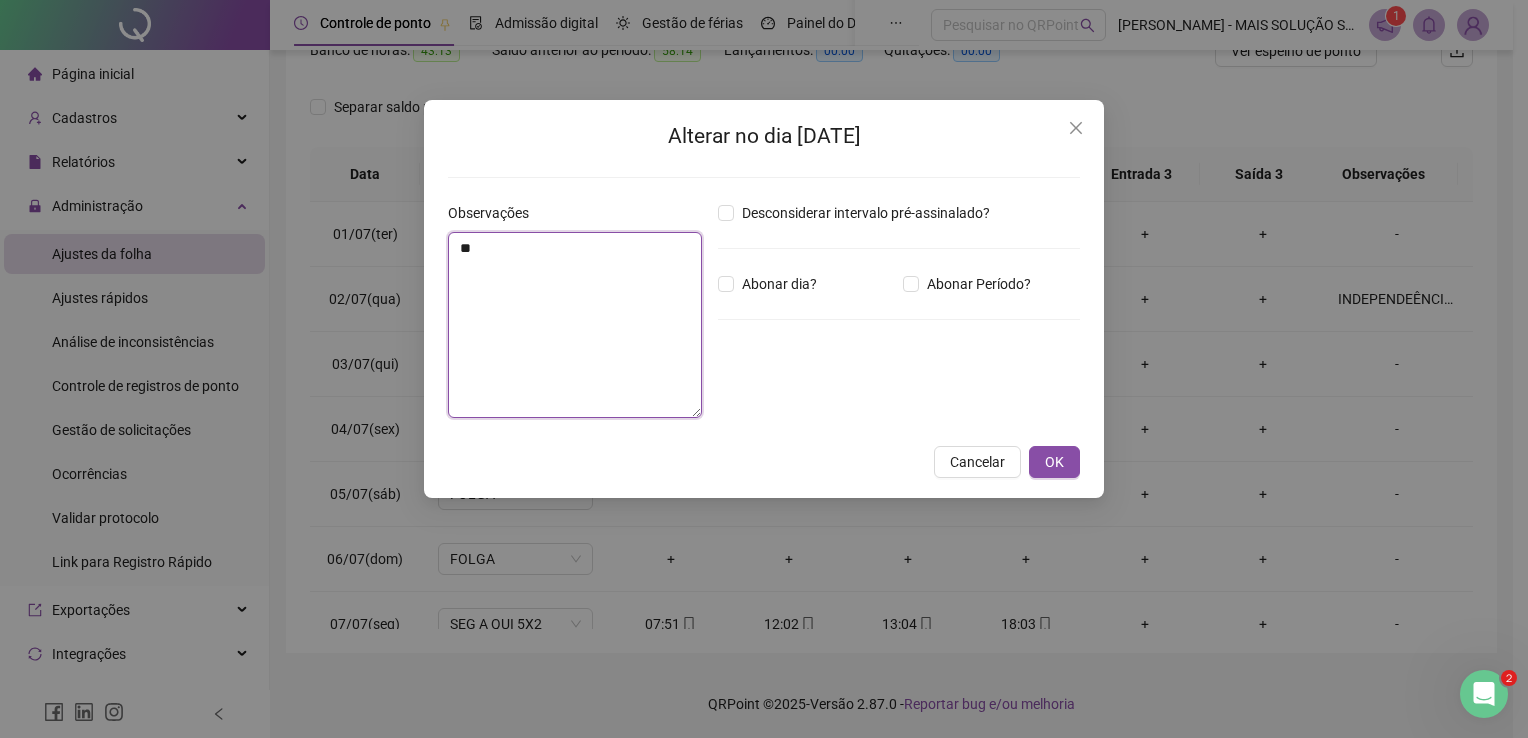 type on "*" 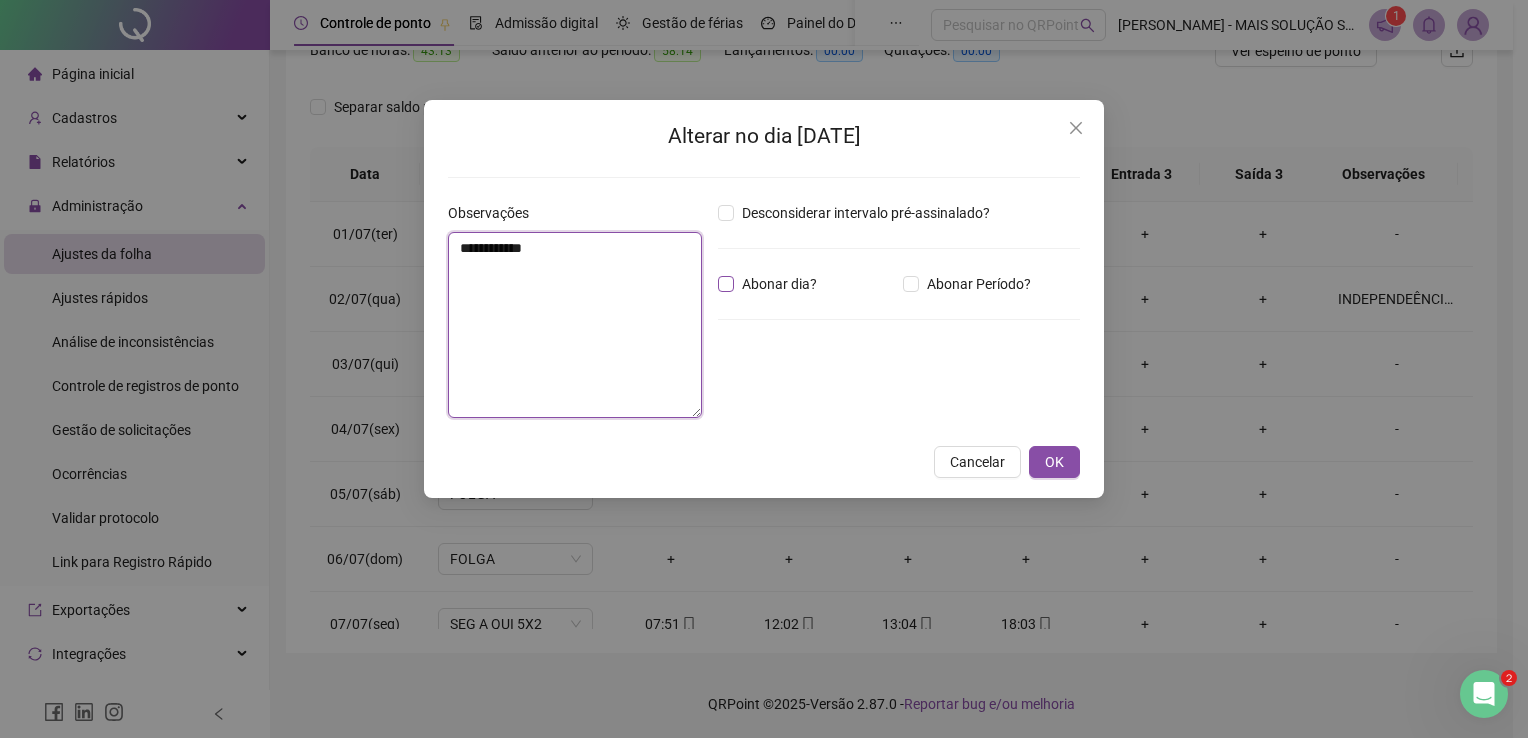 type on "**********" 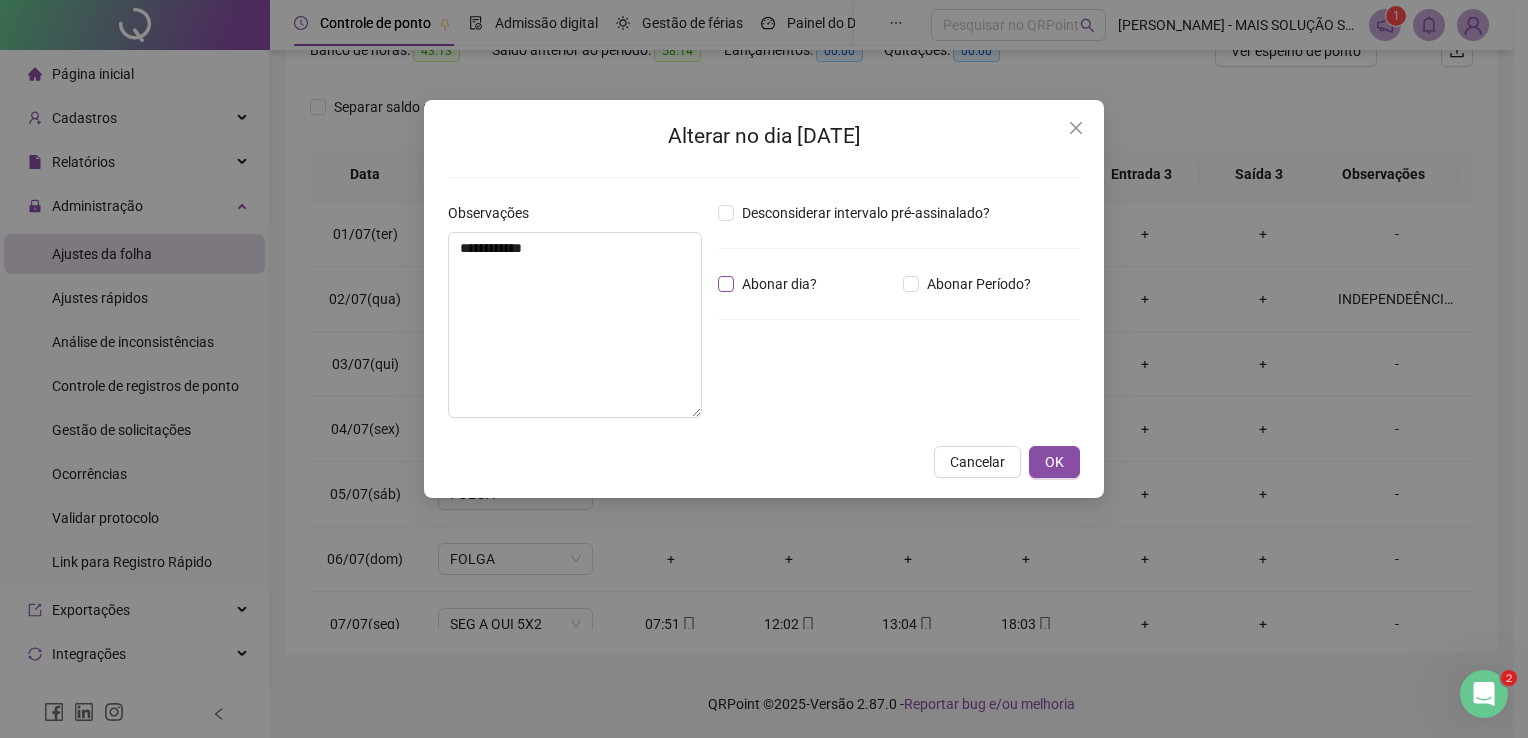 click on "Abonar dia?" at bounding box center (779, 284) 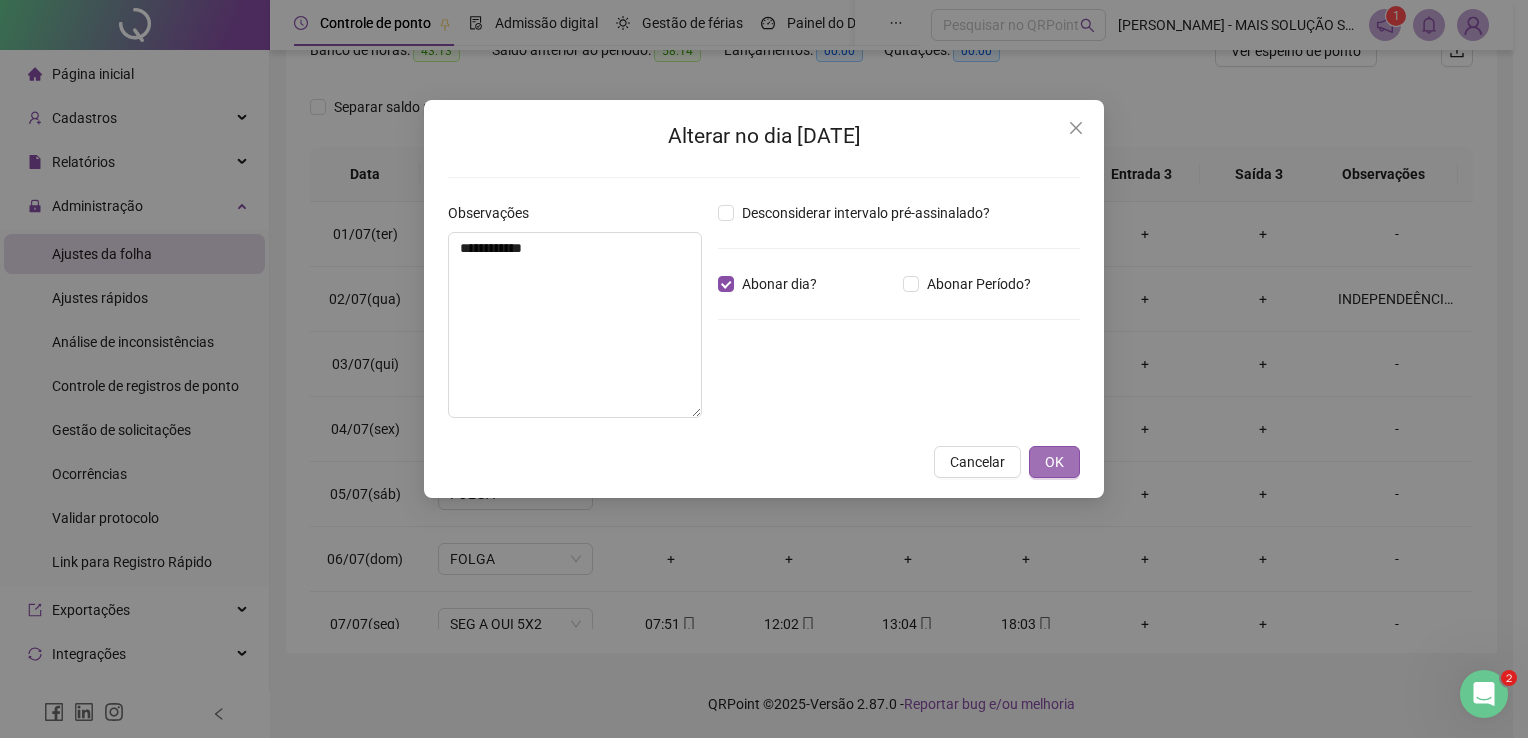 click on "OK" at bounding box center (1054, 462) 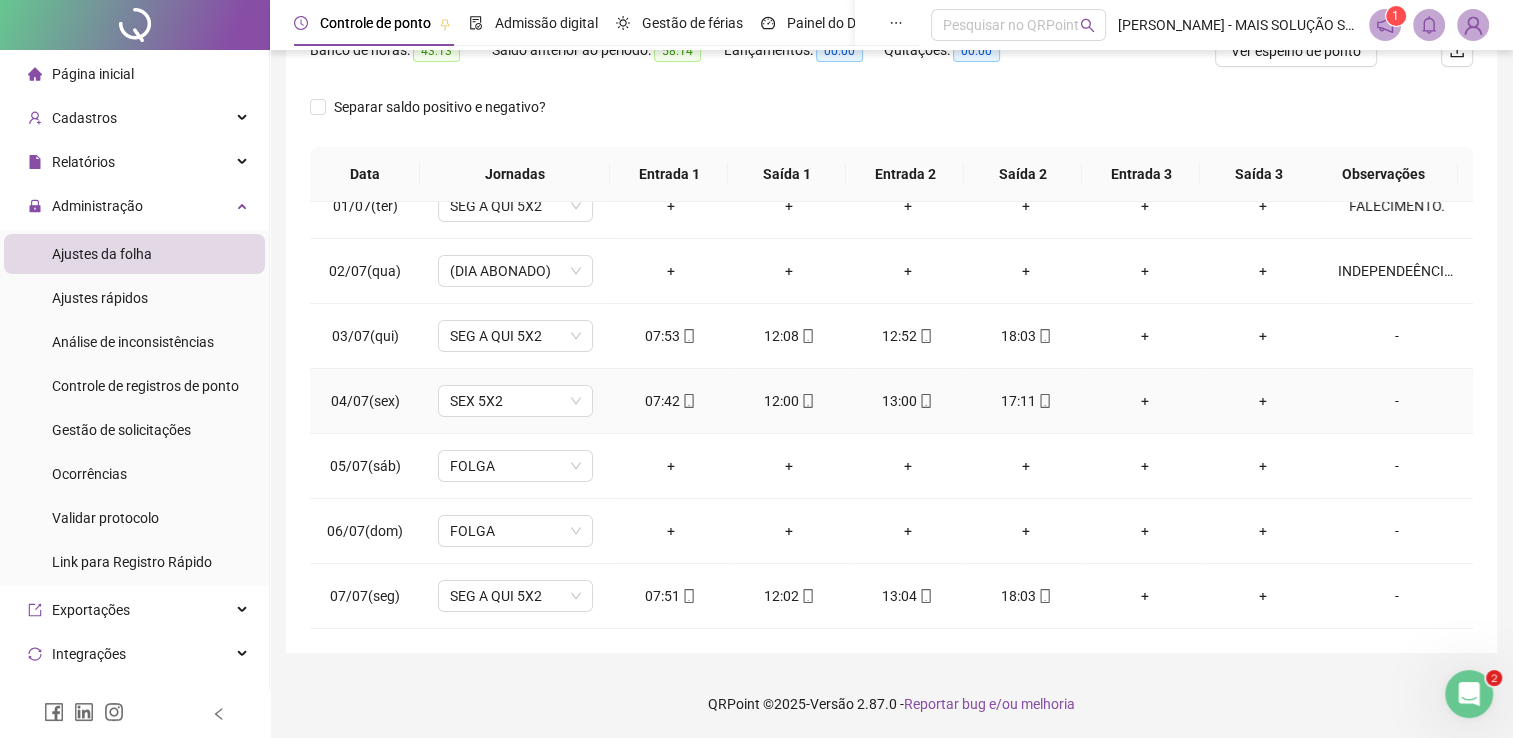 scroll, scrollTop: 0, scrollLeft: 0, axis: both 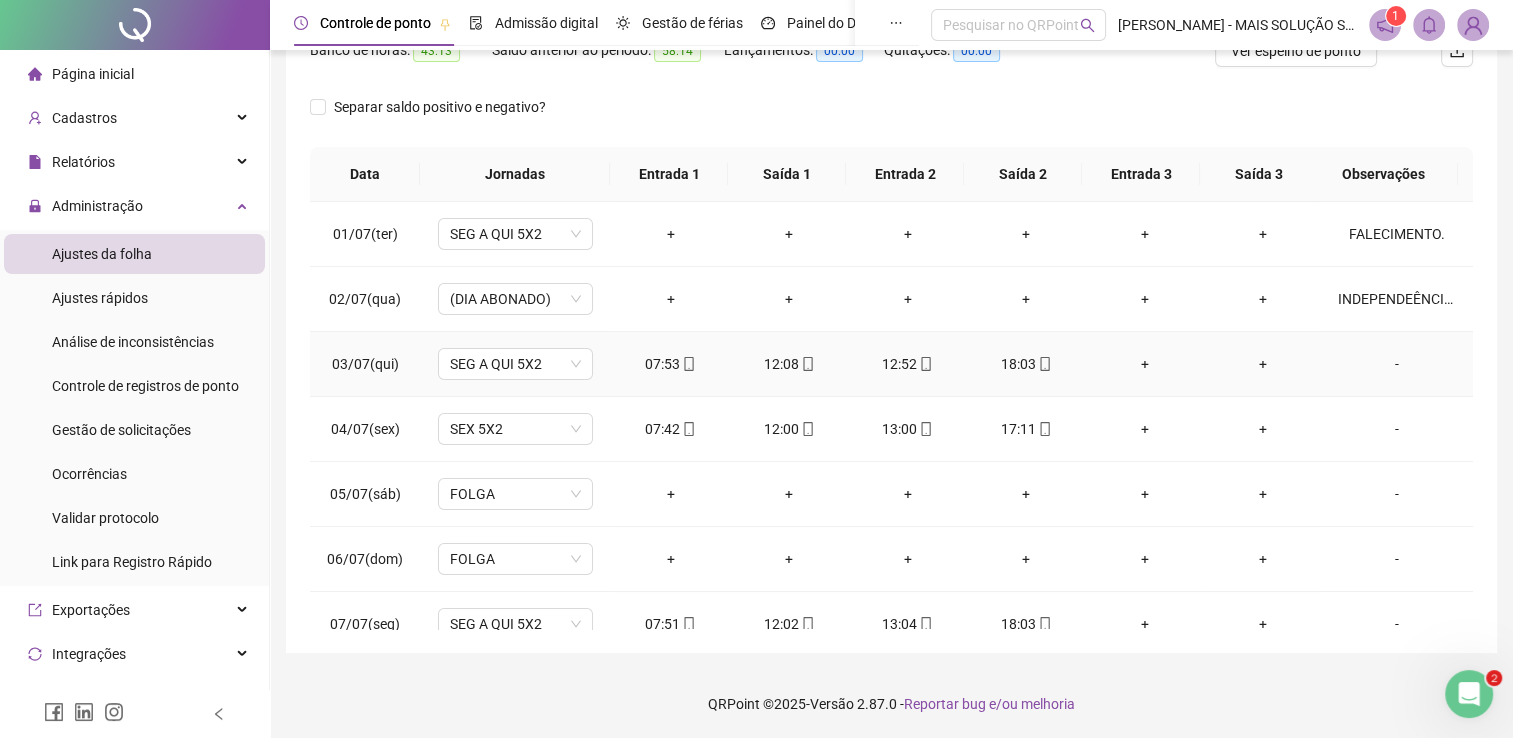 click on "07:53" at bounding box center [670, 364] 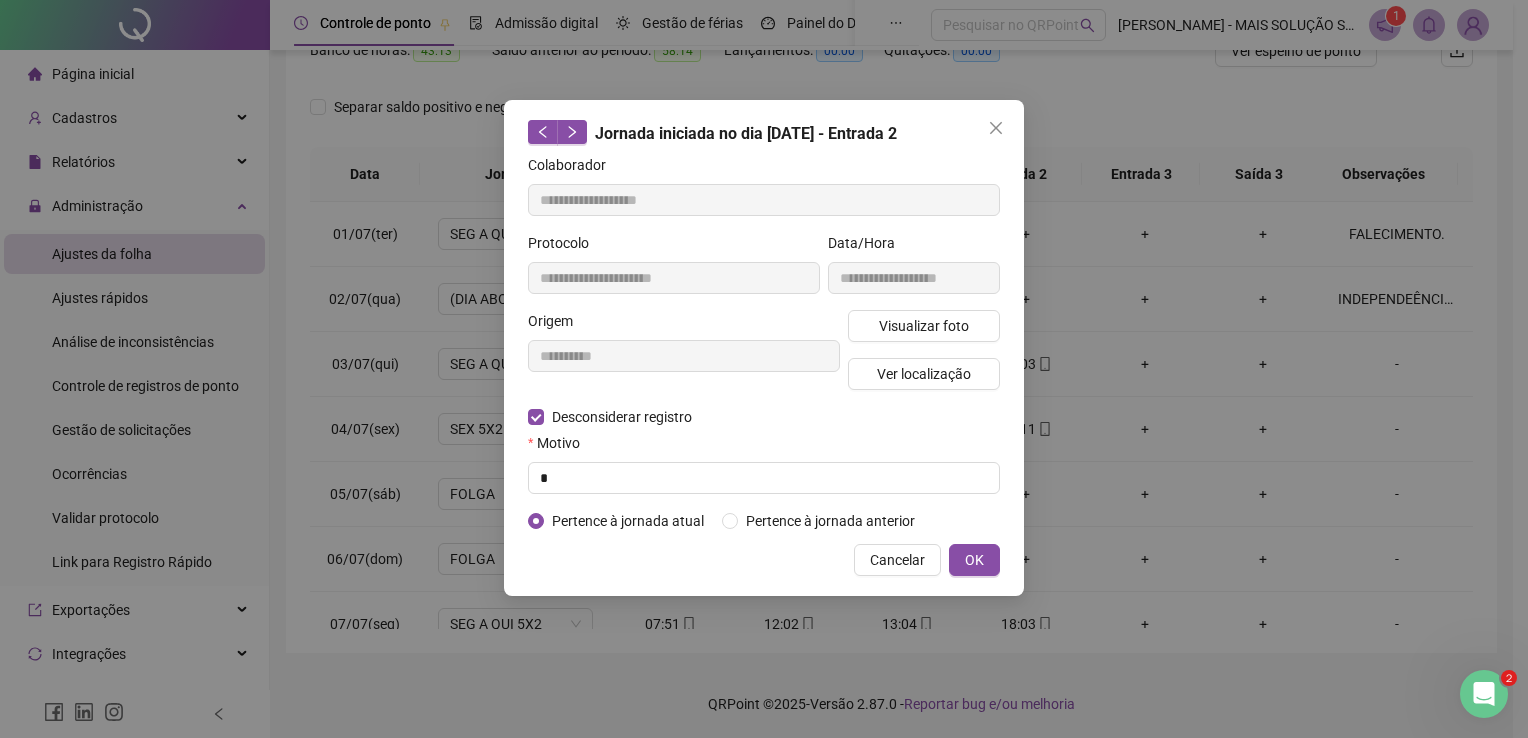 type on "**********" 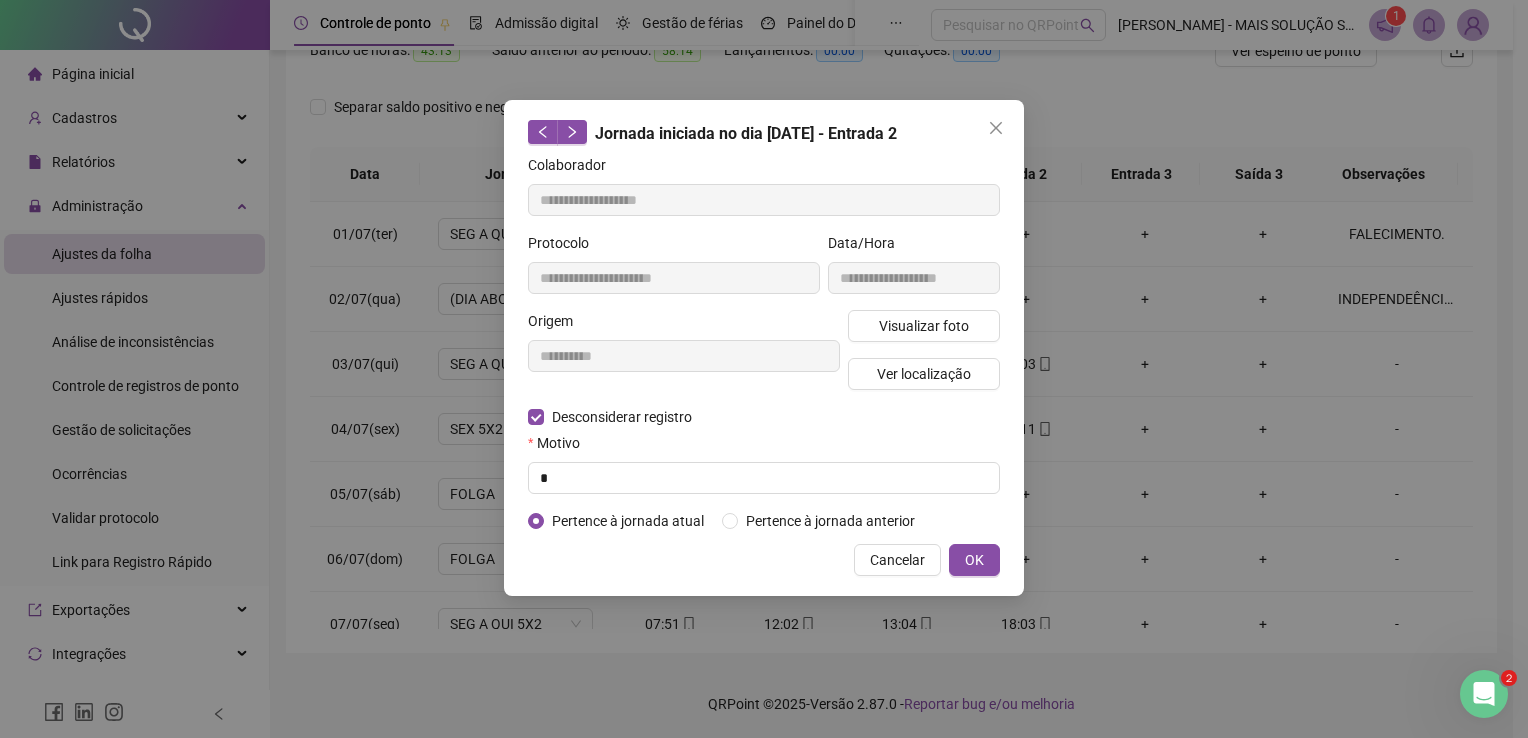 type on "**********" 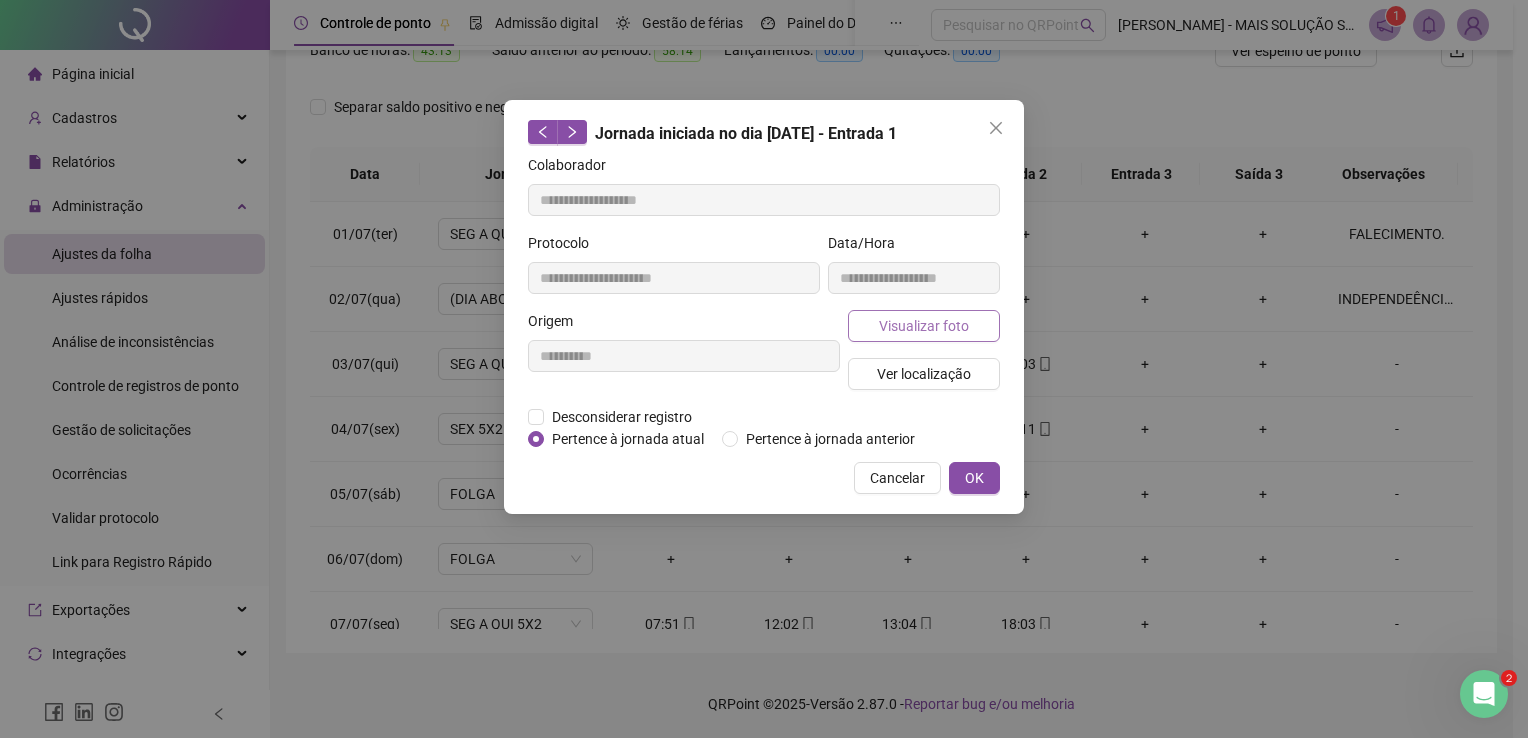 click on "Visualizar foto" at bounding box center [924, 326] 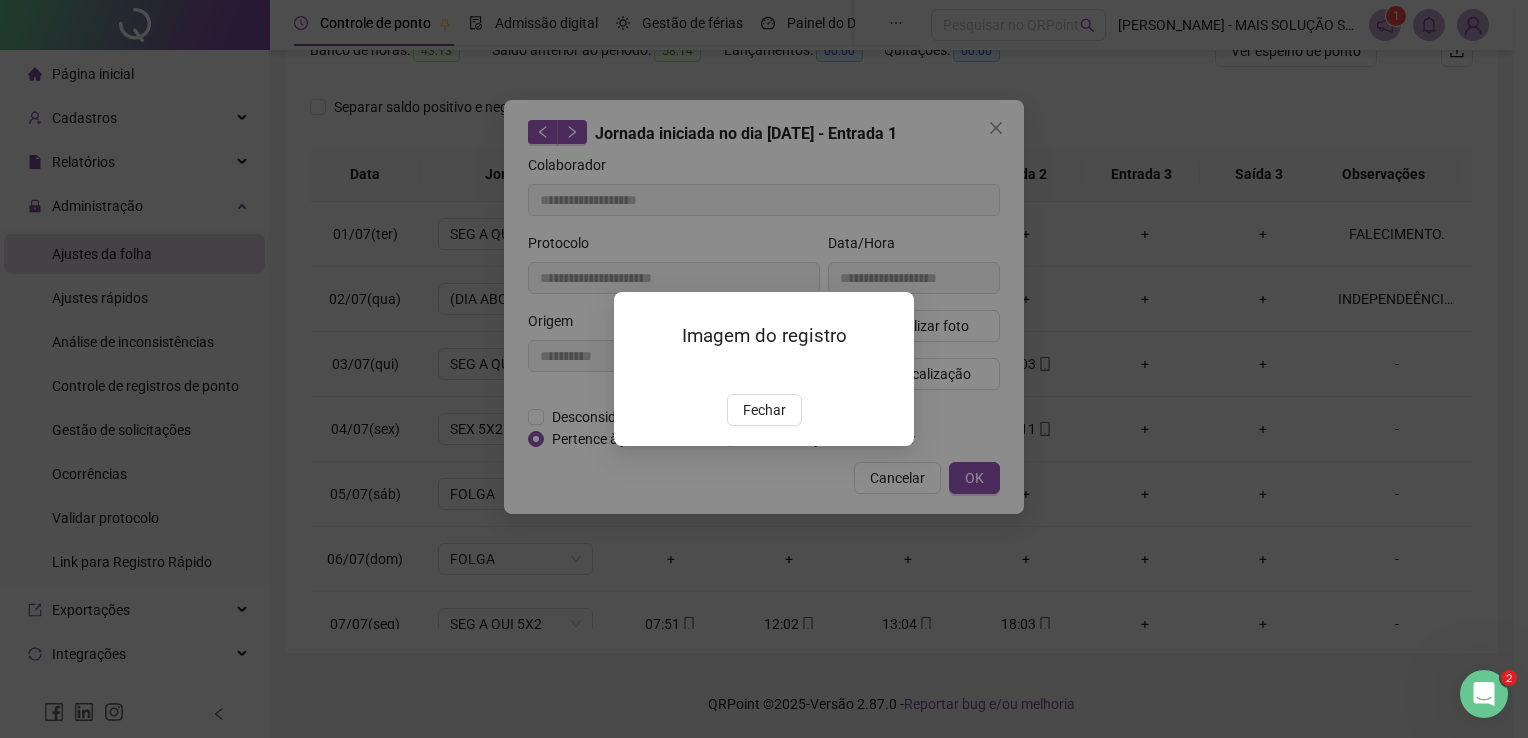 click at bounding box center [638, 372] 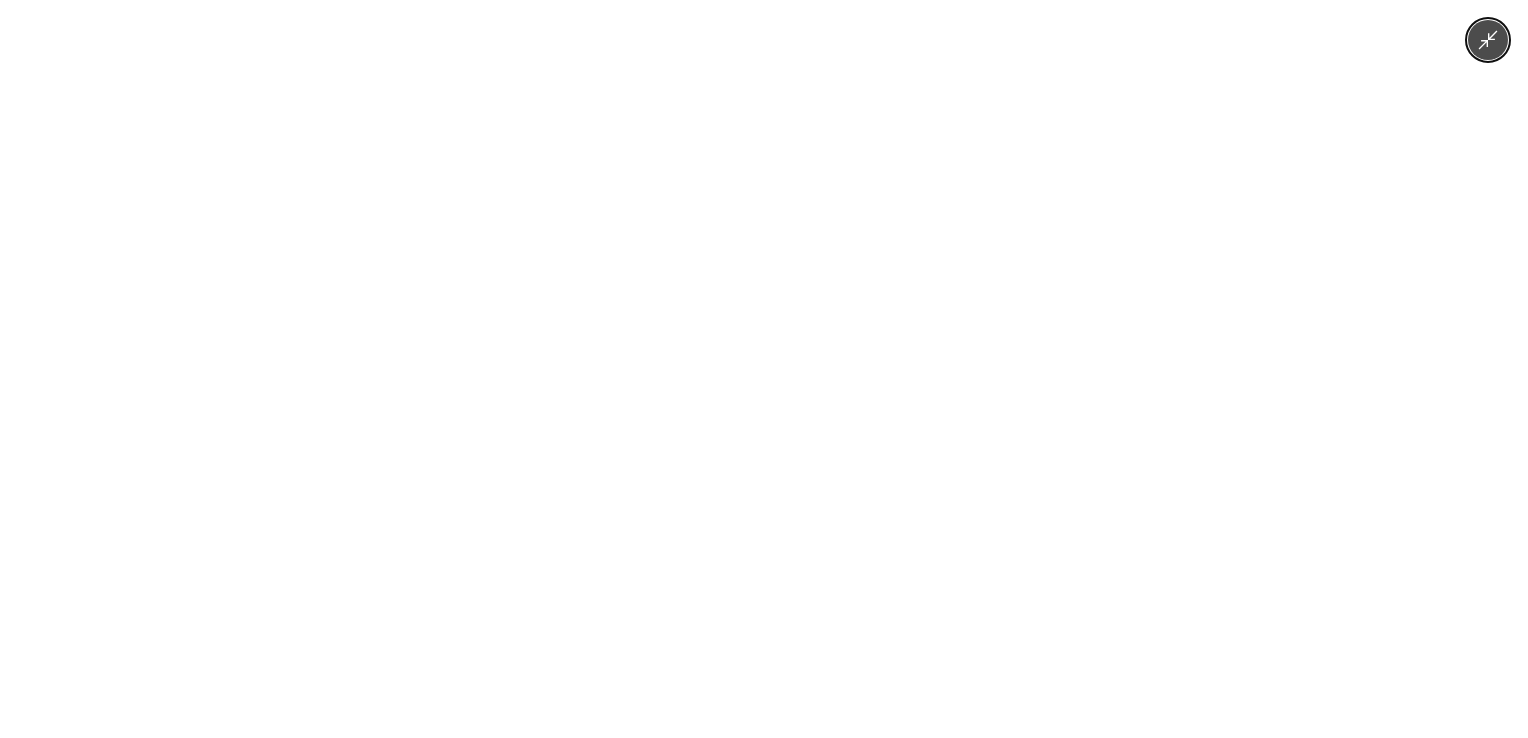 click at bounding box center [764, 369] 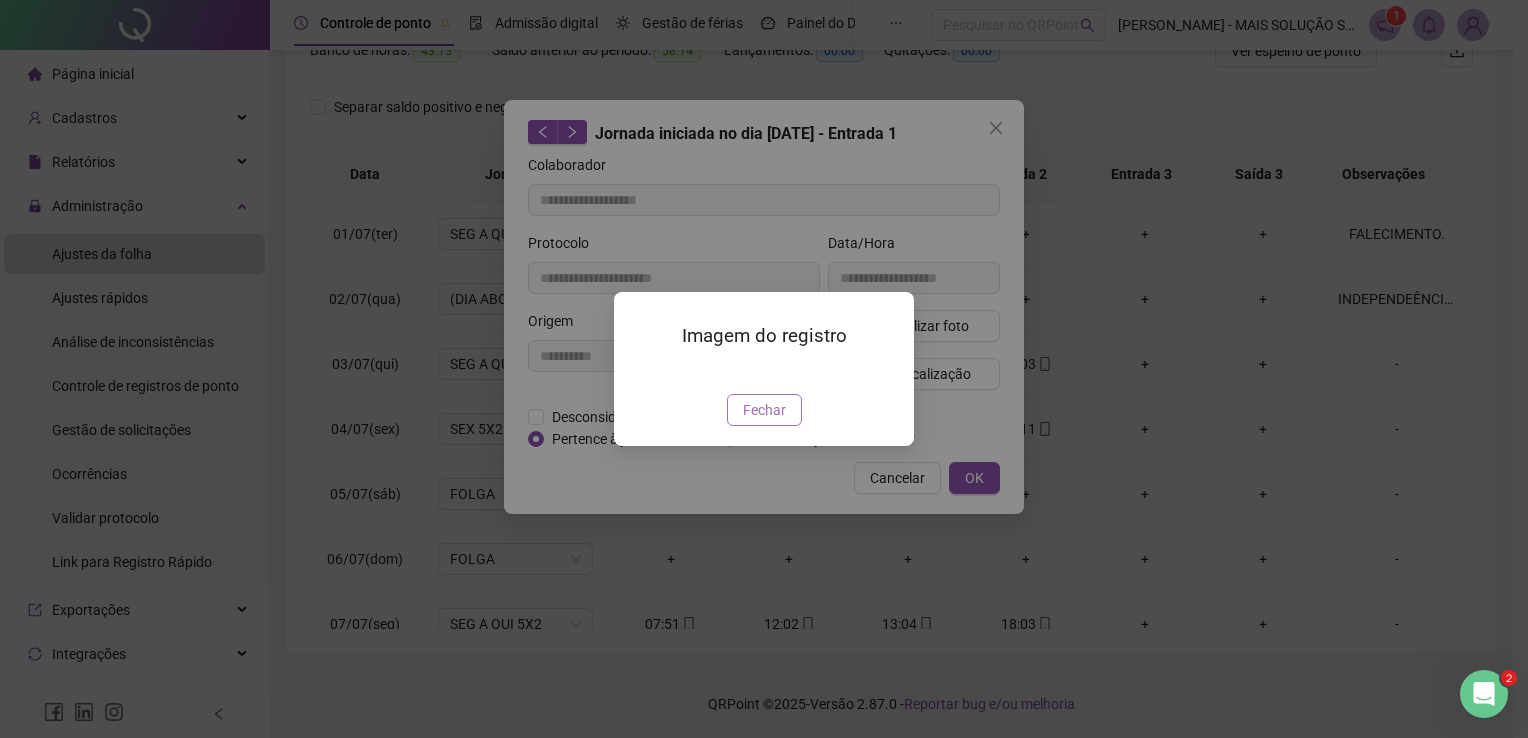 click on "Fechar" at bounding box center [764, 410] 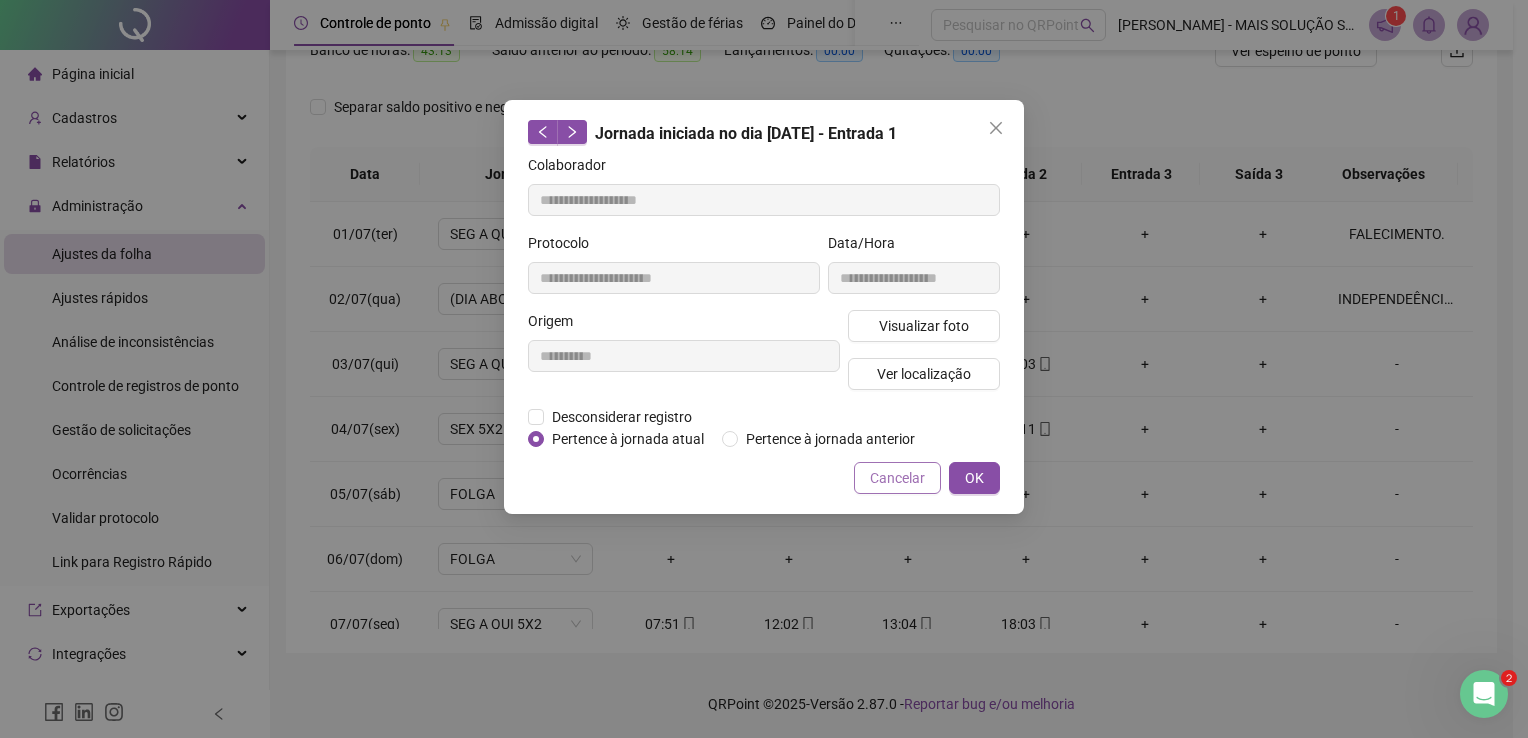 click on "Cancelar" at bounding box center (897, 478) 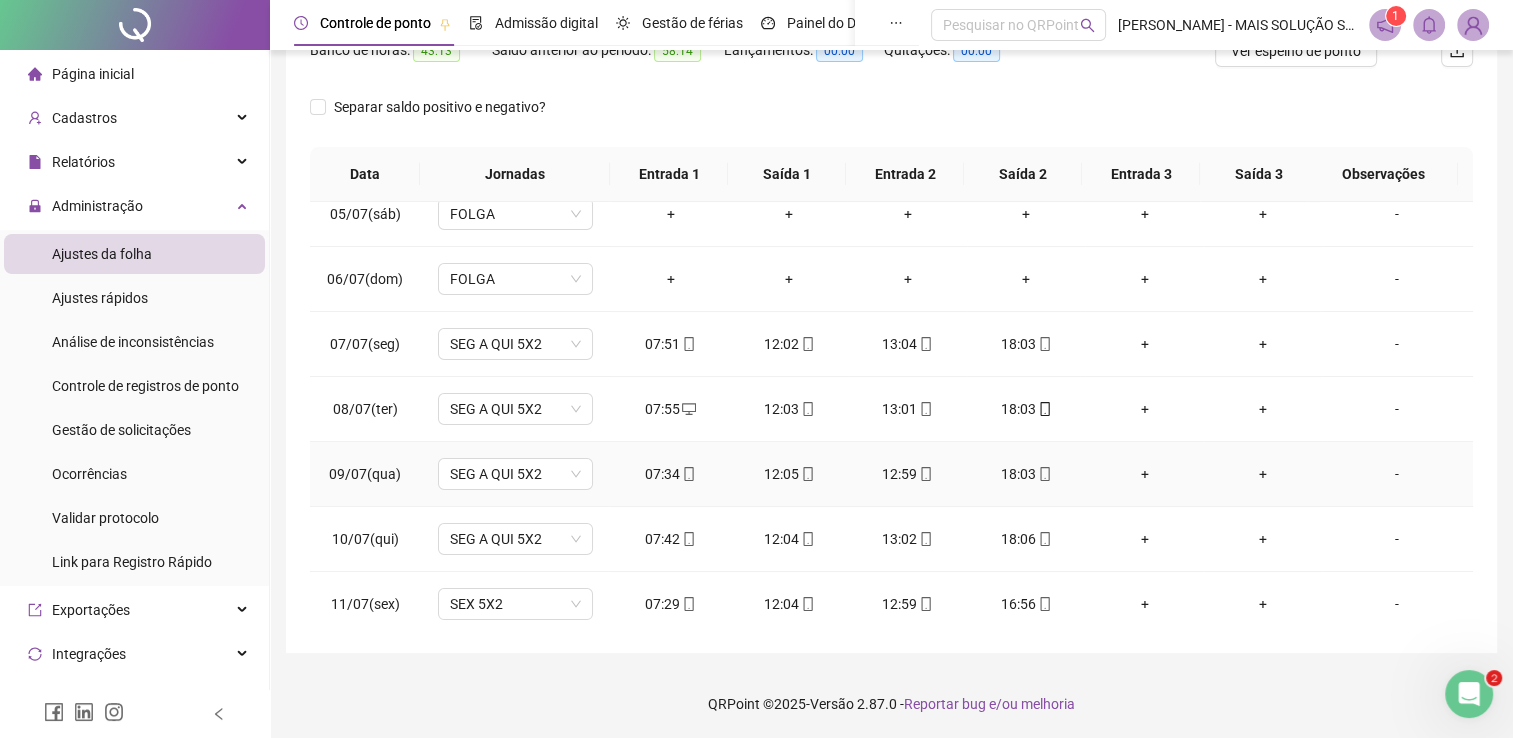 scroll, scrollTop: 0, scrollLeft: 0, axis: both 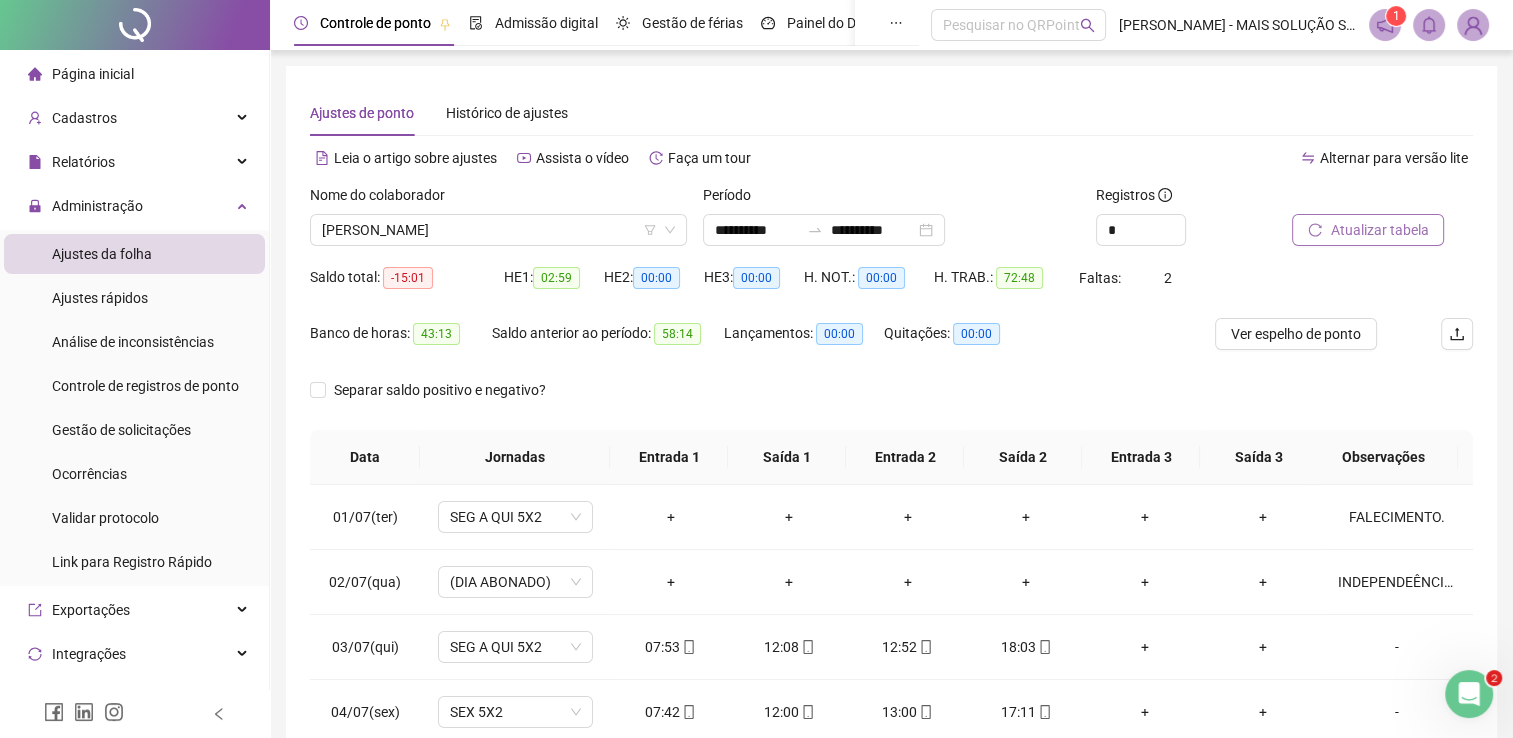 click on "Atualizar tabela" at bounding box center [1379, 230] 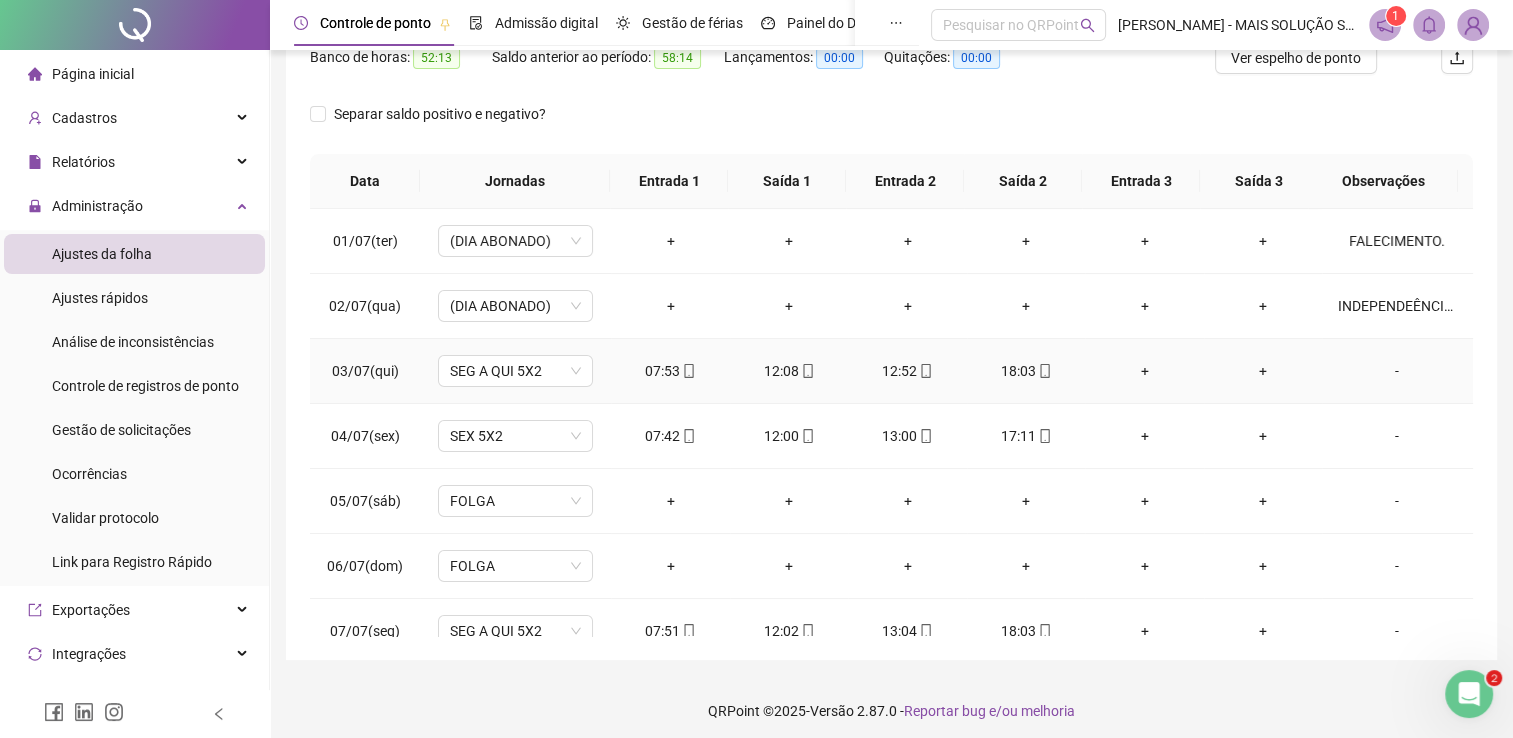 scroll, scrollTop: 283, scrollLeft: 0, axis: vertical 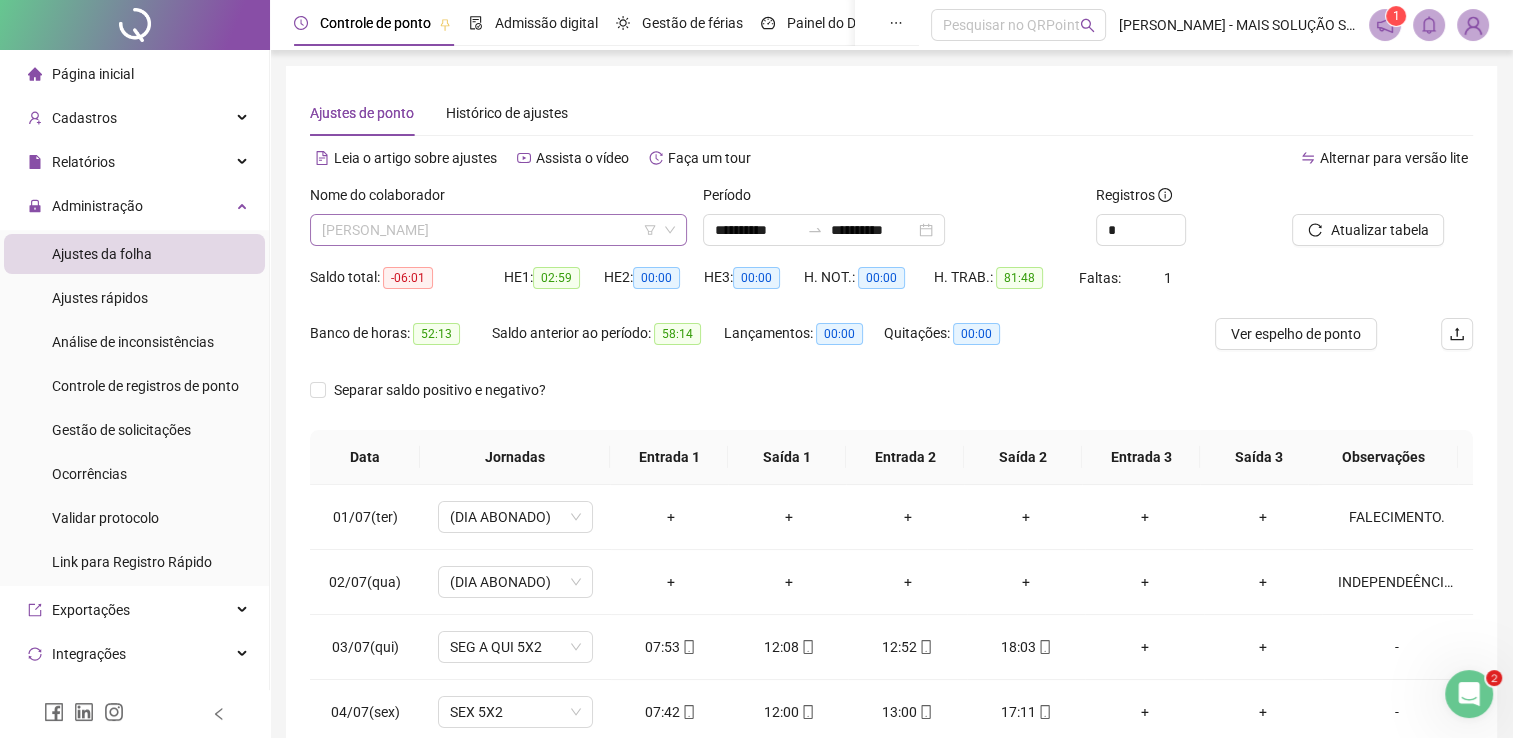 click on "[PERSON_NAME]" at bounding box center (498, 230) 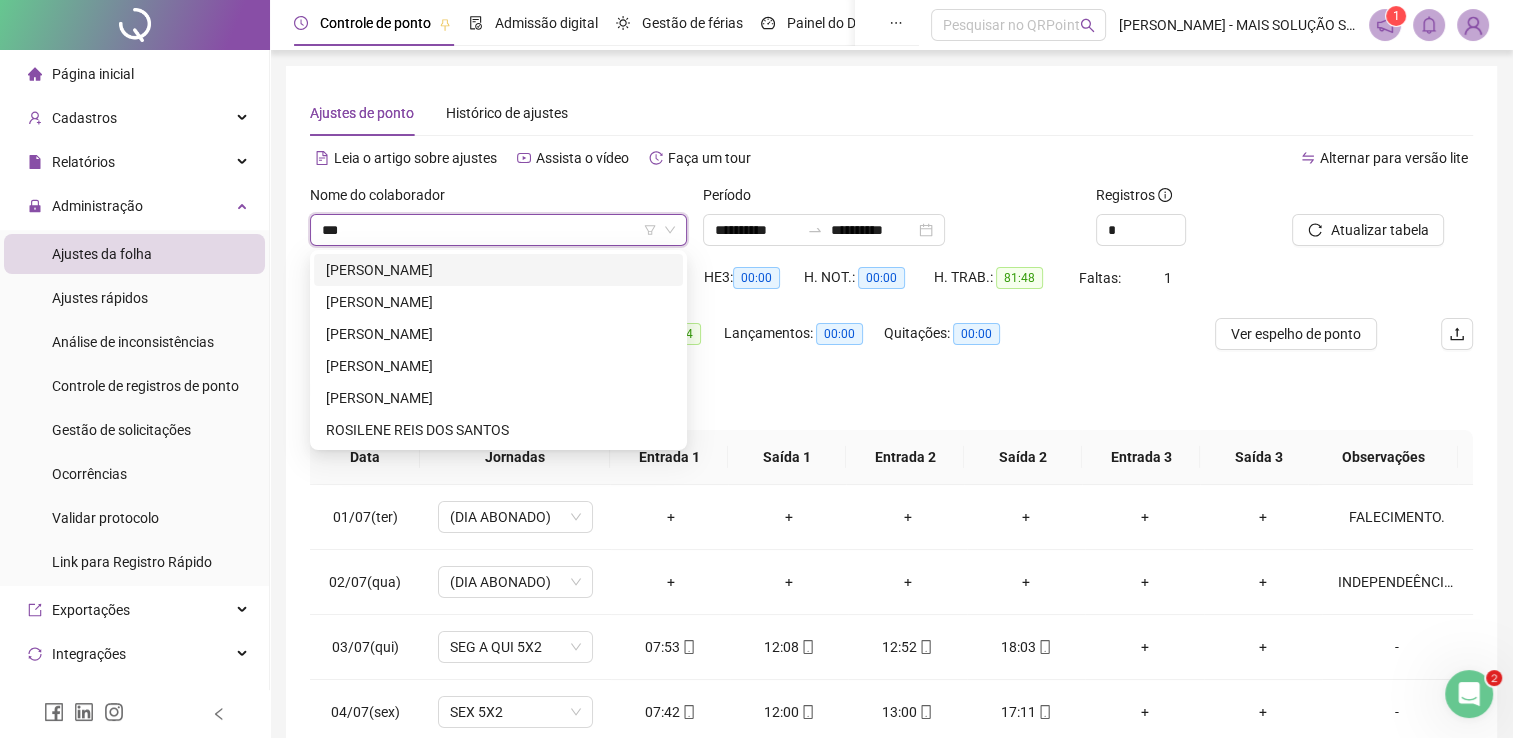 scroll, scrollTop: 0, scrollLeft: 0, axis: both 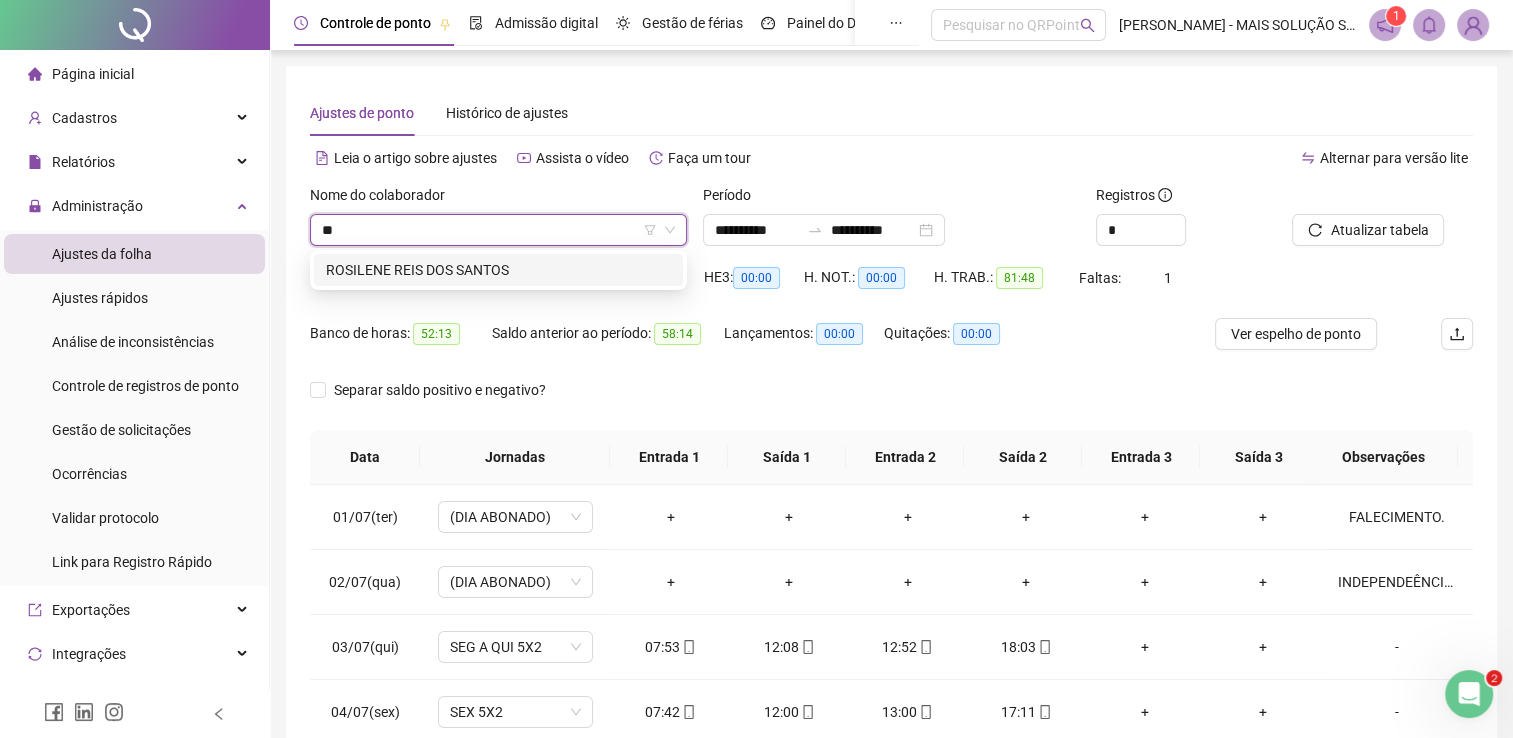 type on "*" 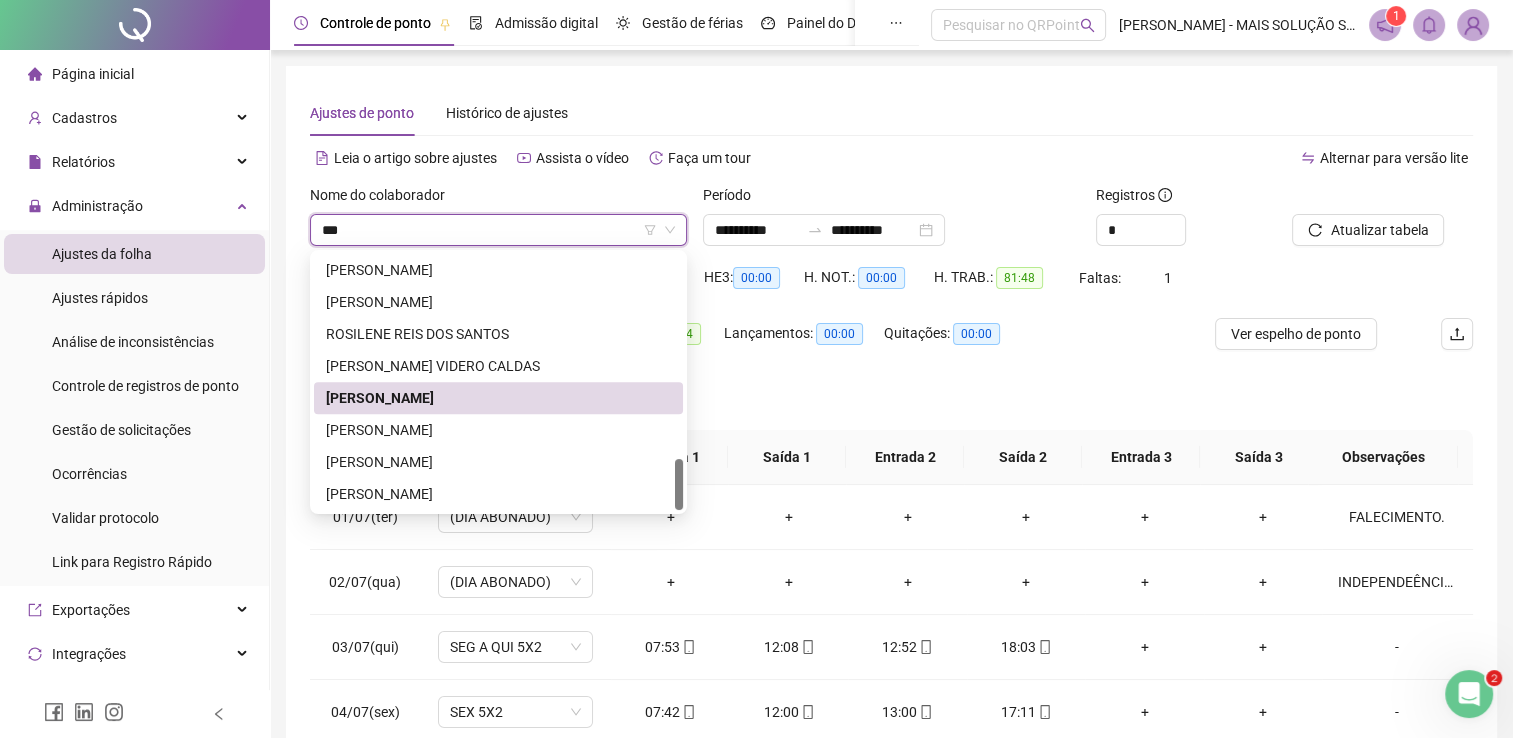 scroll, scrollTop: 0, scrollLeft: 0, axis: both 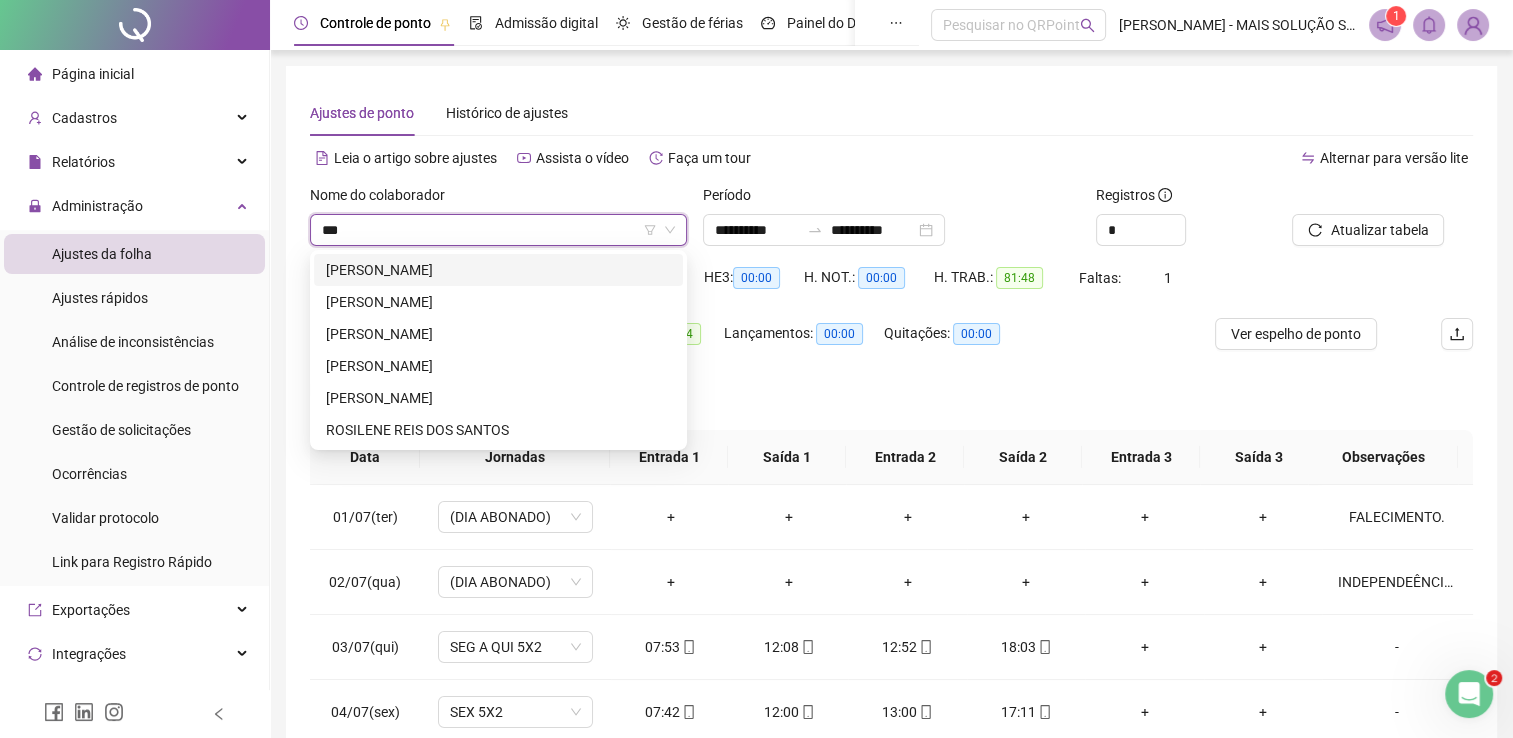type on "****" 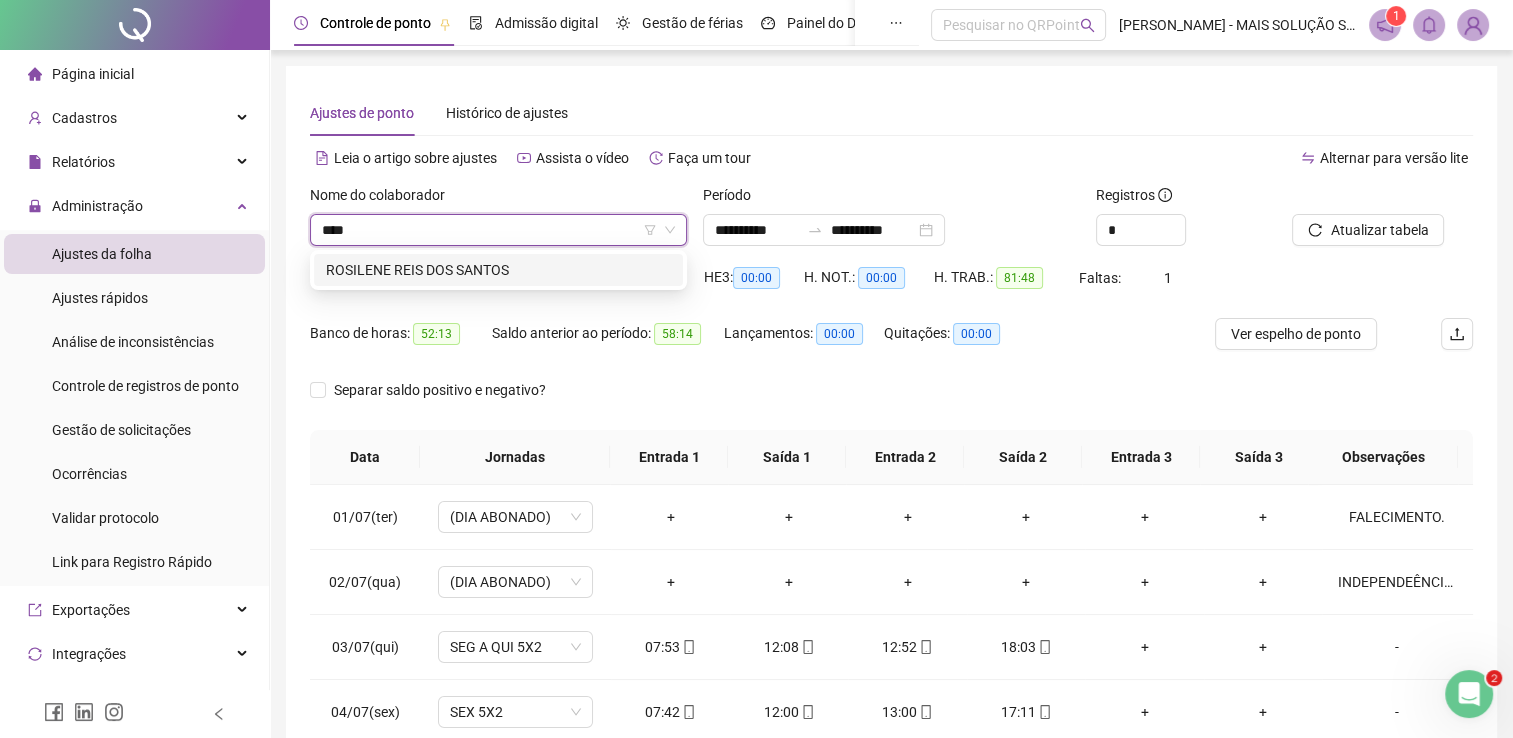 click on "ROSILENE REIS DOS SANTOS" at bounding box center (498, 270) 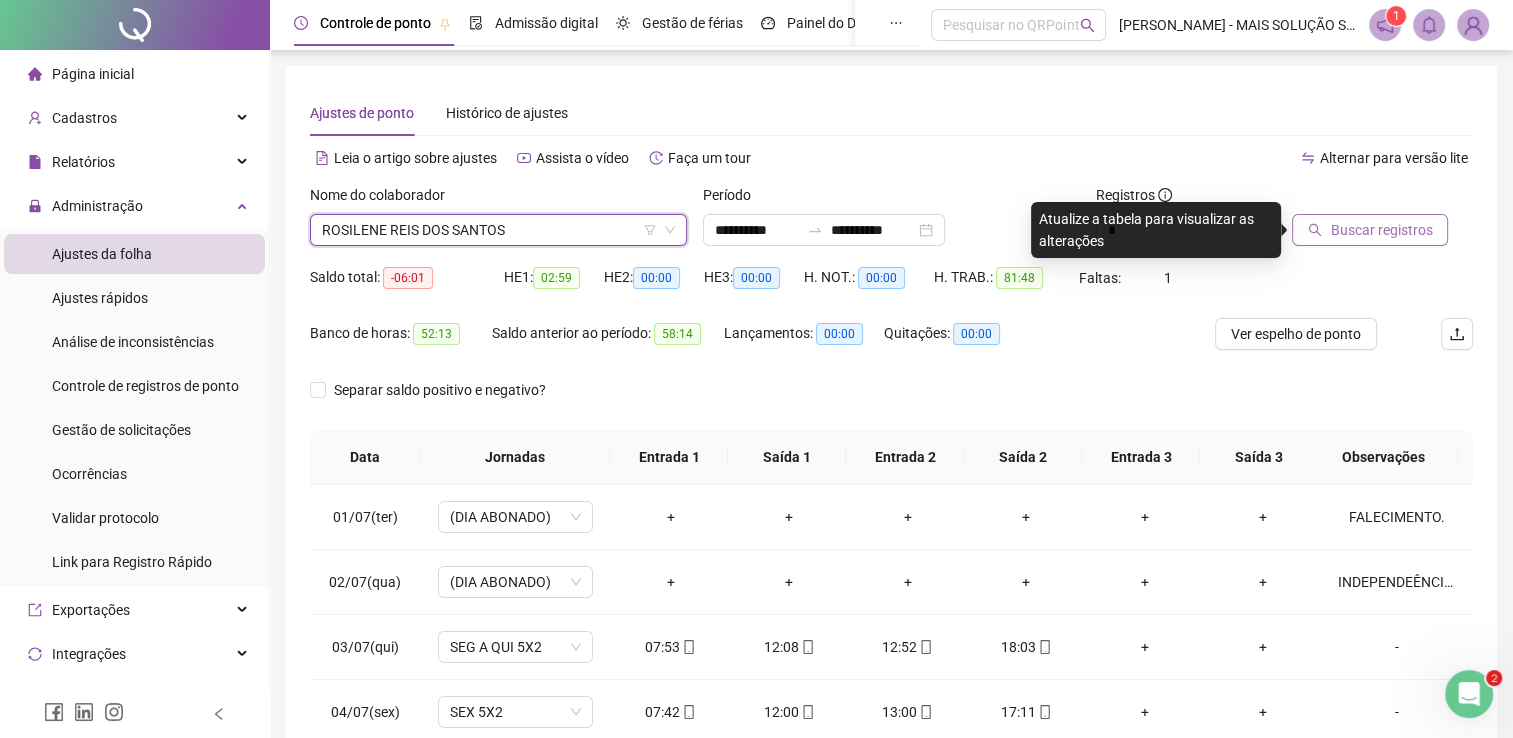click on "Buscar registros" at bounding box center [1381, 230] 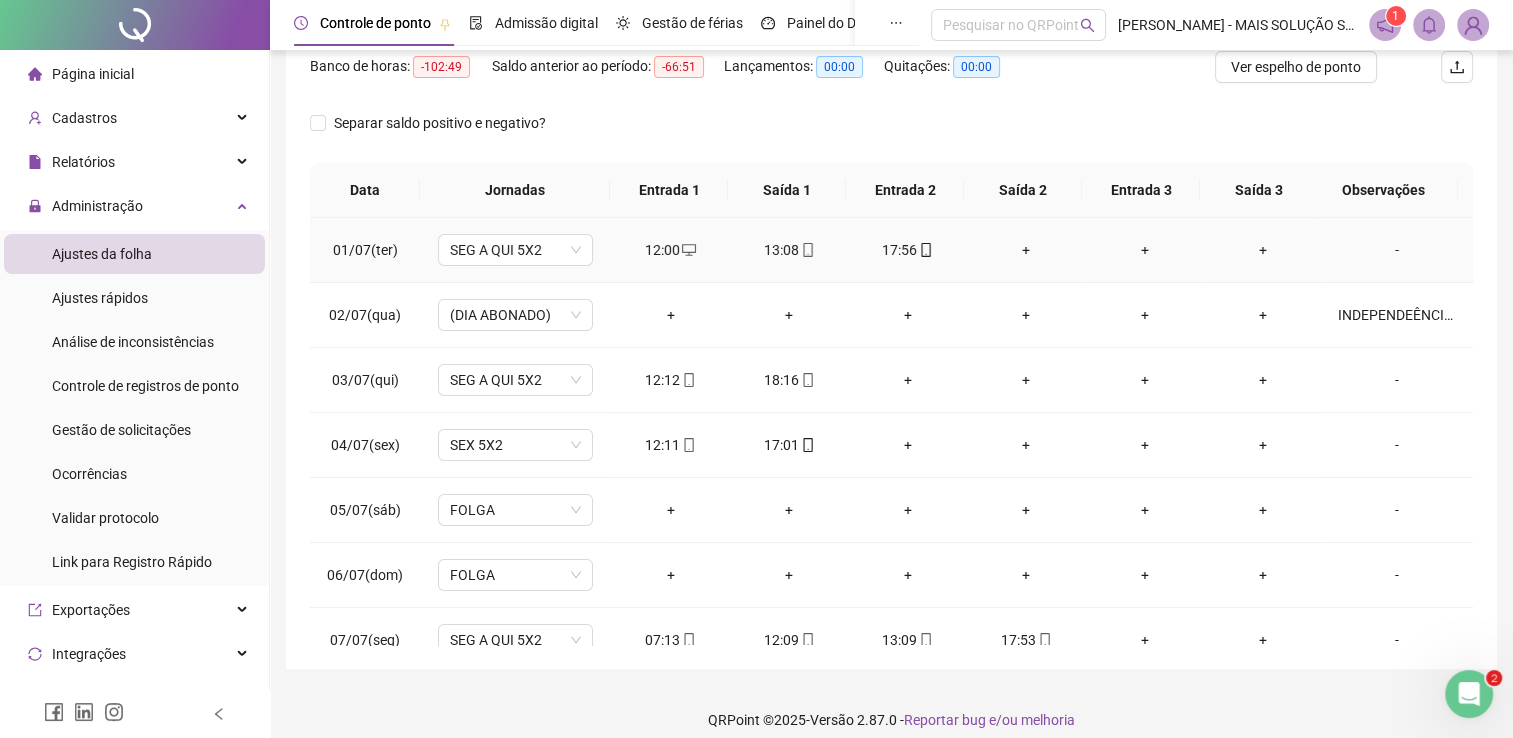 scroll, scrollTop: 283, scrollLeft: 0, axis: vertical 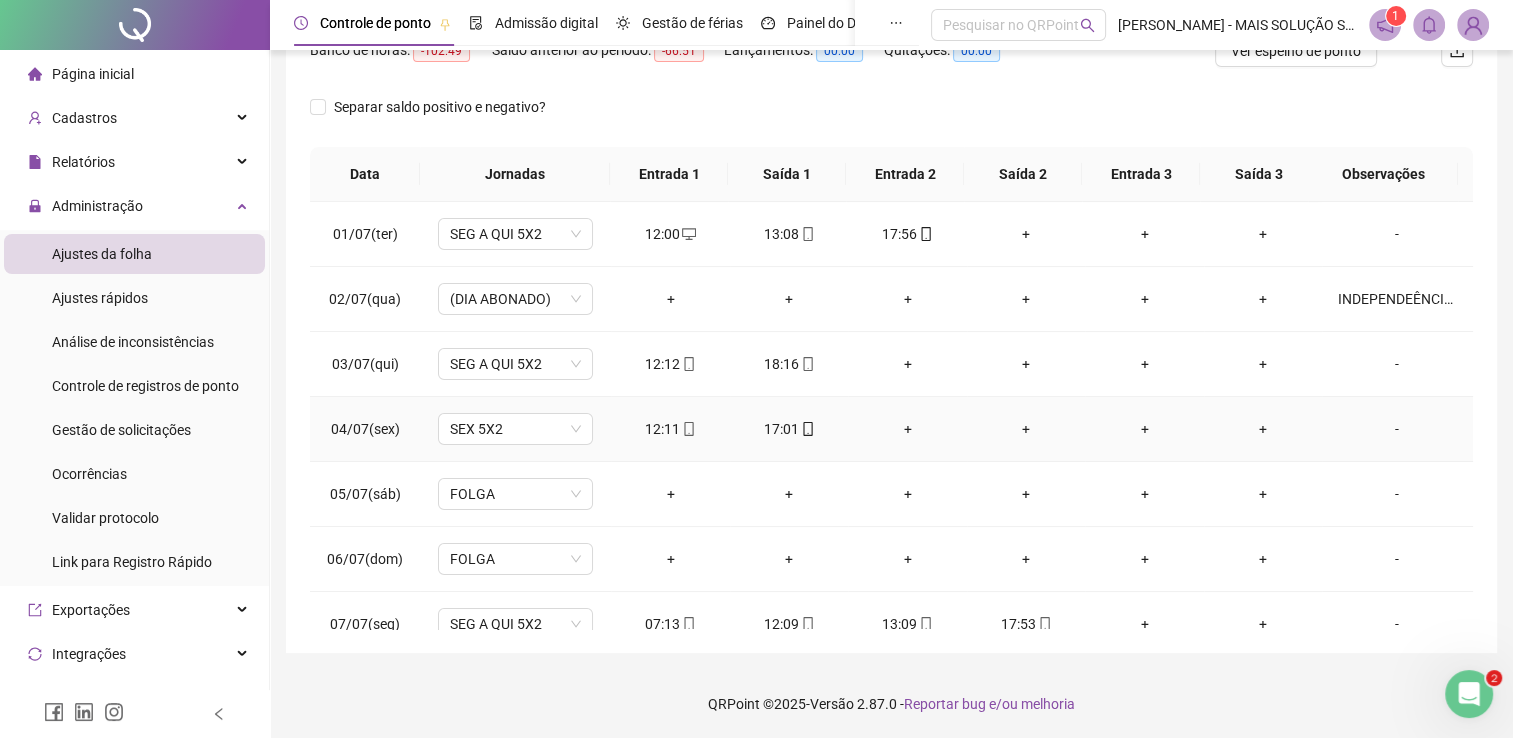 click on "17:01" at bounding box center (789, 429) 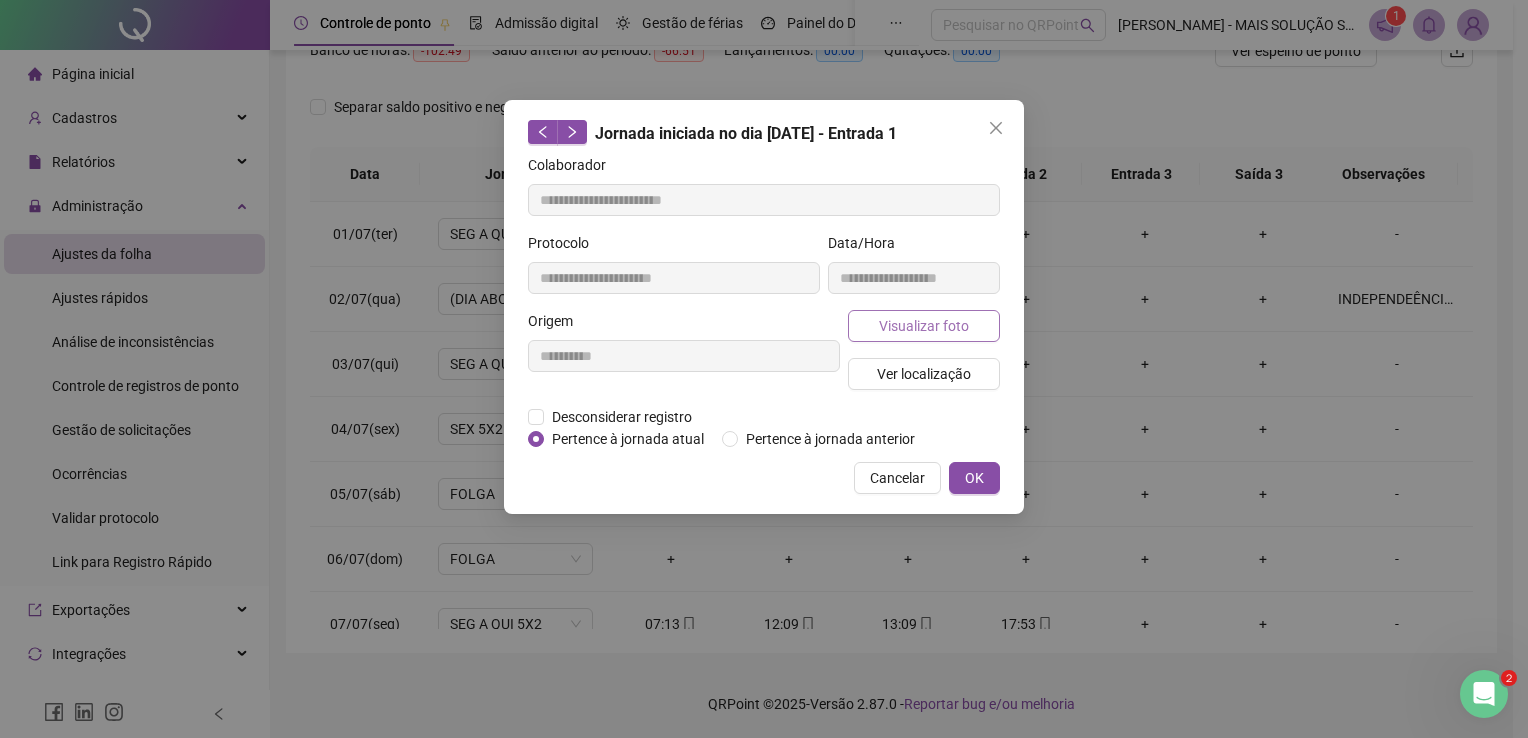 click on "Visualizar foto" at bounding box center [924, 326] 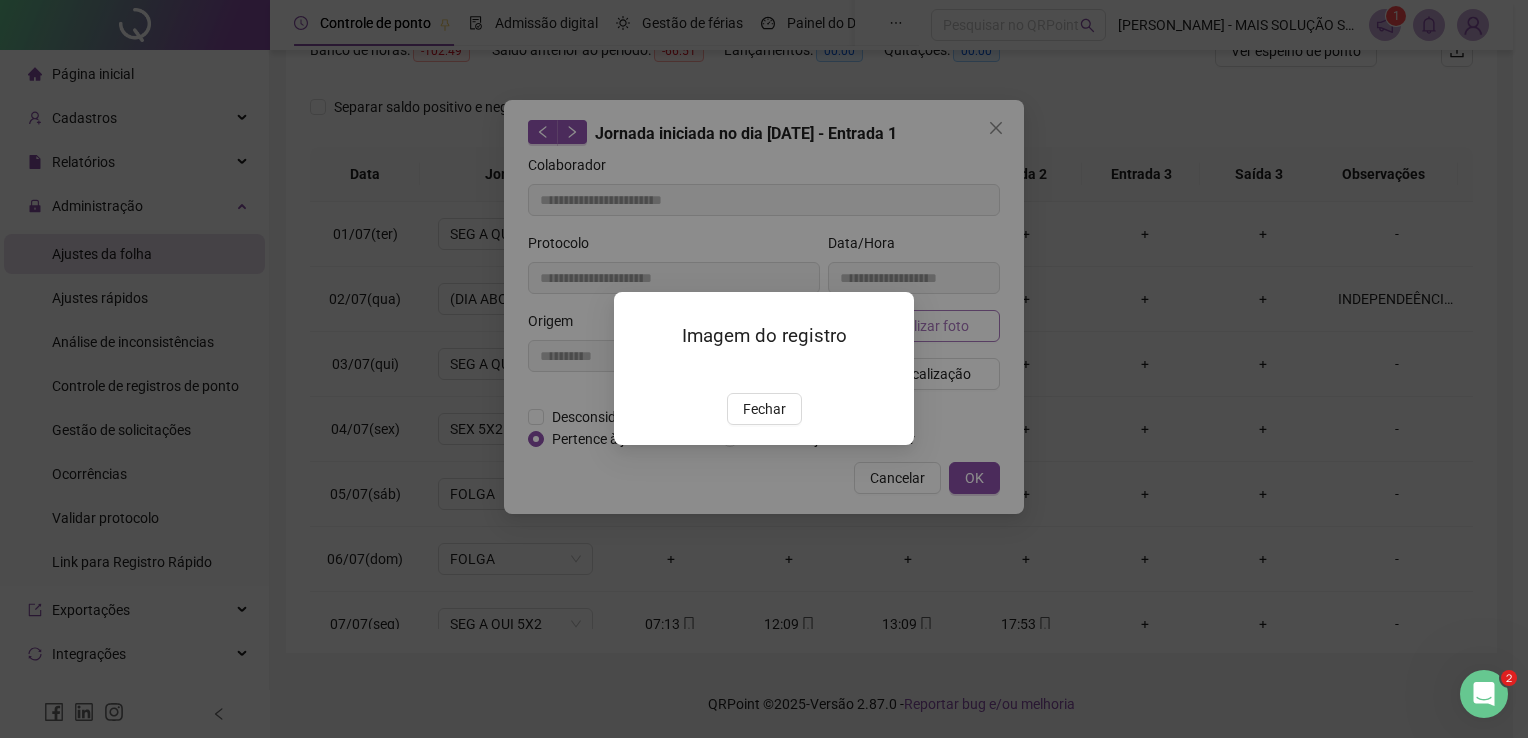 type on "**********" 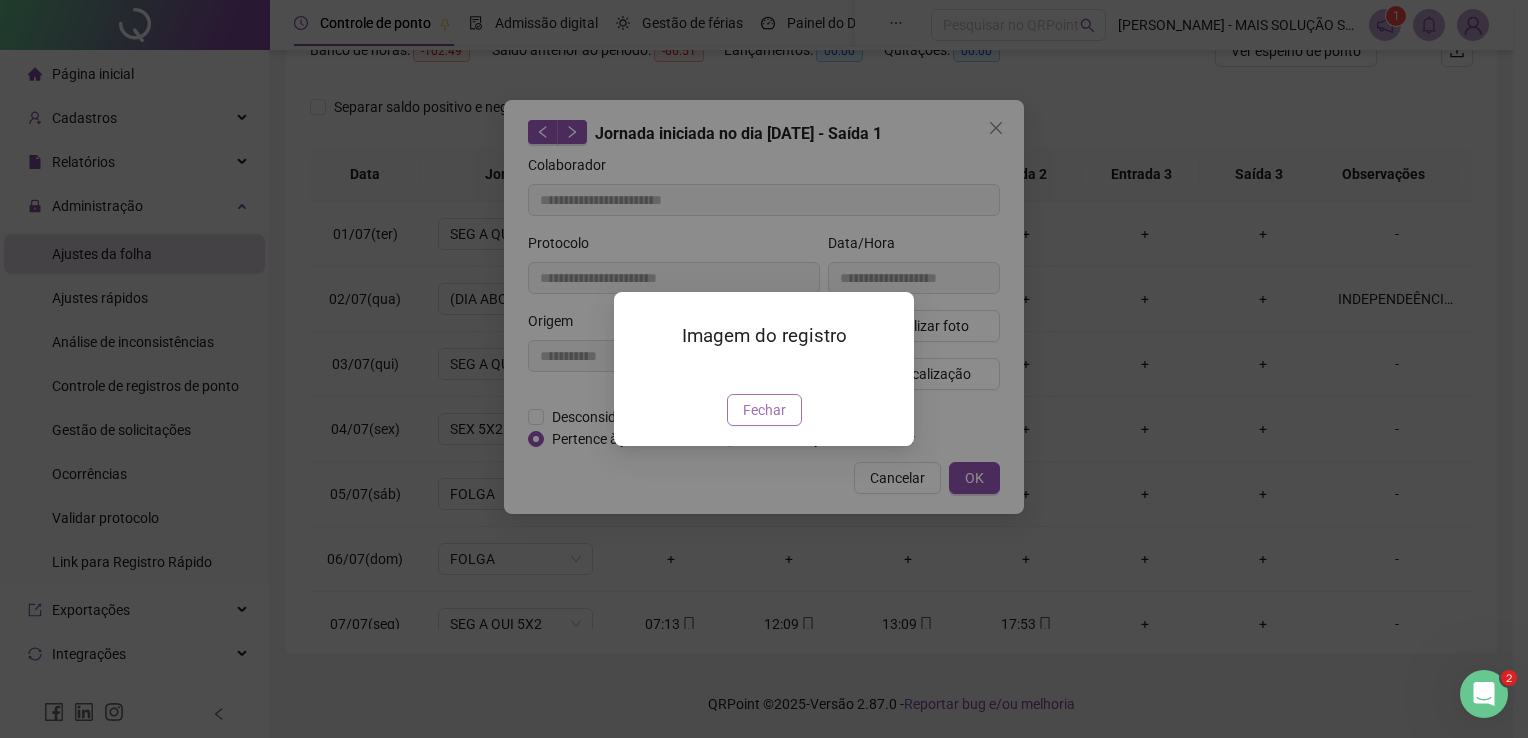 click on "Fechar" at bounding box center [764, 410] 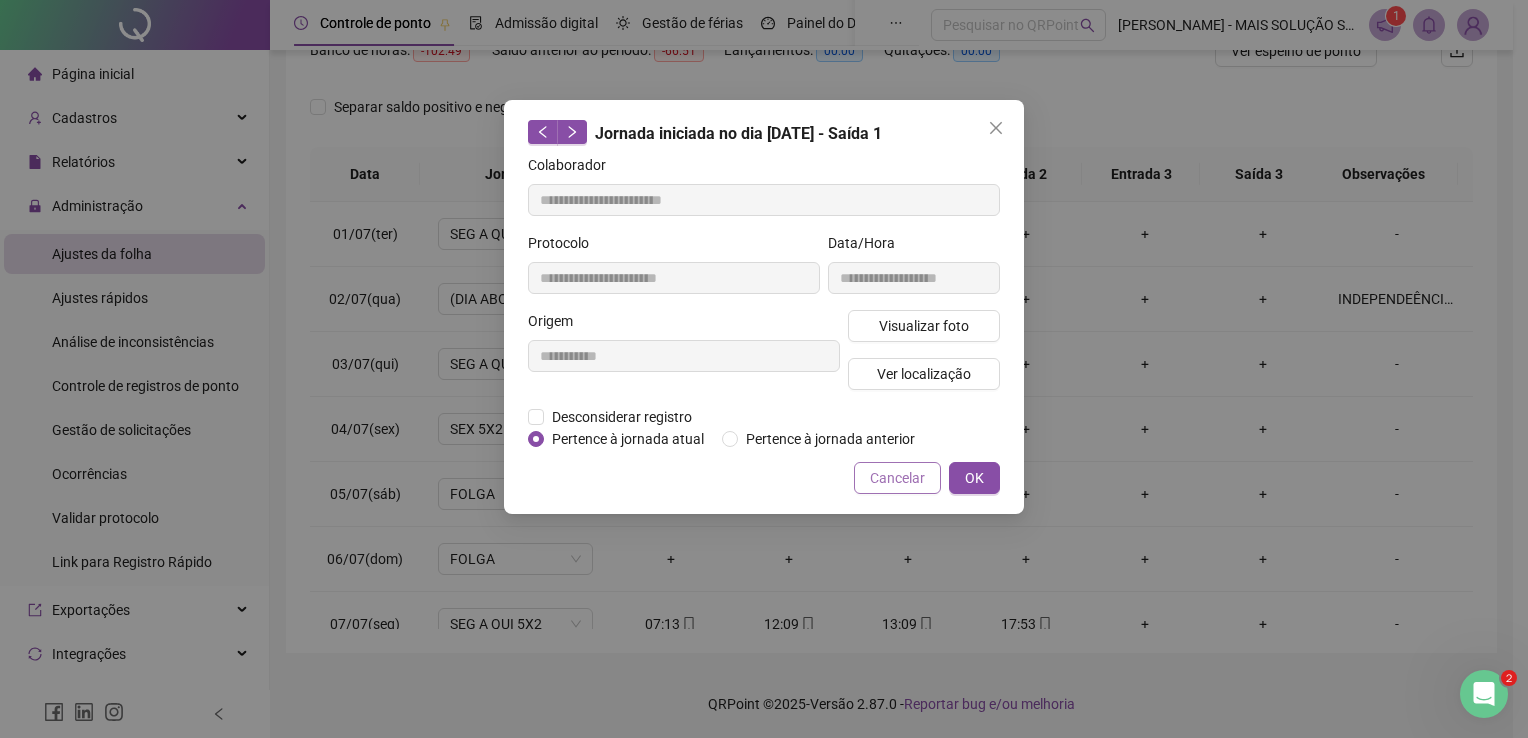 click on "Cancelar" at bounding box center [897, 478] 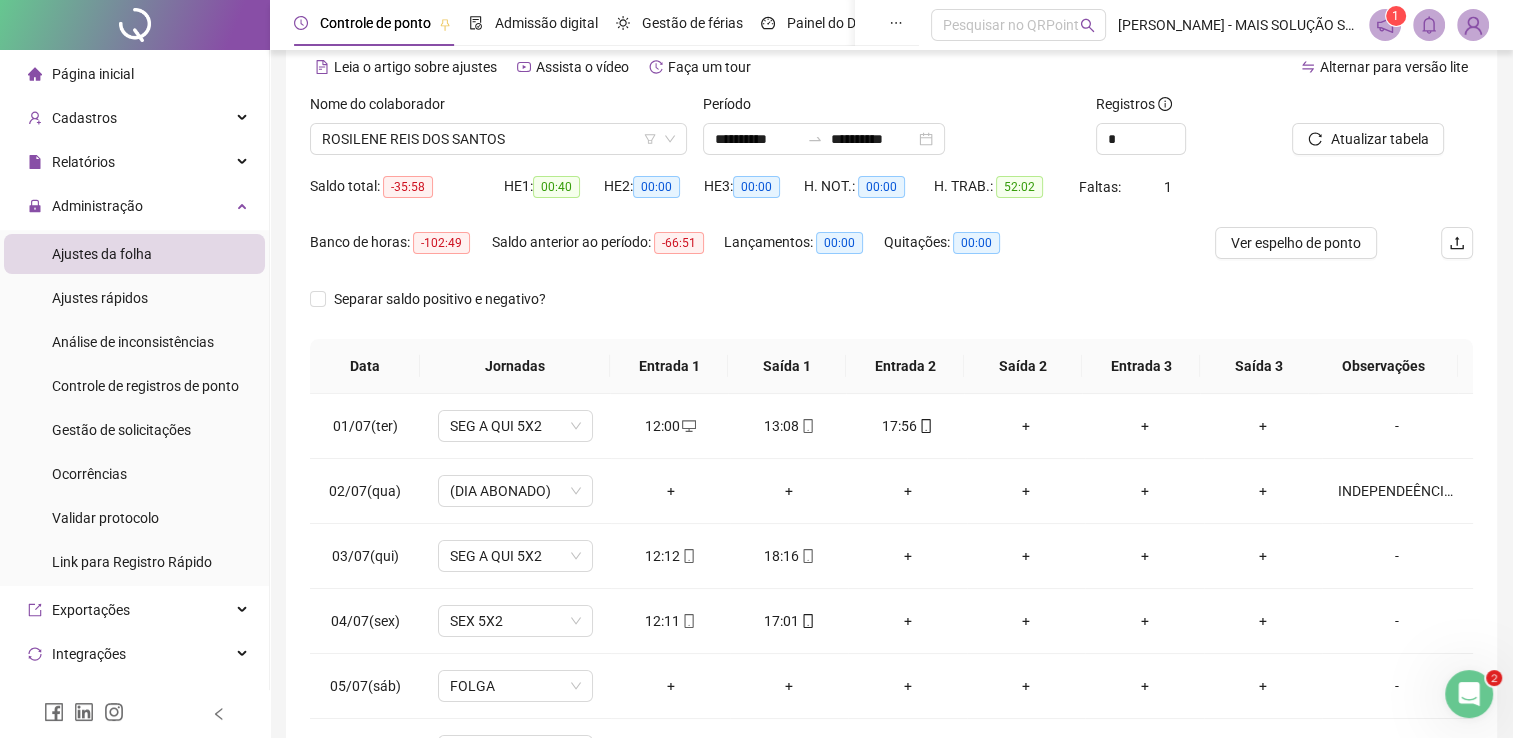 scroll, scrollTop: 83, scrollLeft: 0, axis: vertical 